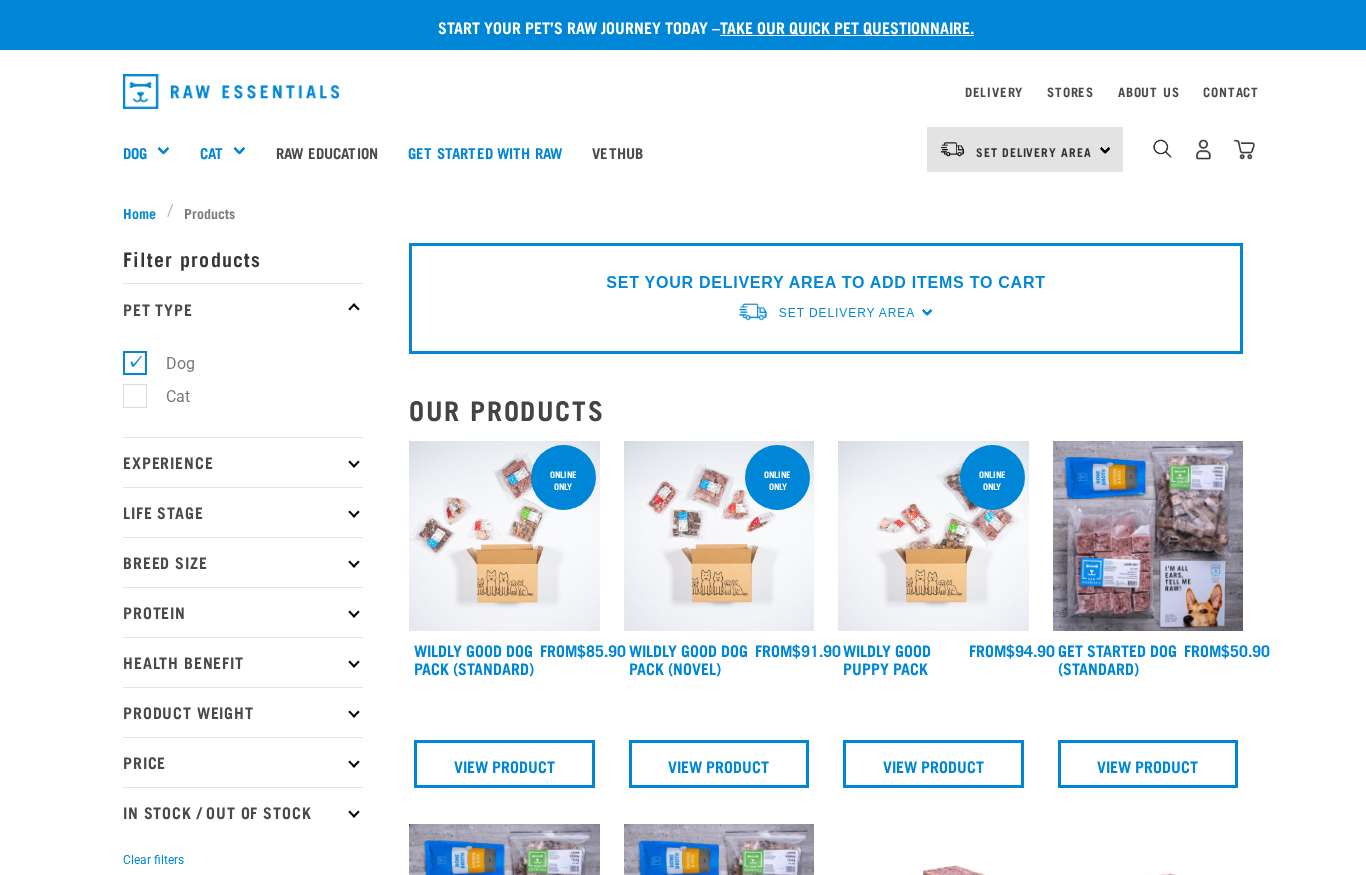 scroll, scrollTop: 0, scrollLeft: 0, axis: both 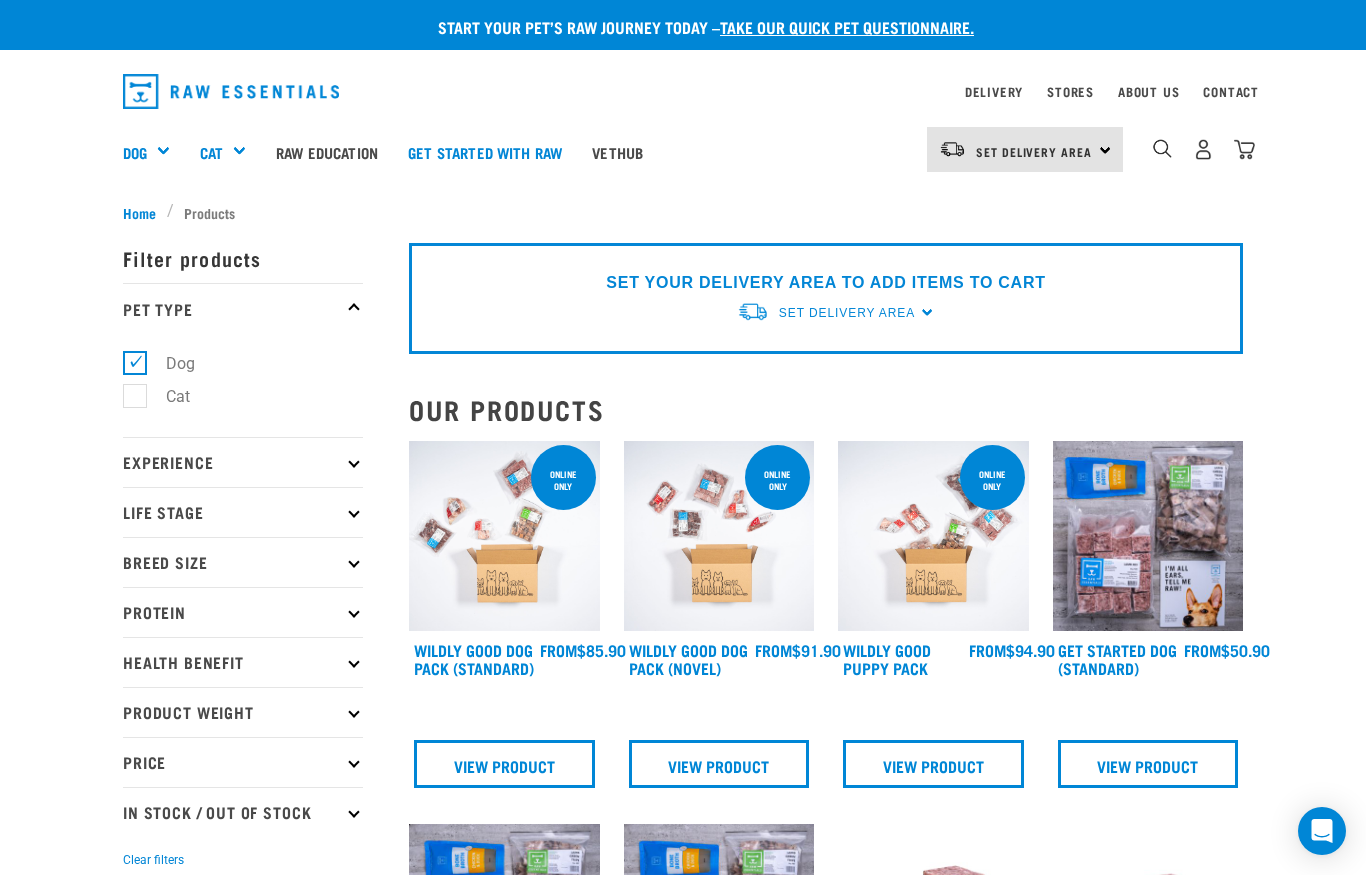 click on "Set Delivery Area" at bounding box center [1034, 151] 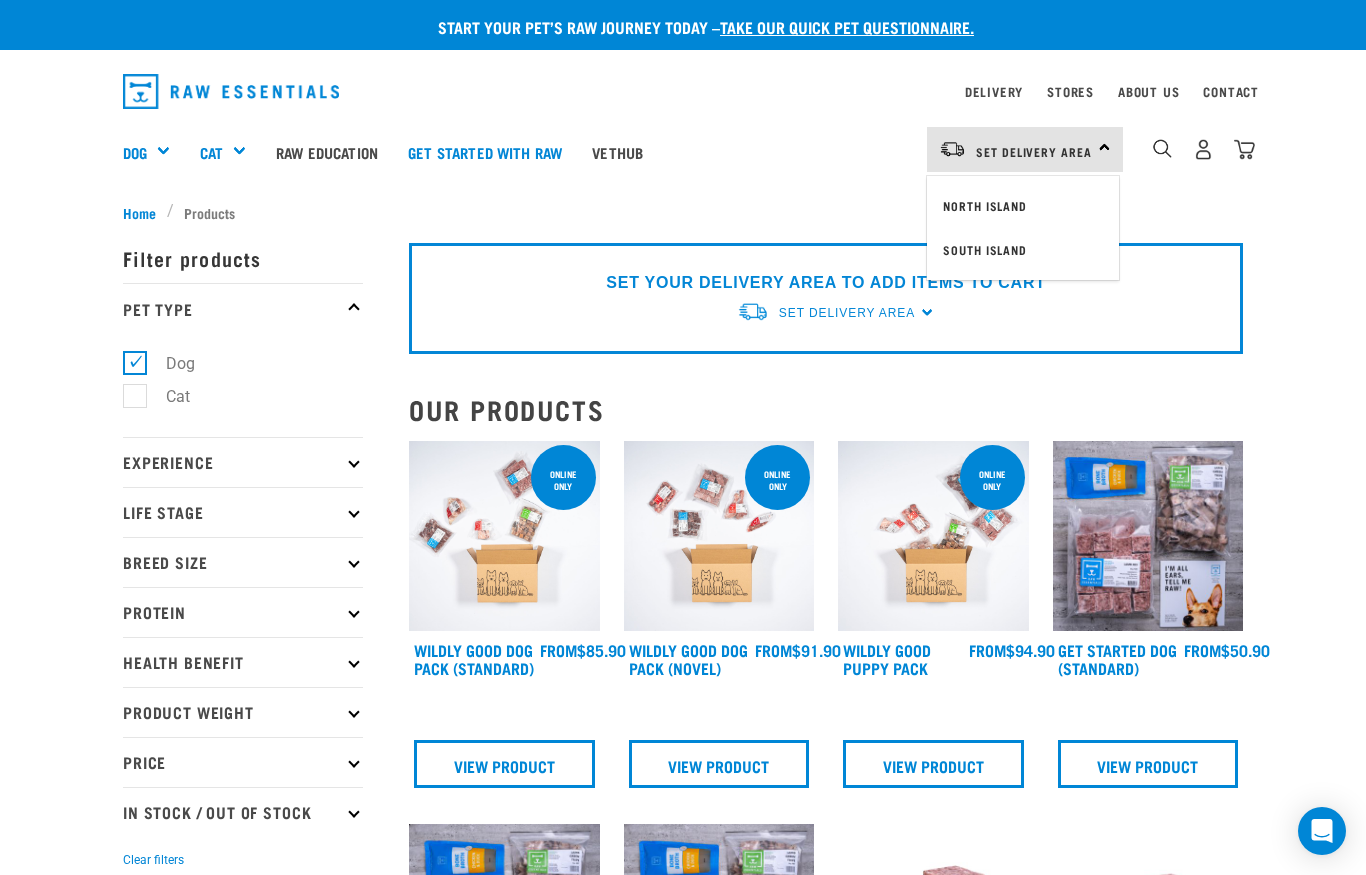 click on "North Island" at bounding box center (1023, 206) 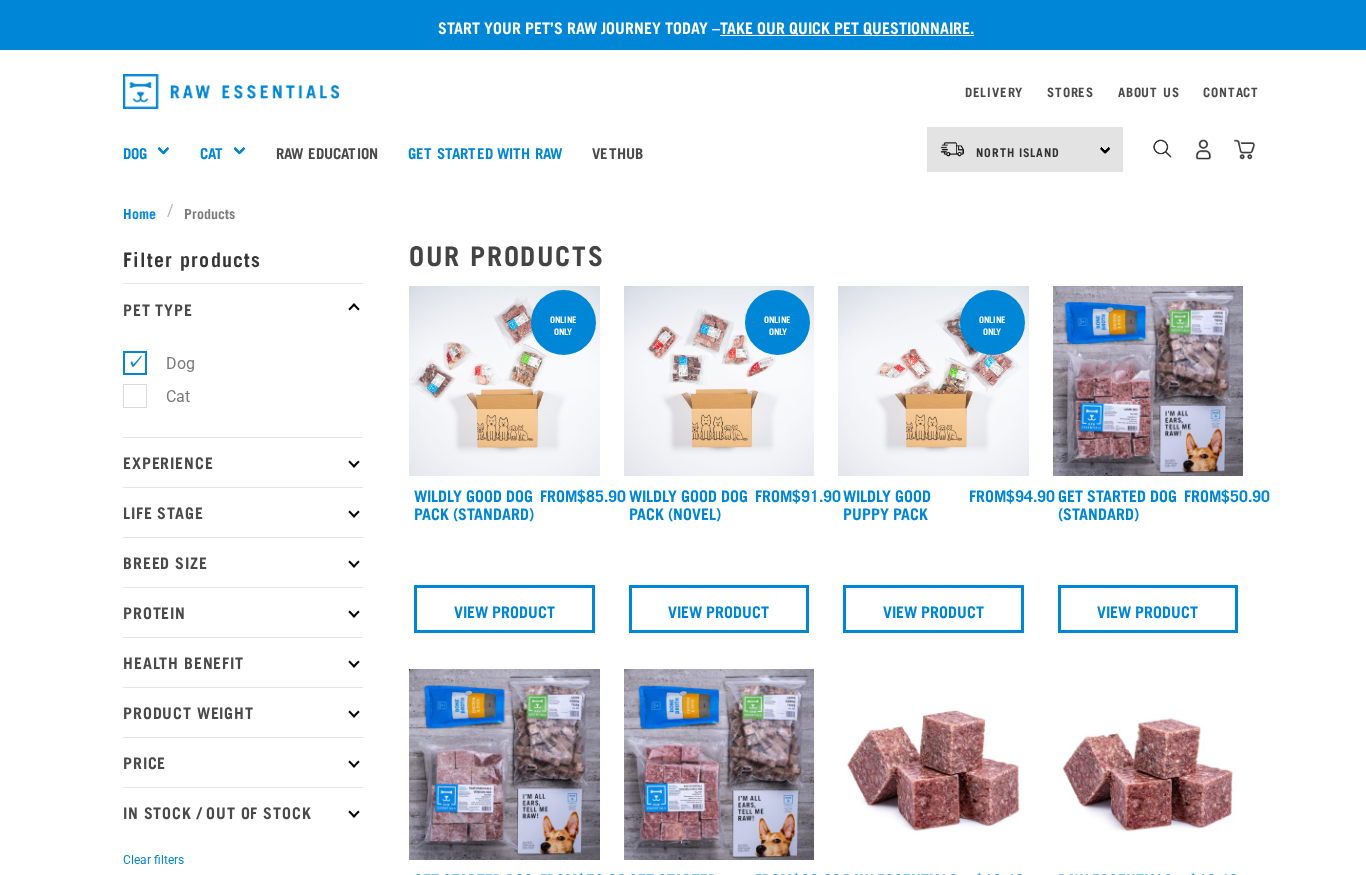 scroll, scrollTop: 0, scrollLeft: 0, axis: both 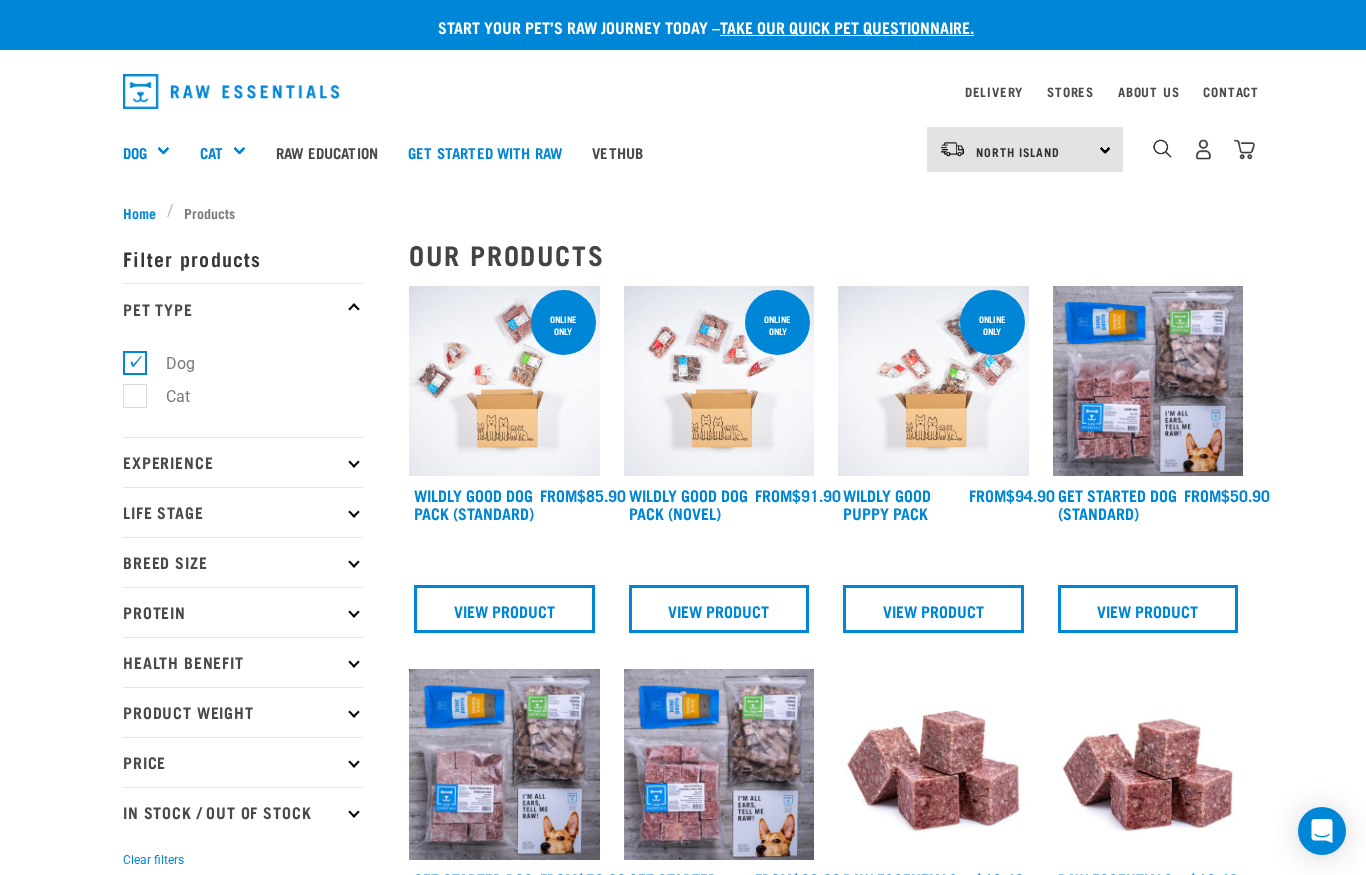 click on "Delivery" at bounding box center (994, 91) 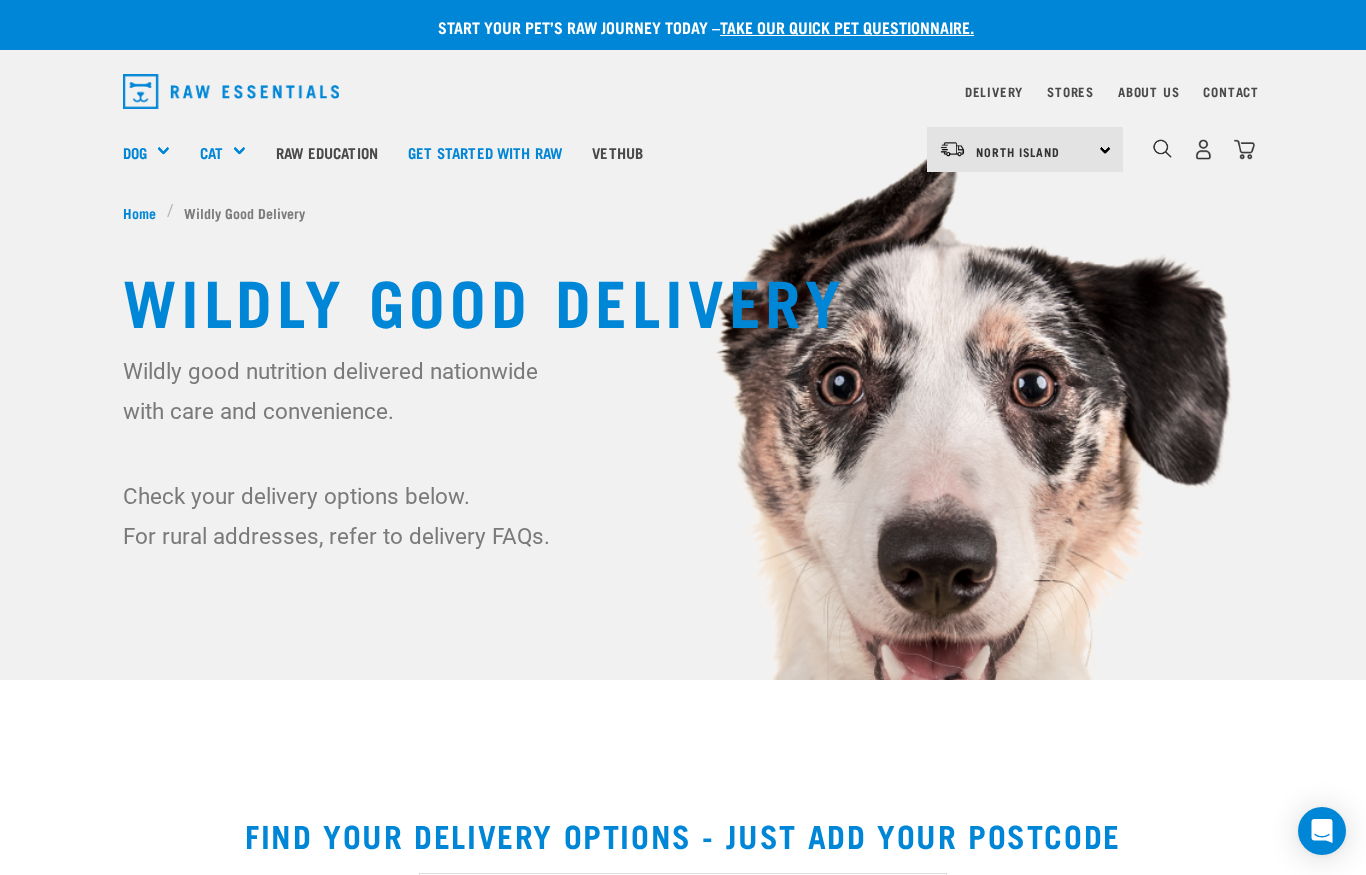 scroll, scrollTop: 0, scrollLeft: 0, axis: both 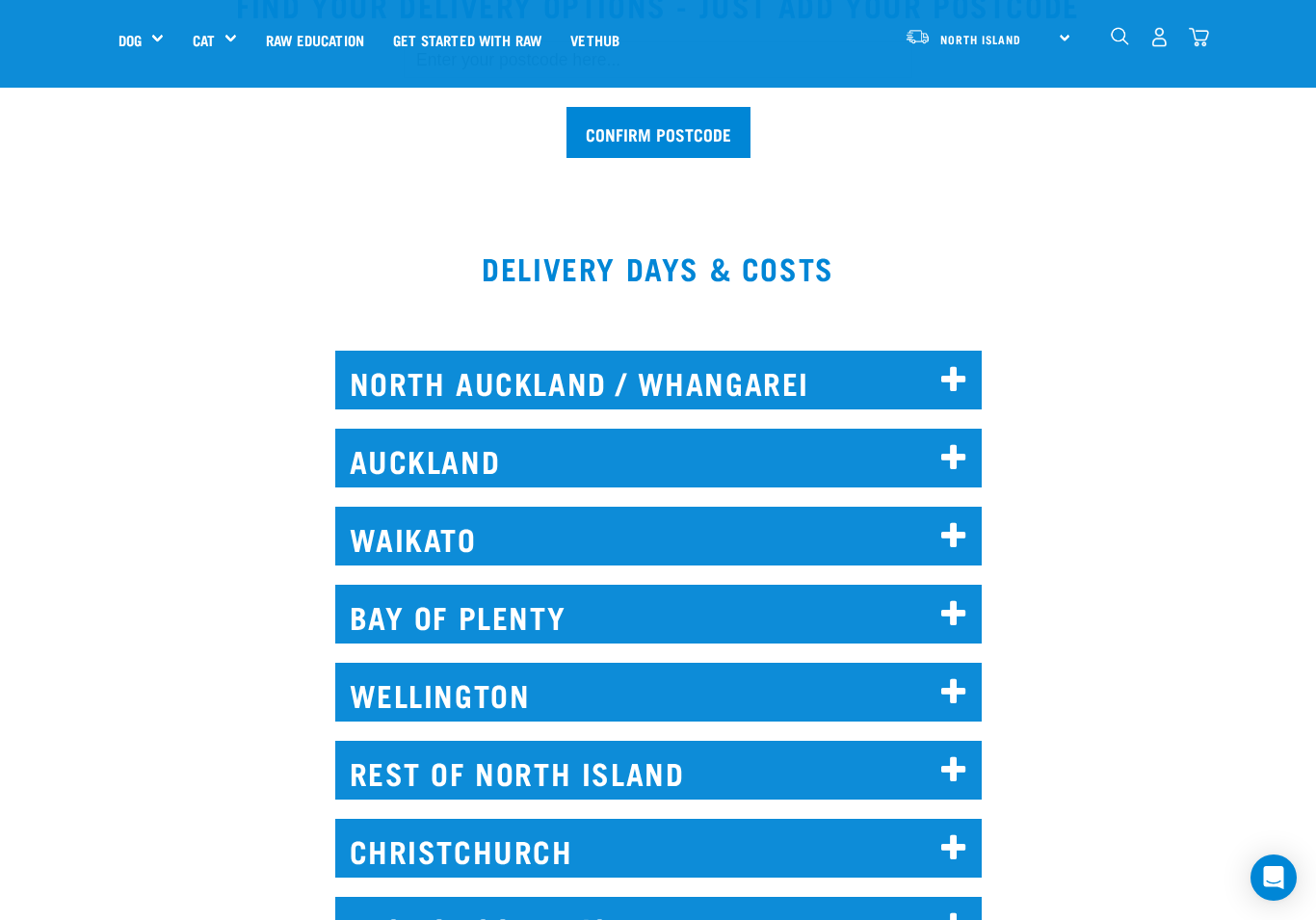 click on "NORTH AUCKLAND / WHANGAREI" at bounding box center [658, 380] 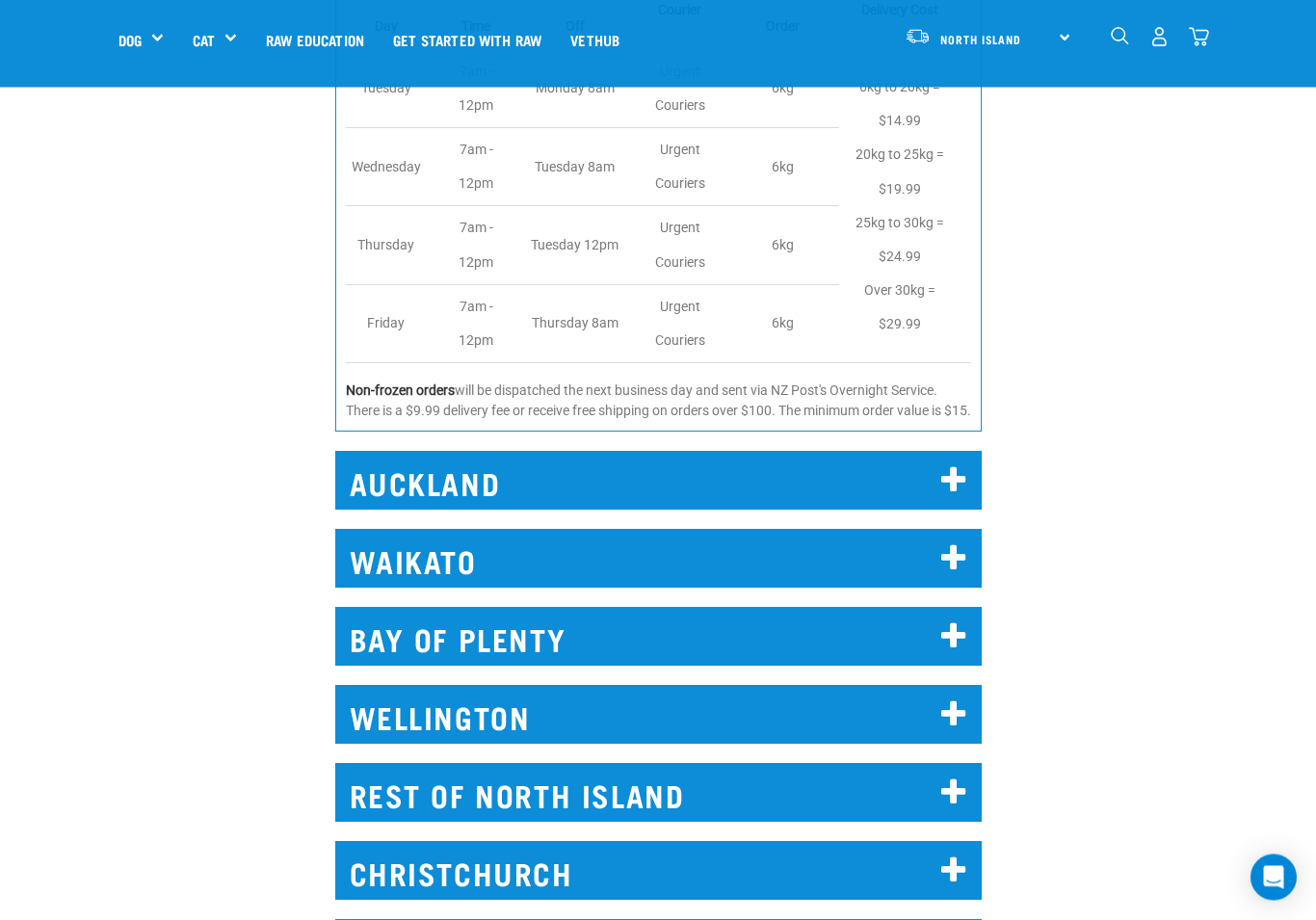 scroll, scrollTop: 1314, scrollLeft: 0, axis: vertical 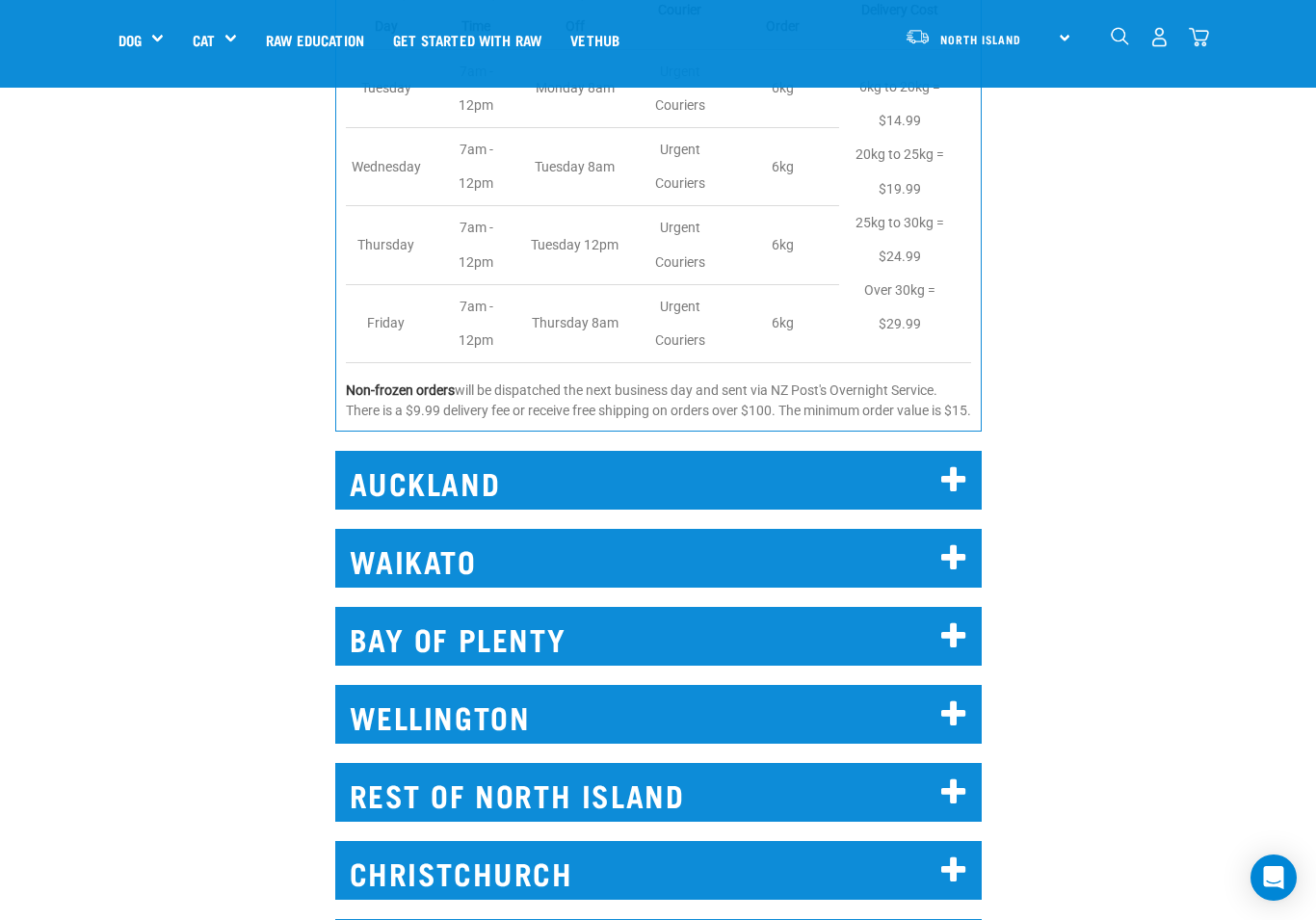 click on "AUCKLAND" at bounding box center (658, 480) 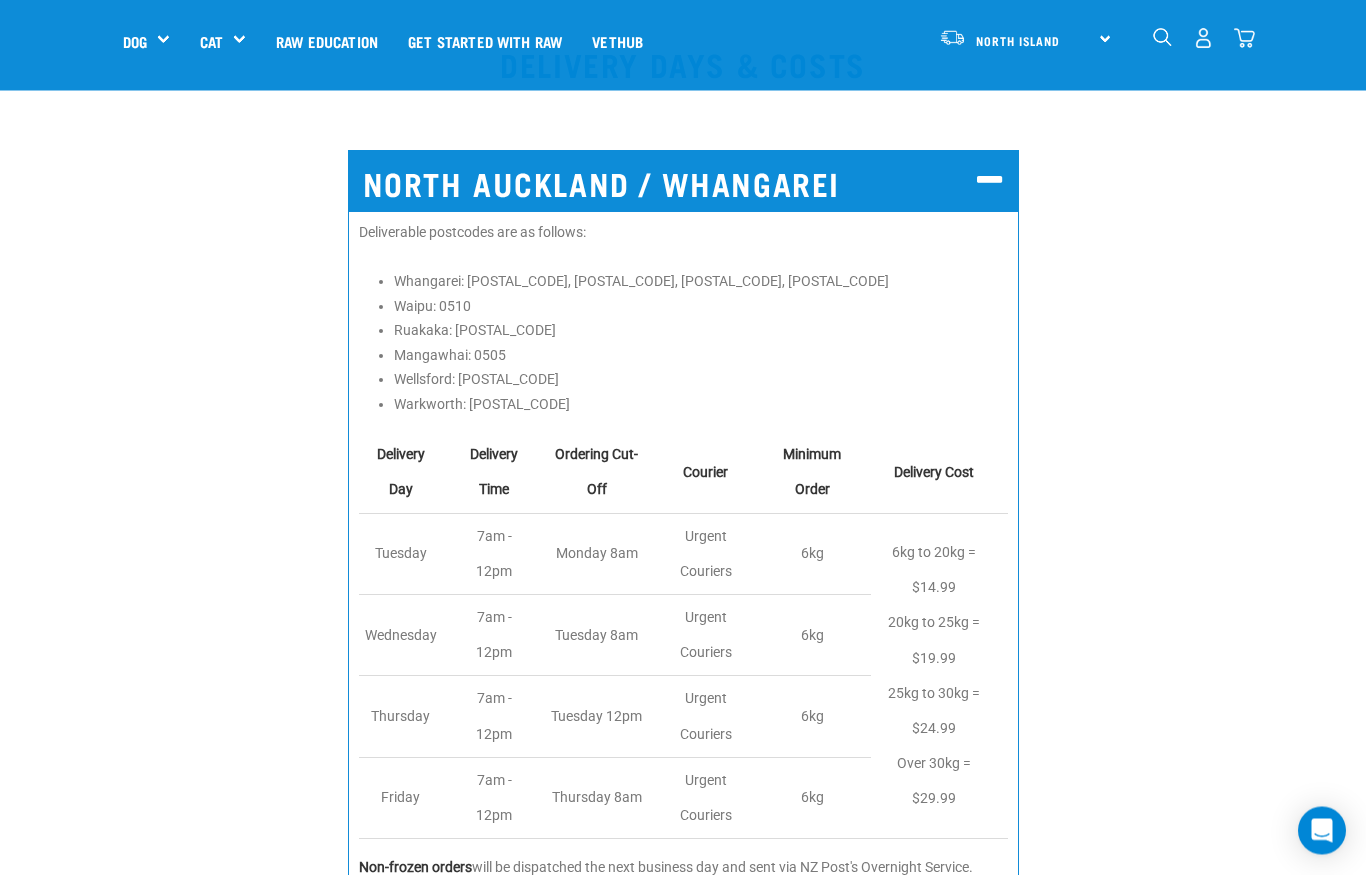 scroll, scrollTop: 0, scrollLeft: 0, axis: both 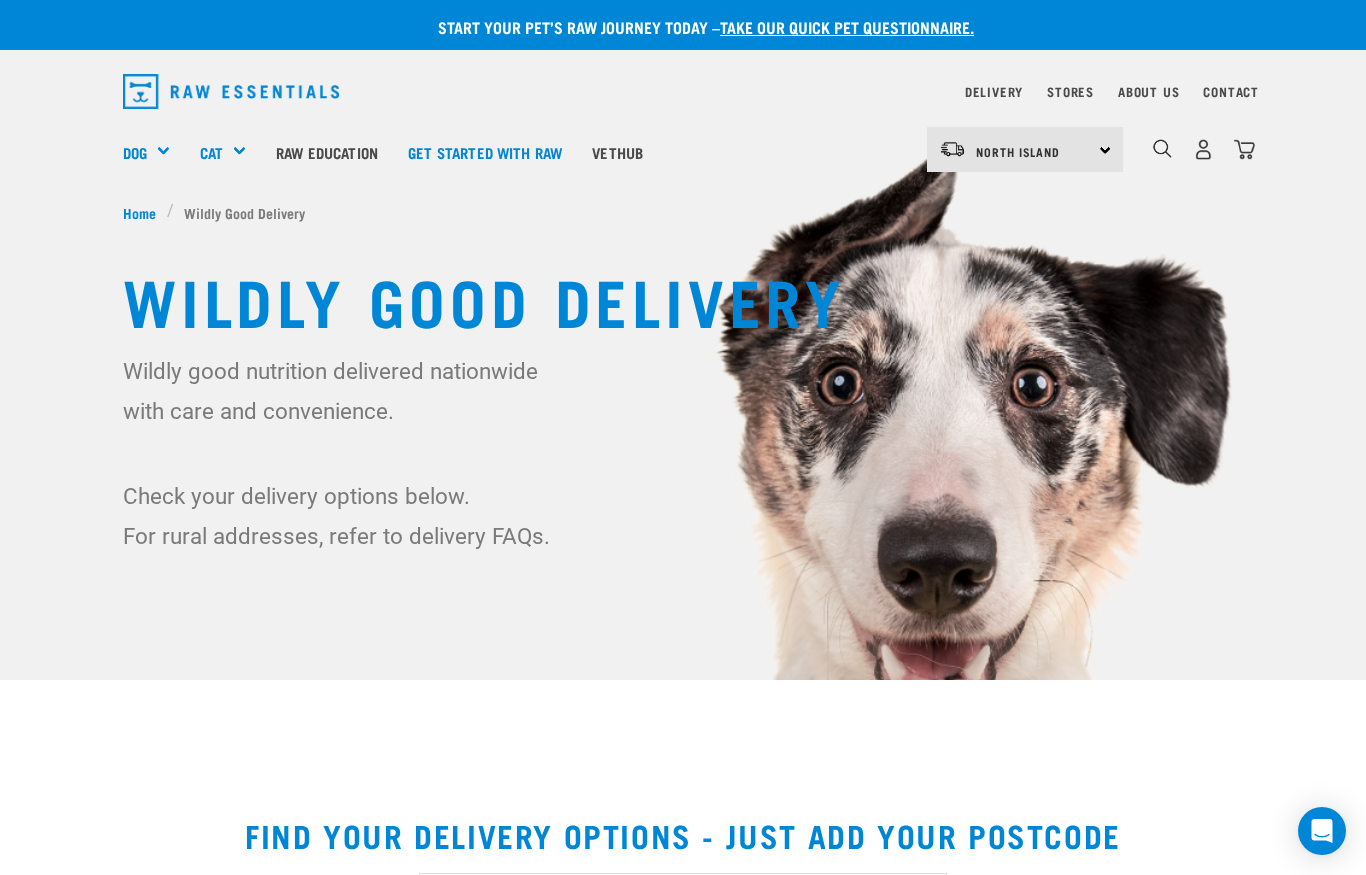 click at bounding box center (1203, 149) 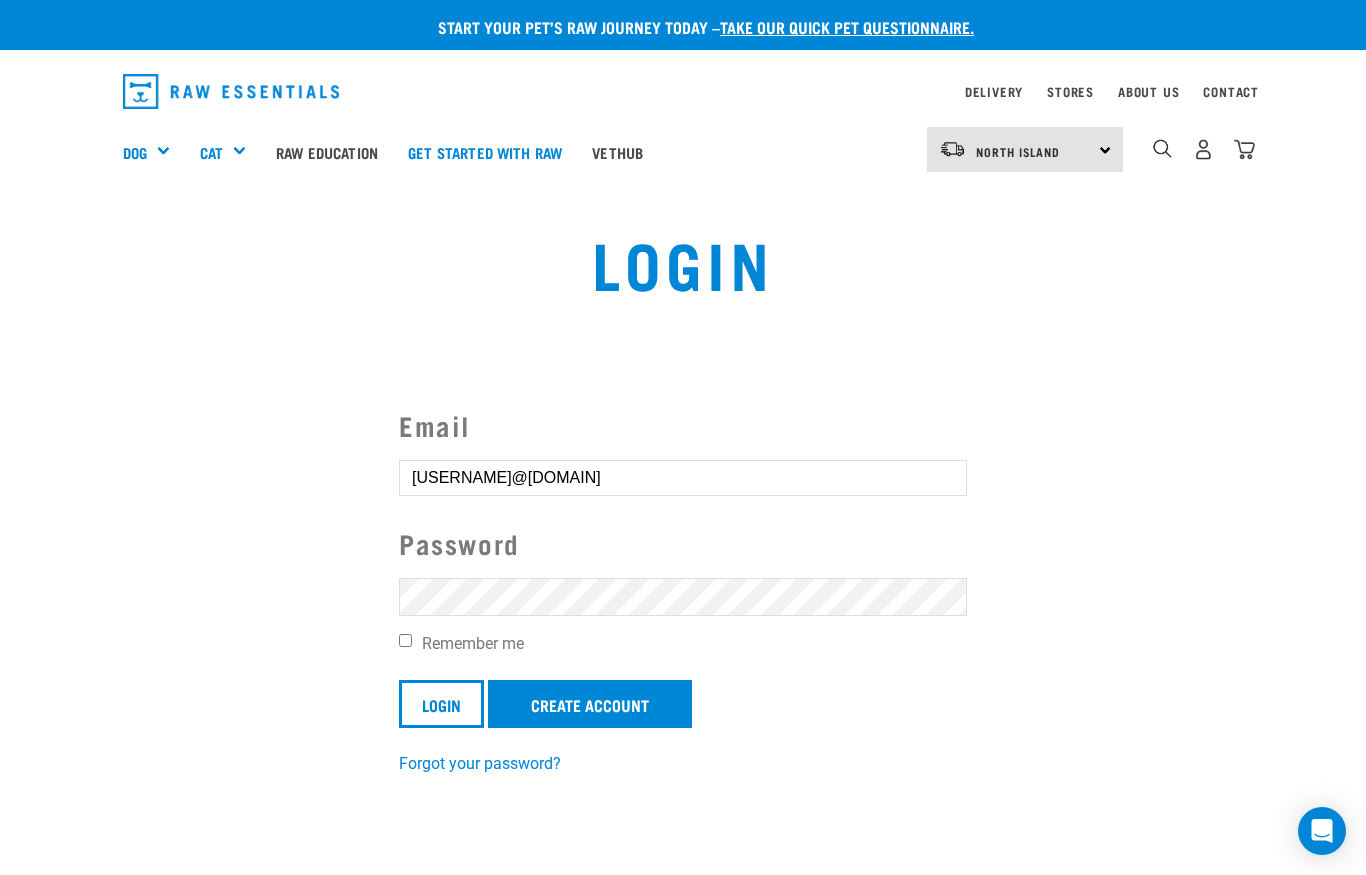 scroll, scrollTop: 0, scrollLeft: 0, axis: both 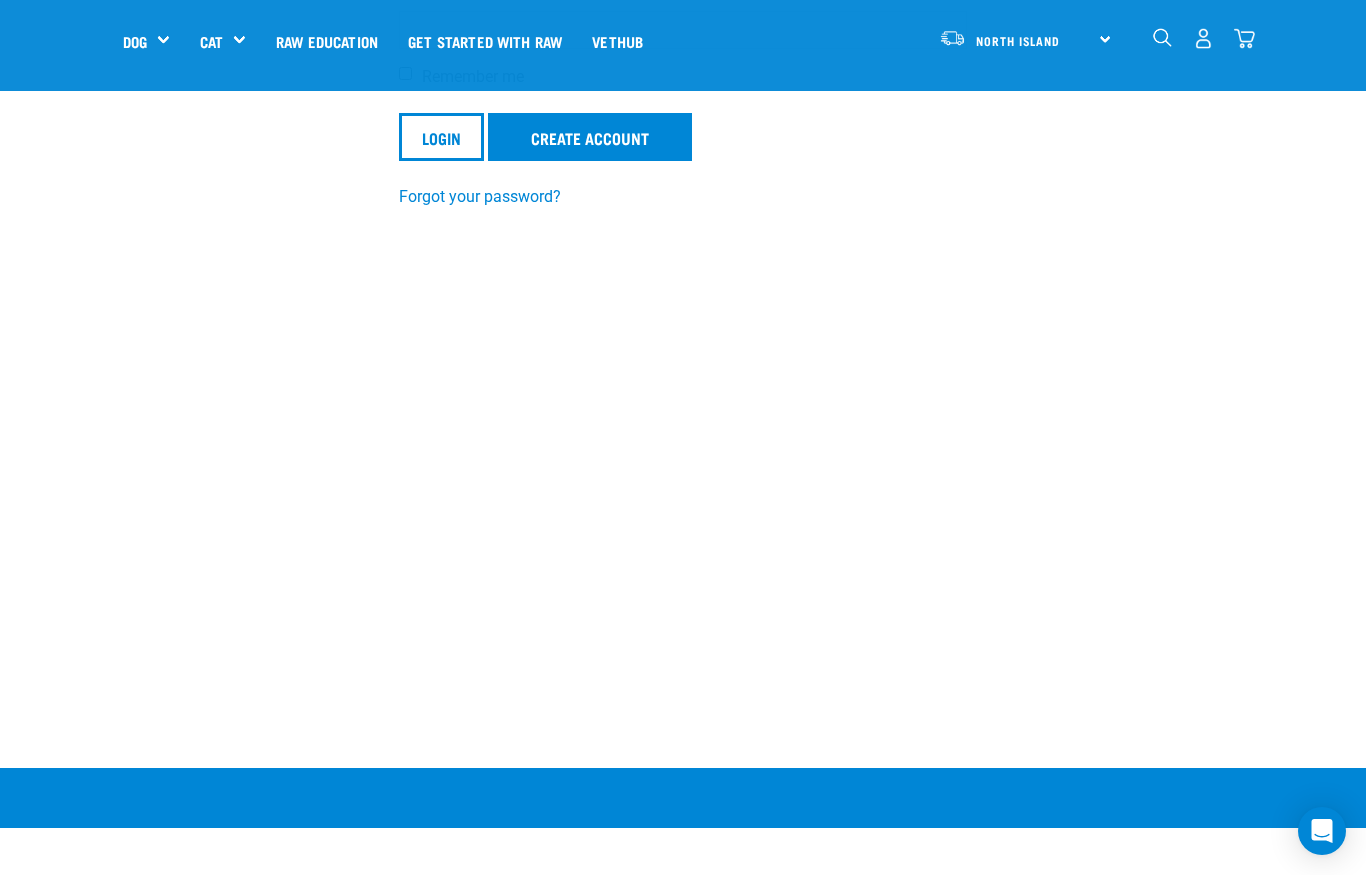 type on "[USERNAME]@[DOMAIN]" 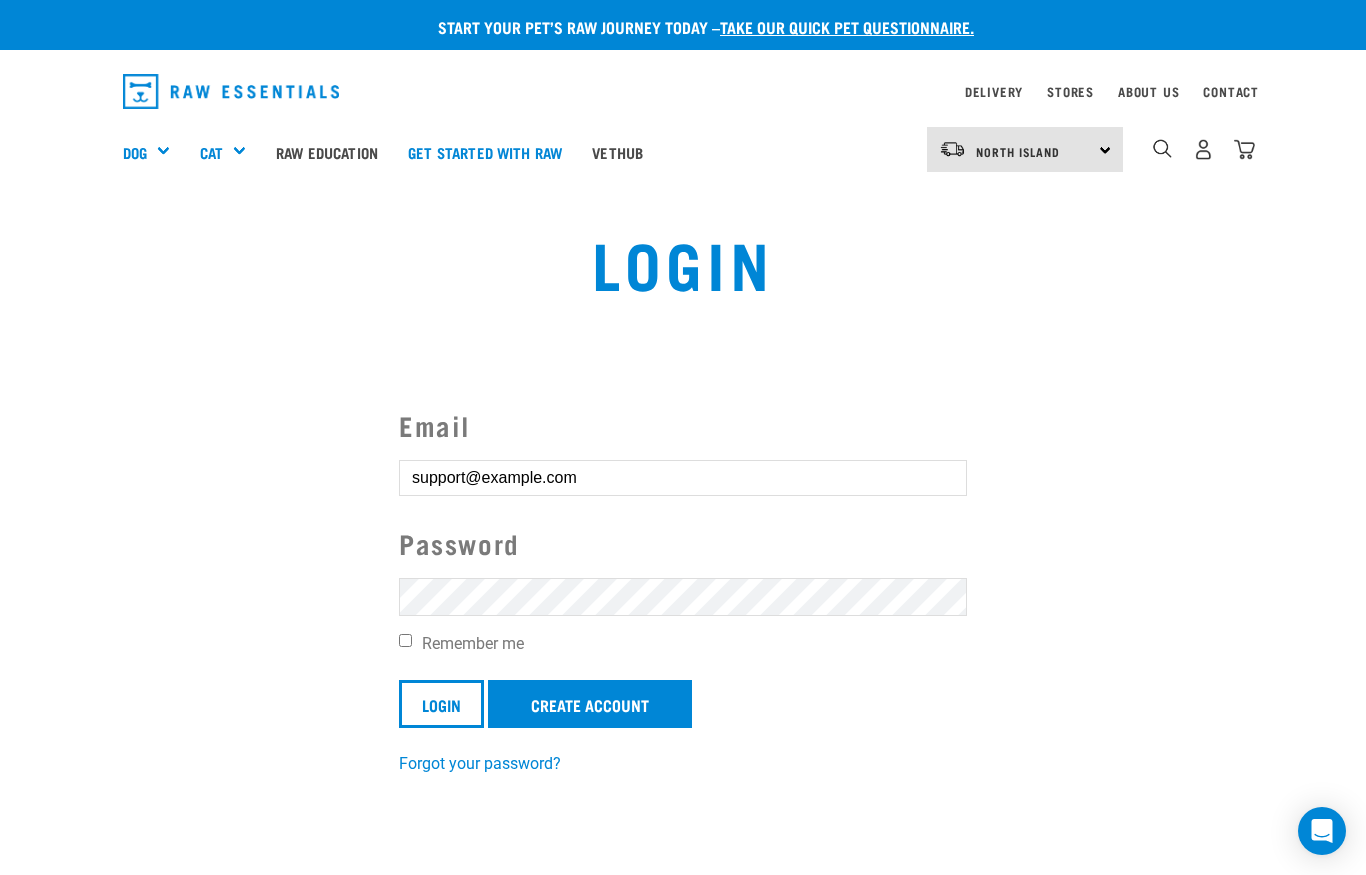 scroll, scrollTop: 0, scrollLeft: 0, axis: both 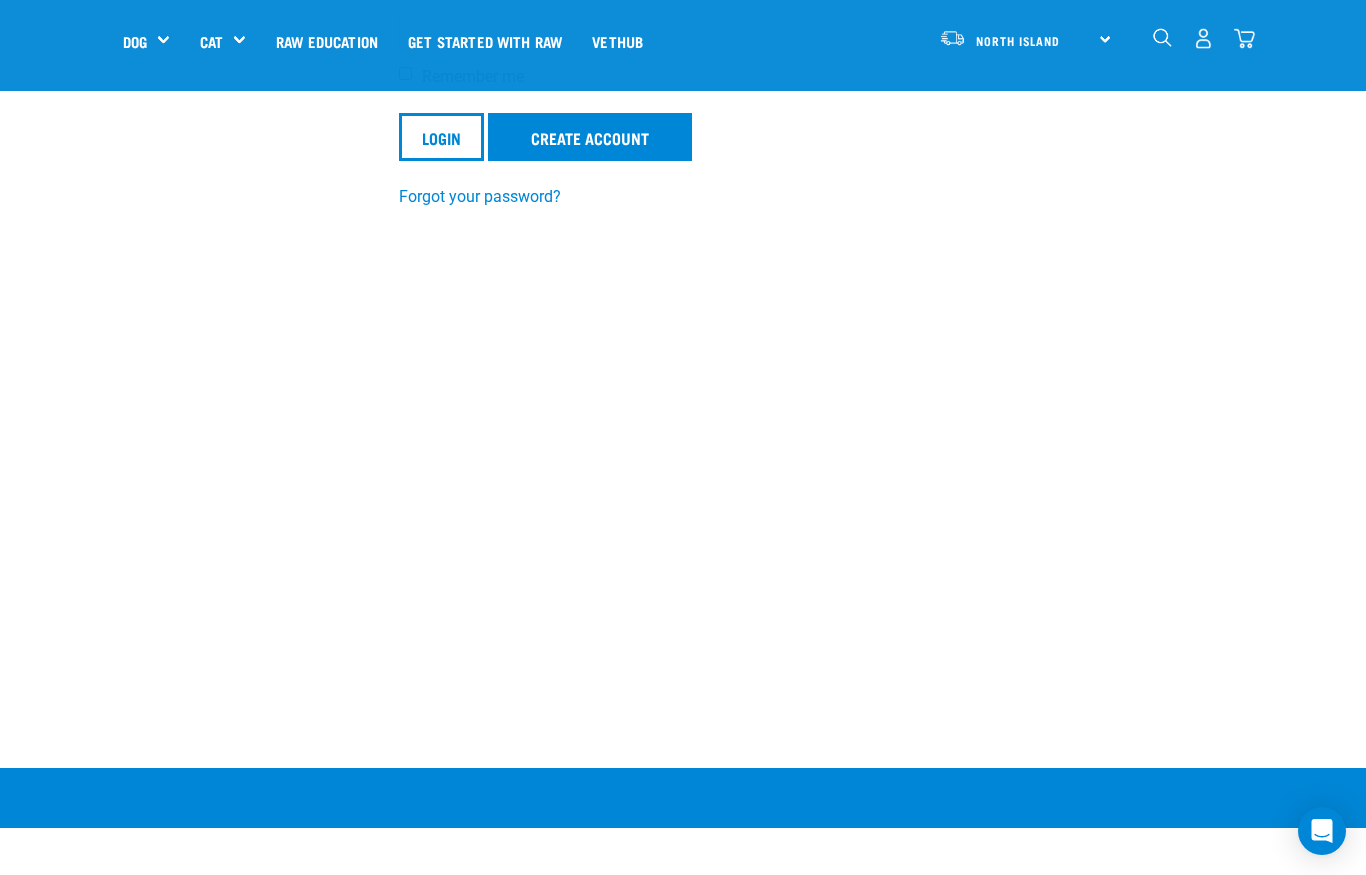 type on "support@example.com" 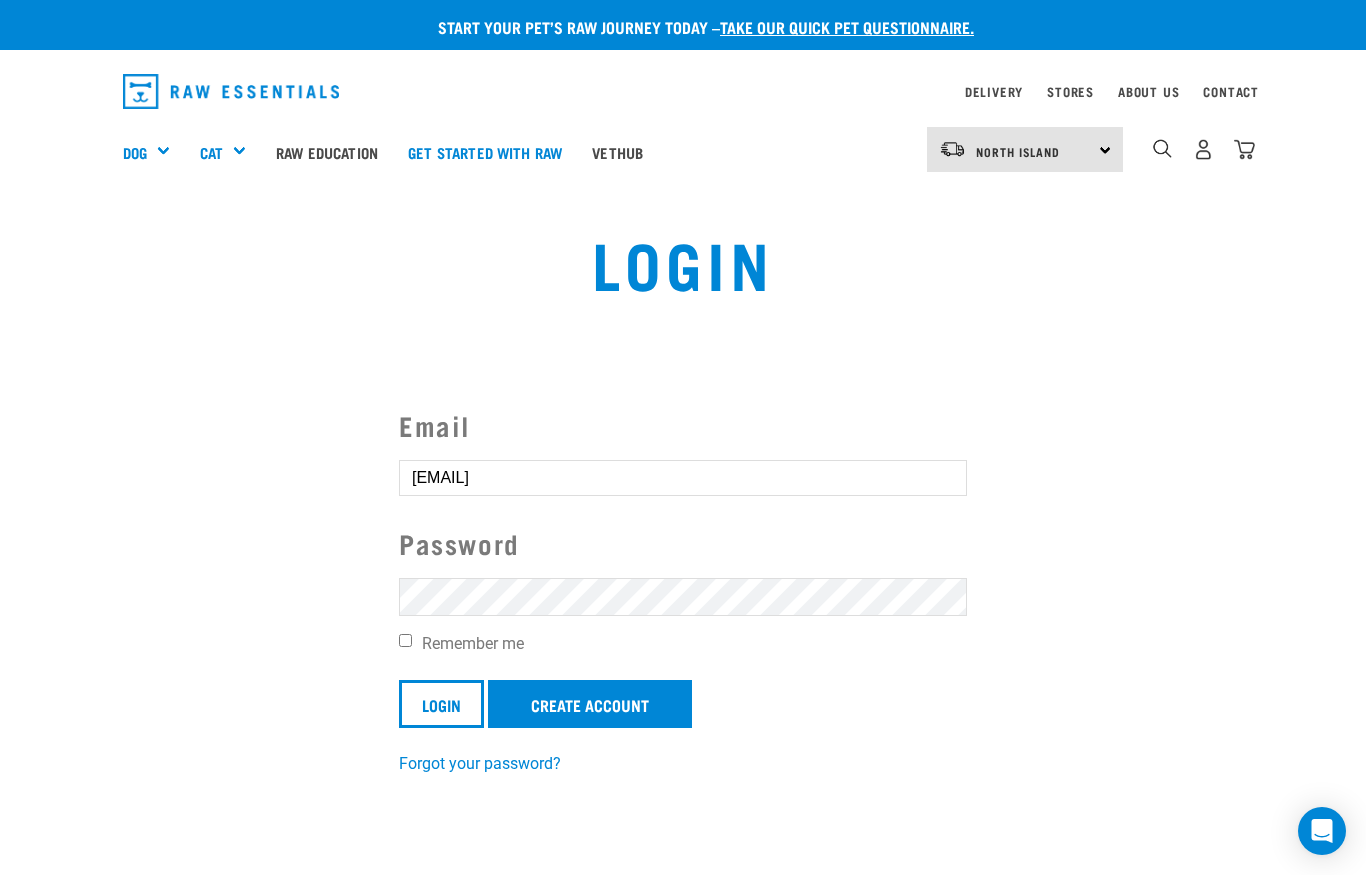 scroll, scrollTop: 0, scrollLeft: 0, axis: both 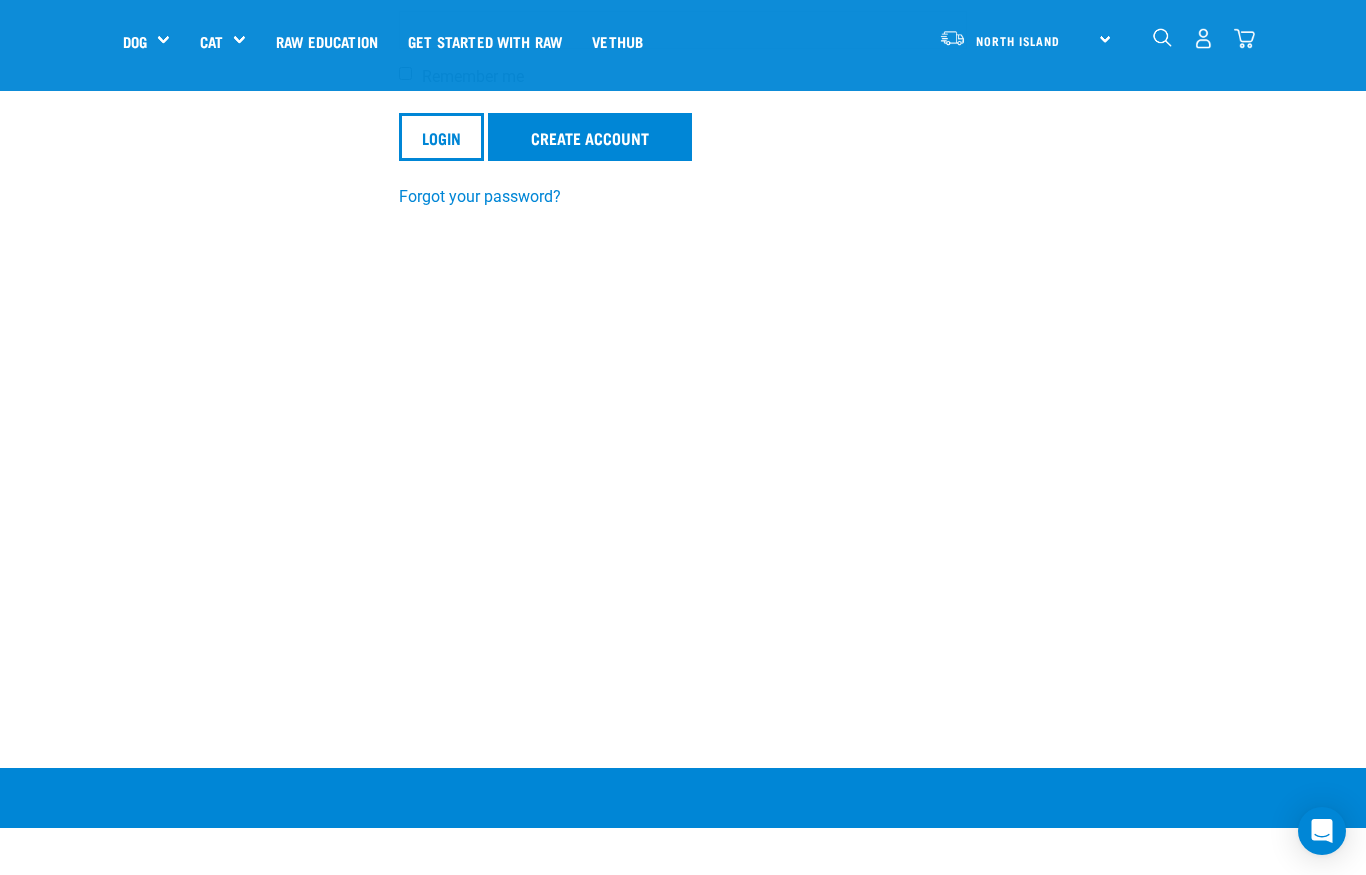 type on "[USERNAME]@[DOMAIN]" 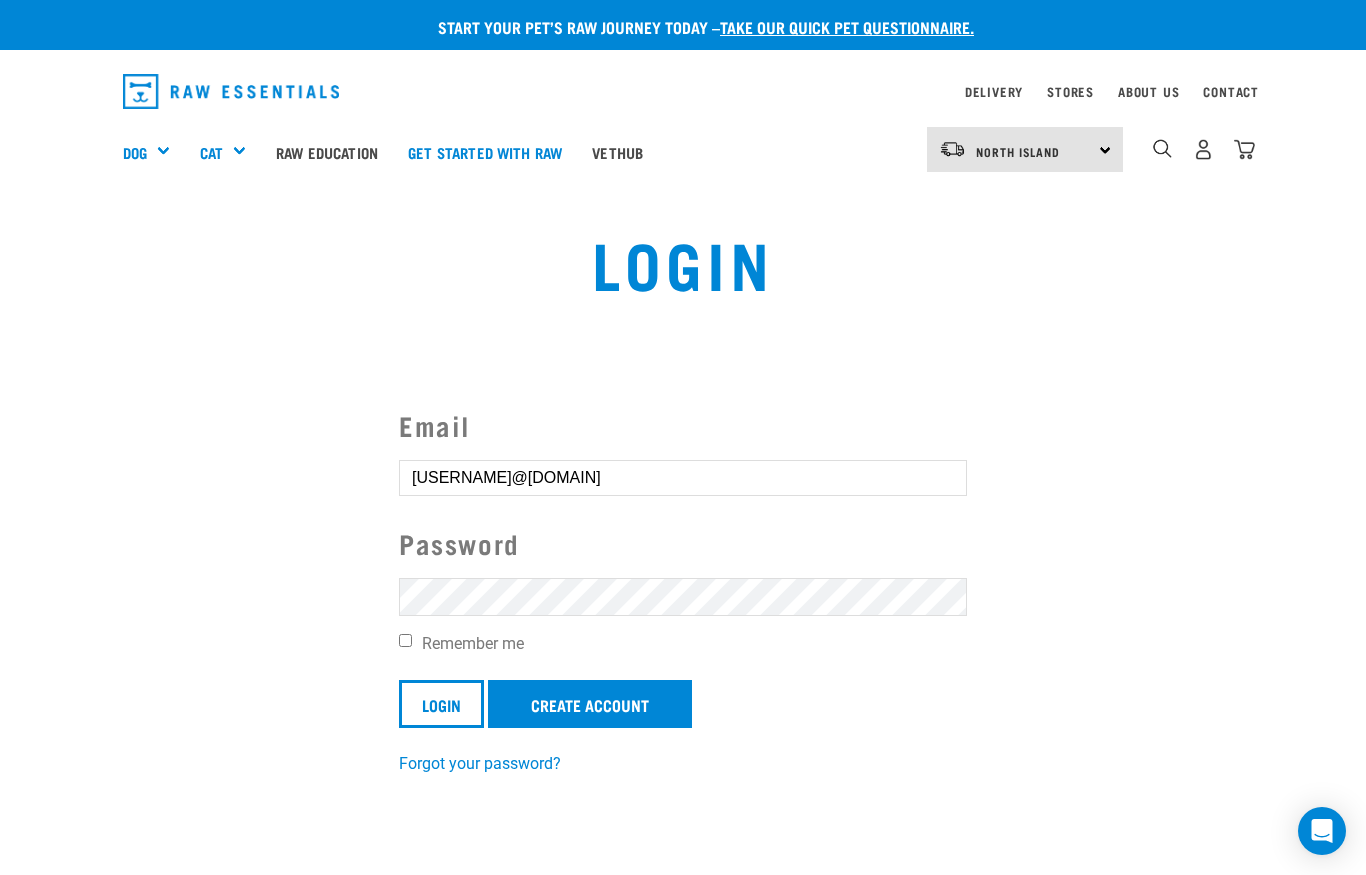 scroll, scrollTop: 0, scrollLeft: 0, axis: both 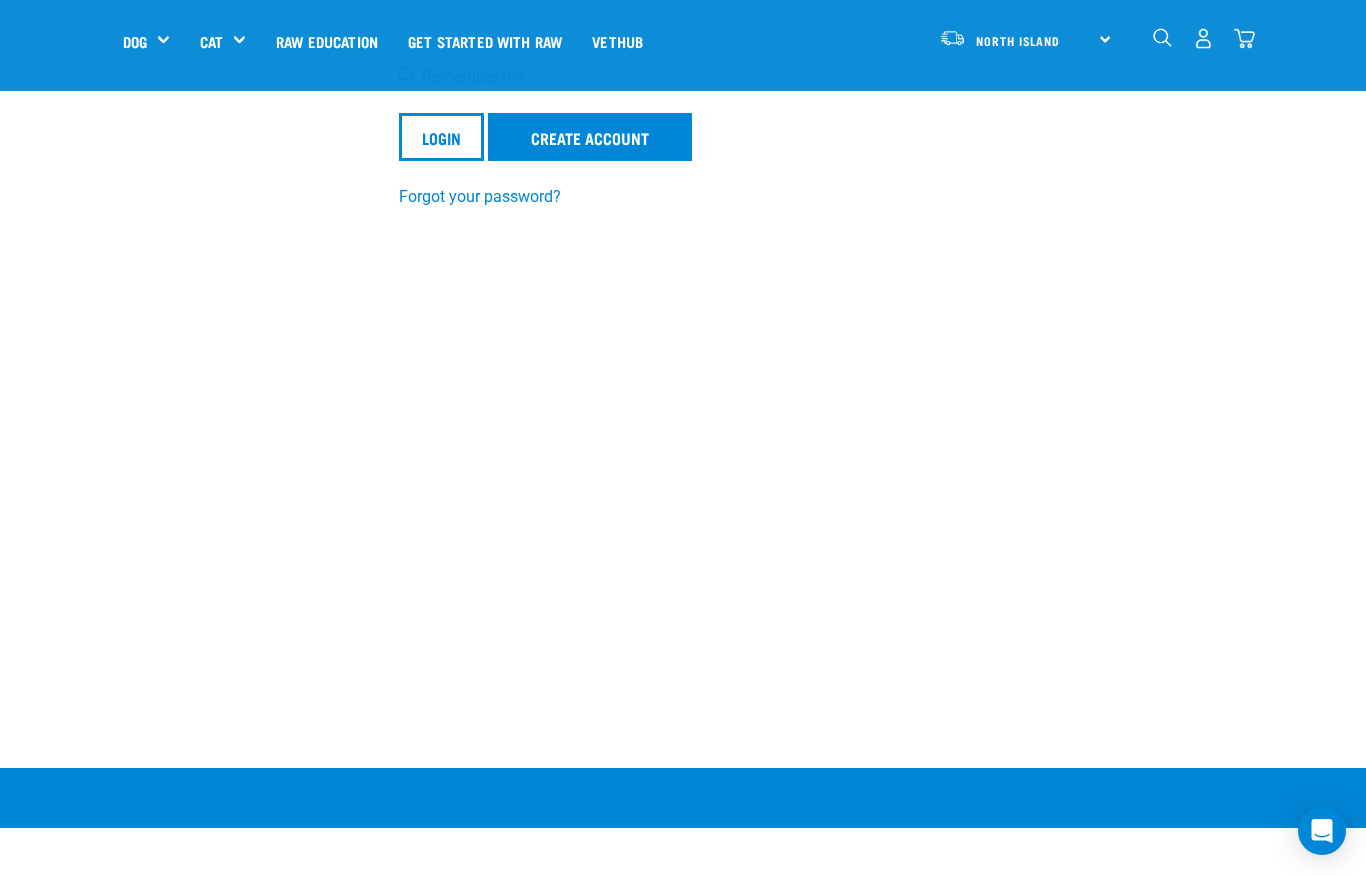type on "[USERNAME]@[DOMAIN]" 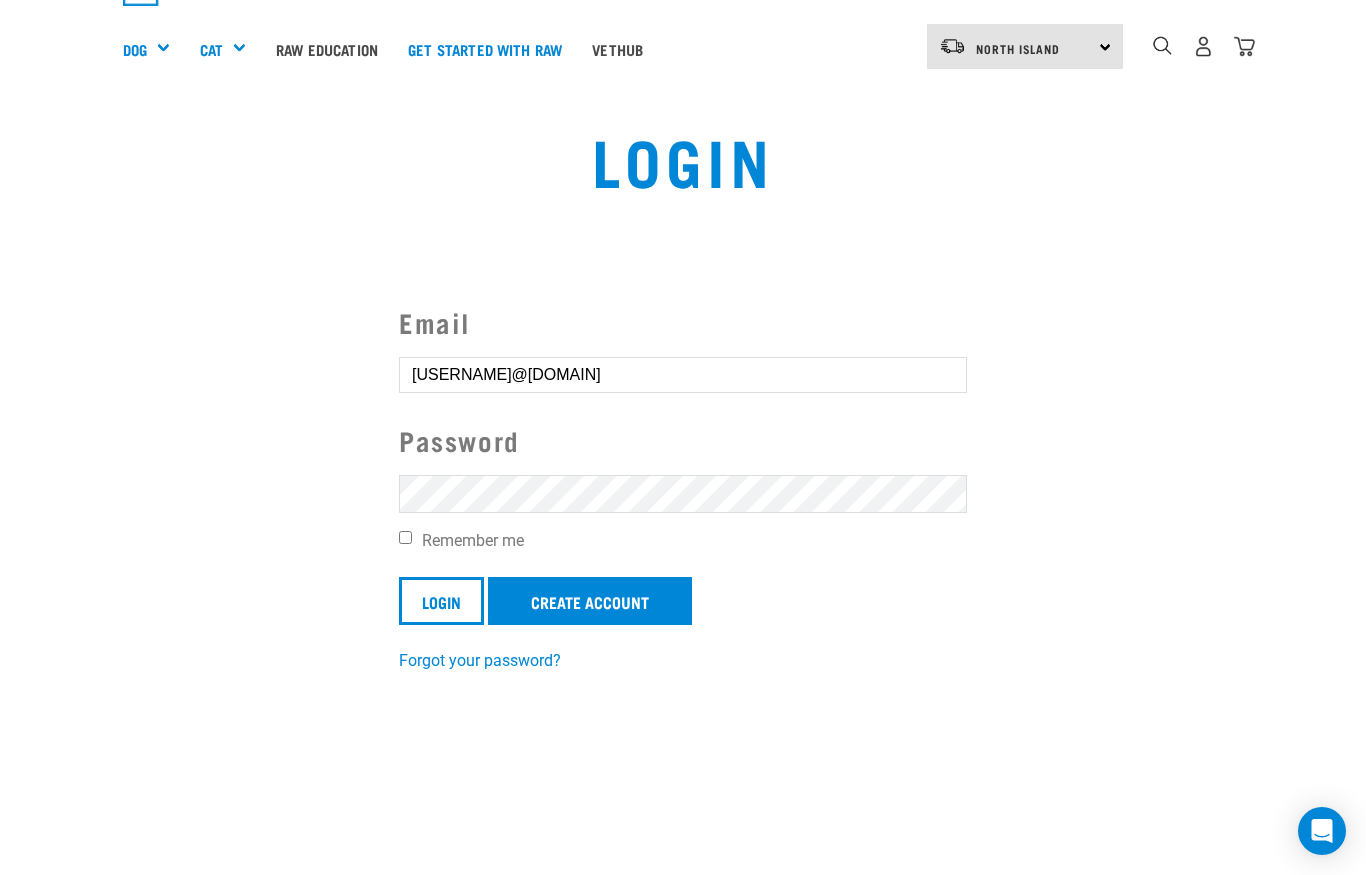 scroll, scrollTop: 0, scrollLeft: 0, axis: both 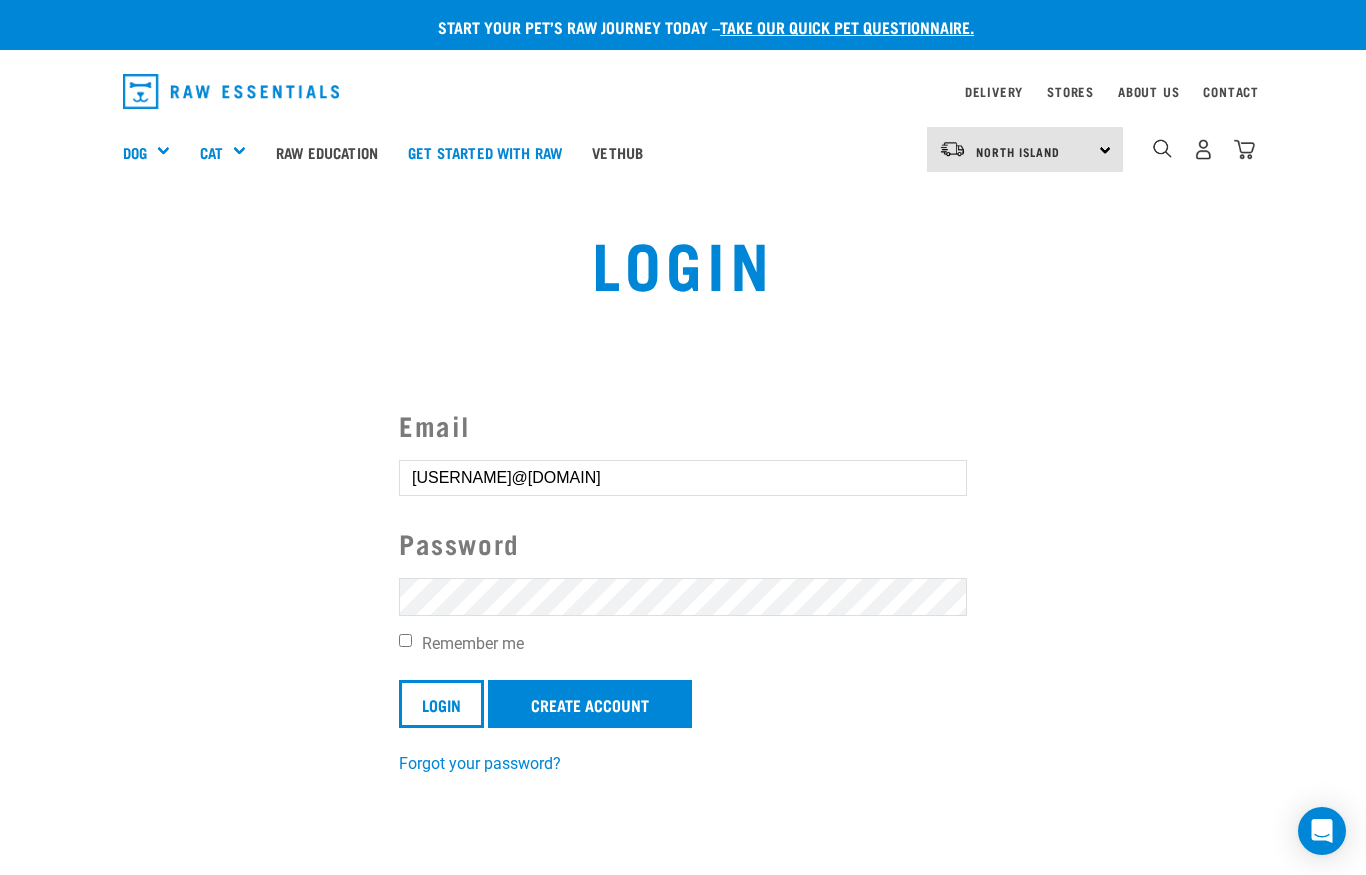 click on "Remember me" at bounding box center (405, 640) 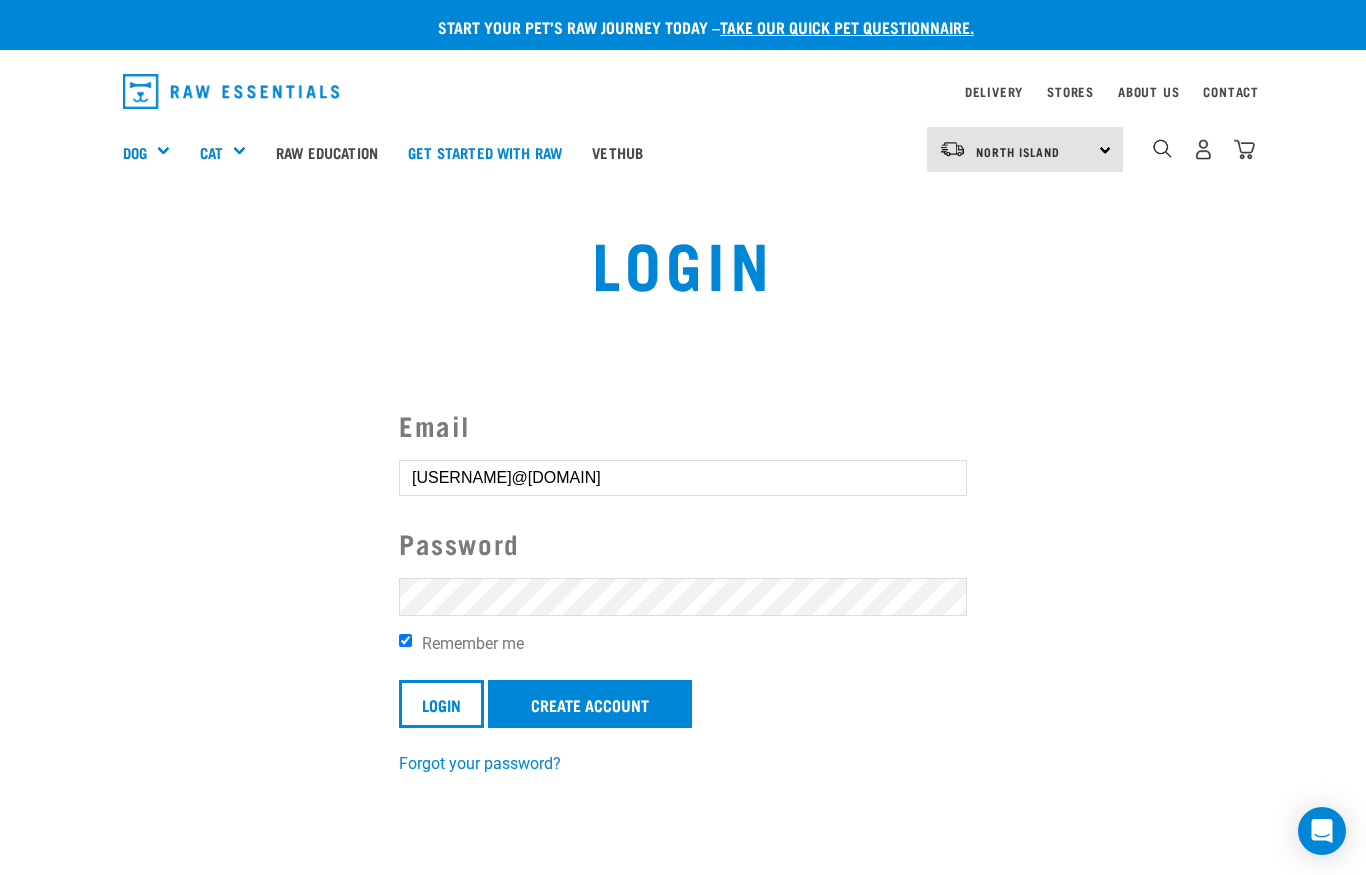 click on "Create Account" at bounding box center [590, 704] 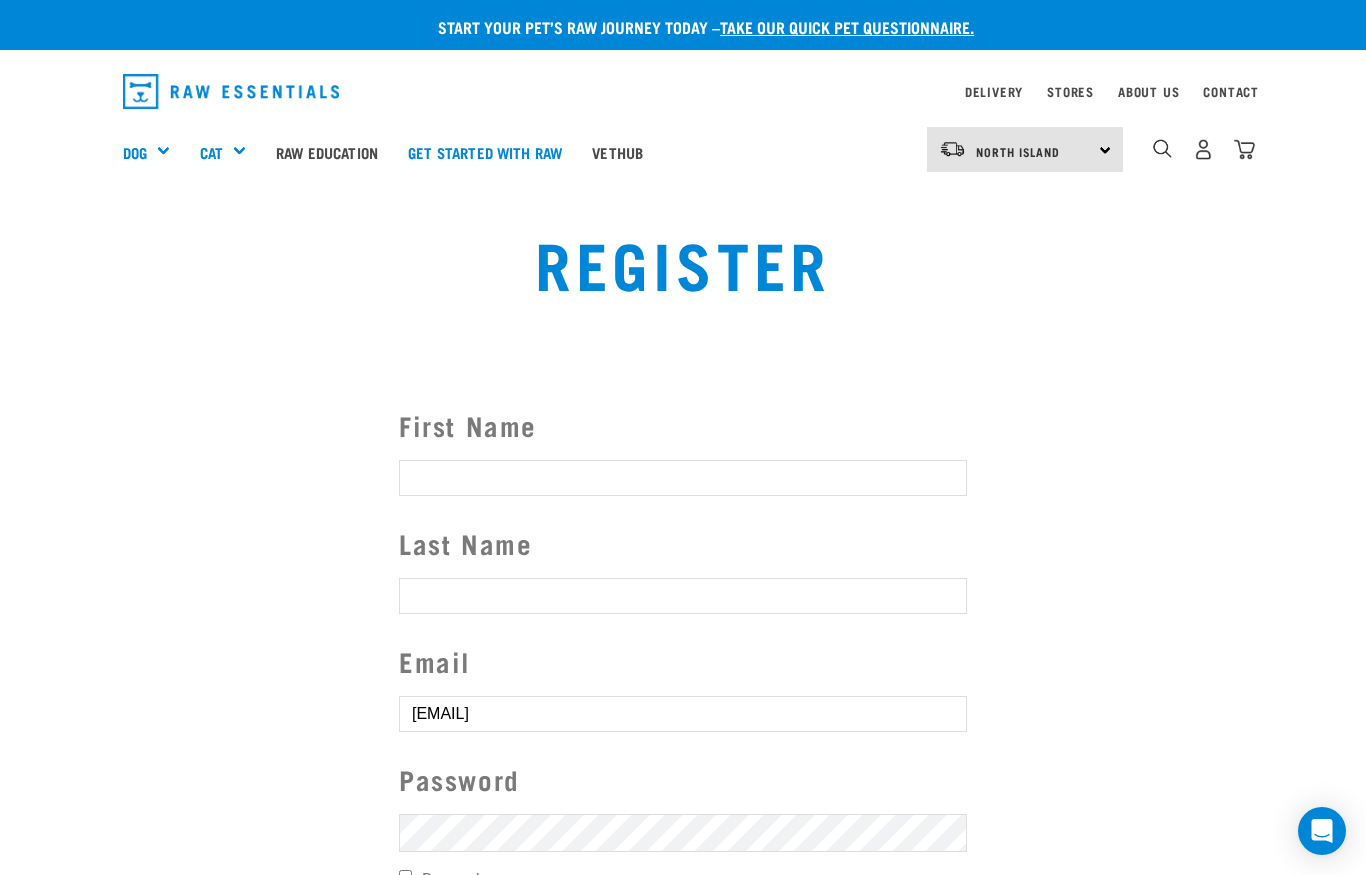 scroll, scrollTop: 0, scrollLeft: 0, axis: both 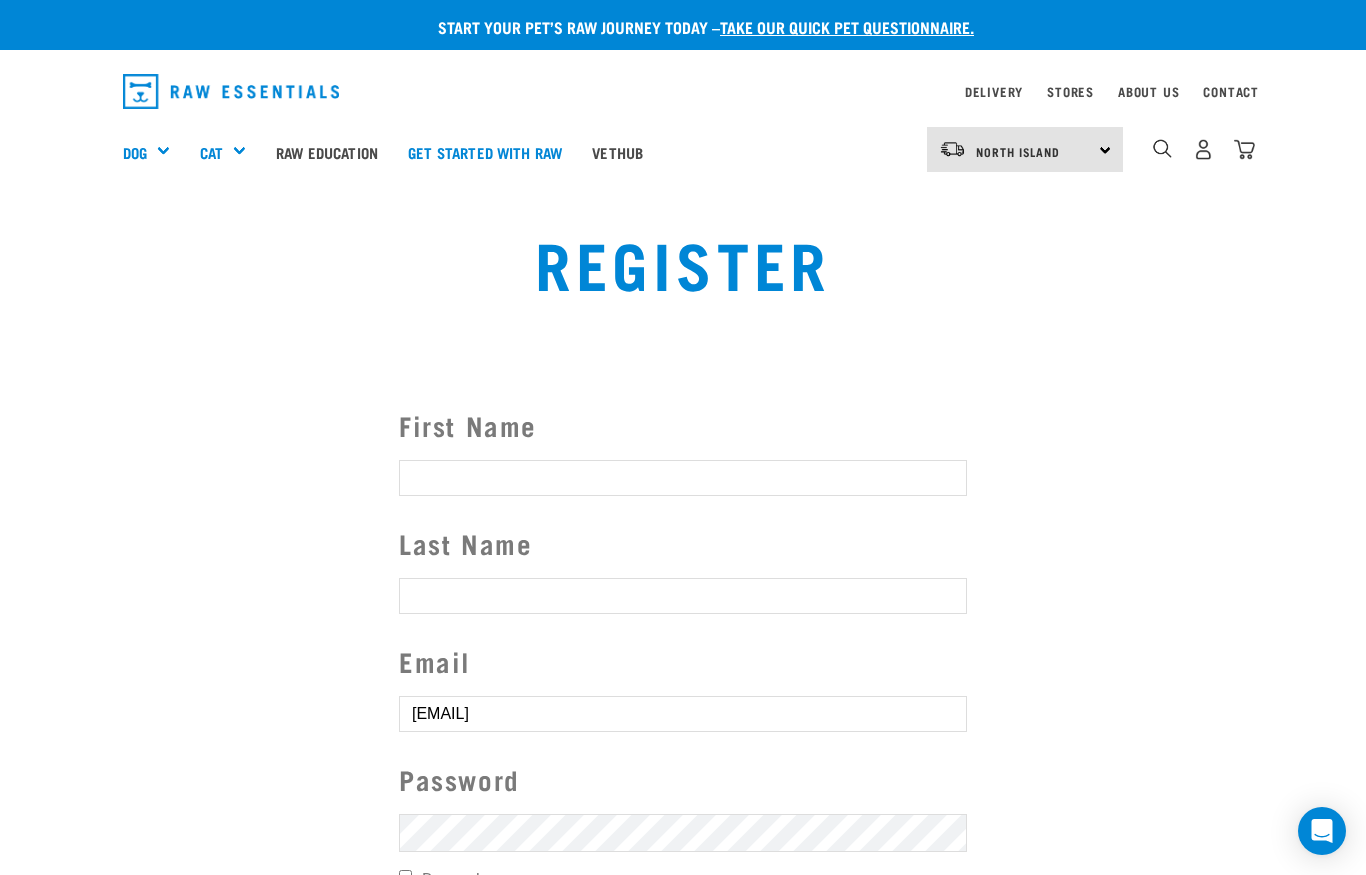 click at bounding box center (1203, 149) 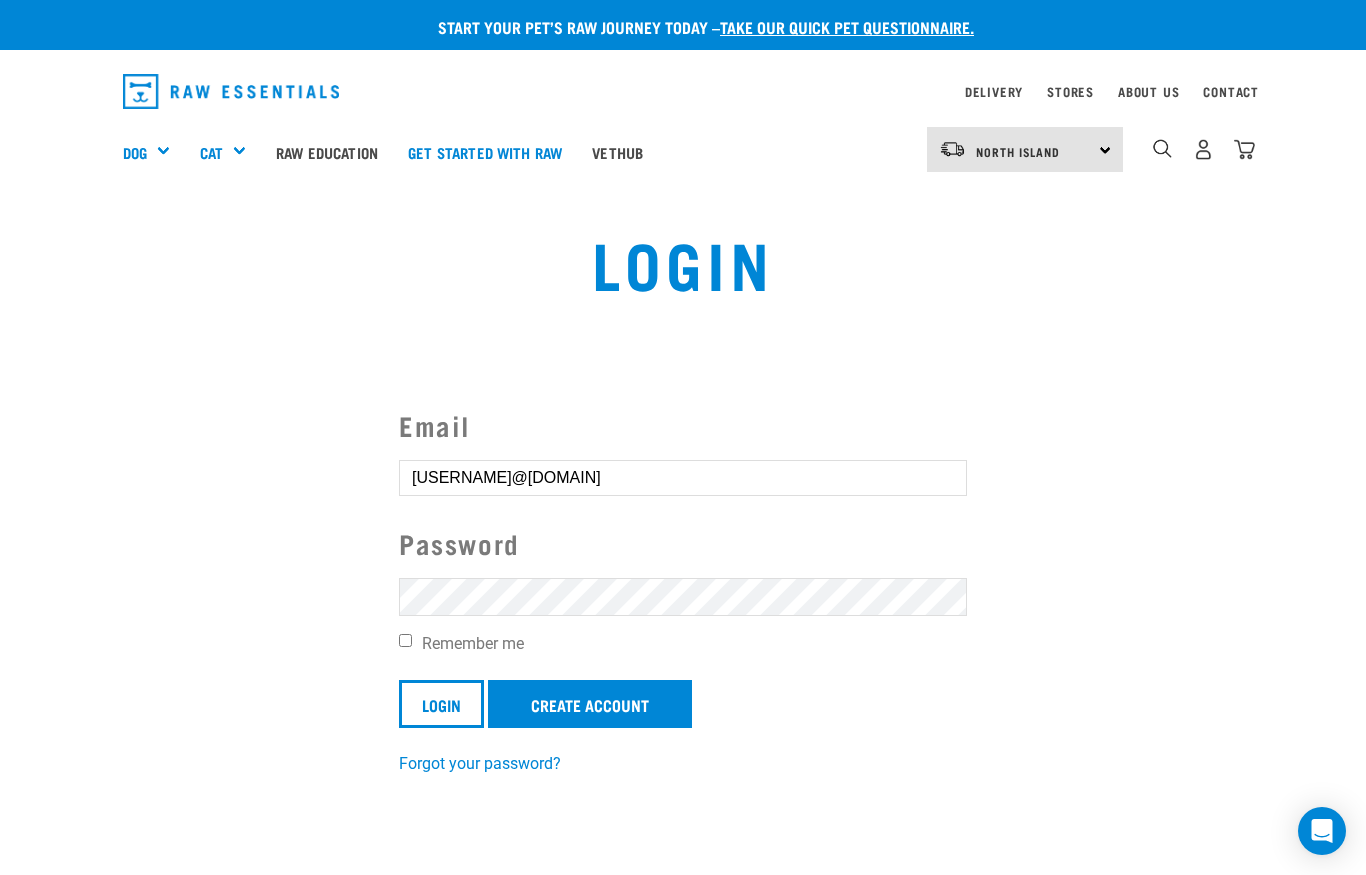 scroll, scrollTop: 0, scrollLeft: 0, axis: both 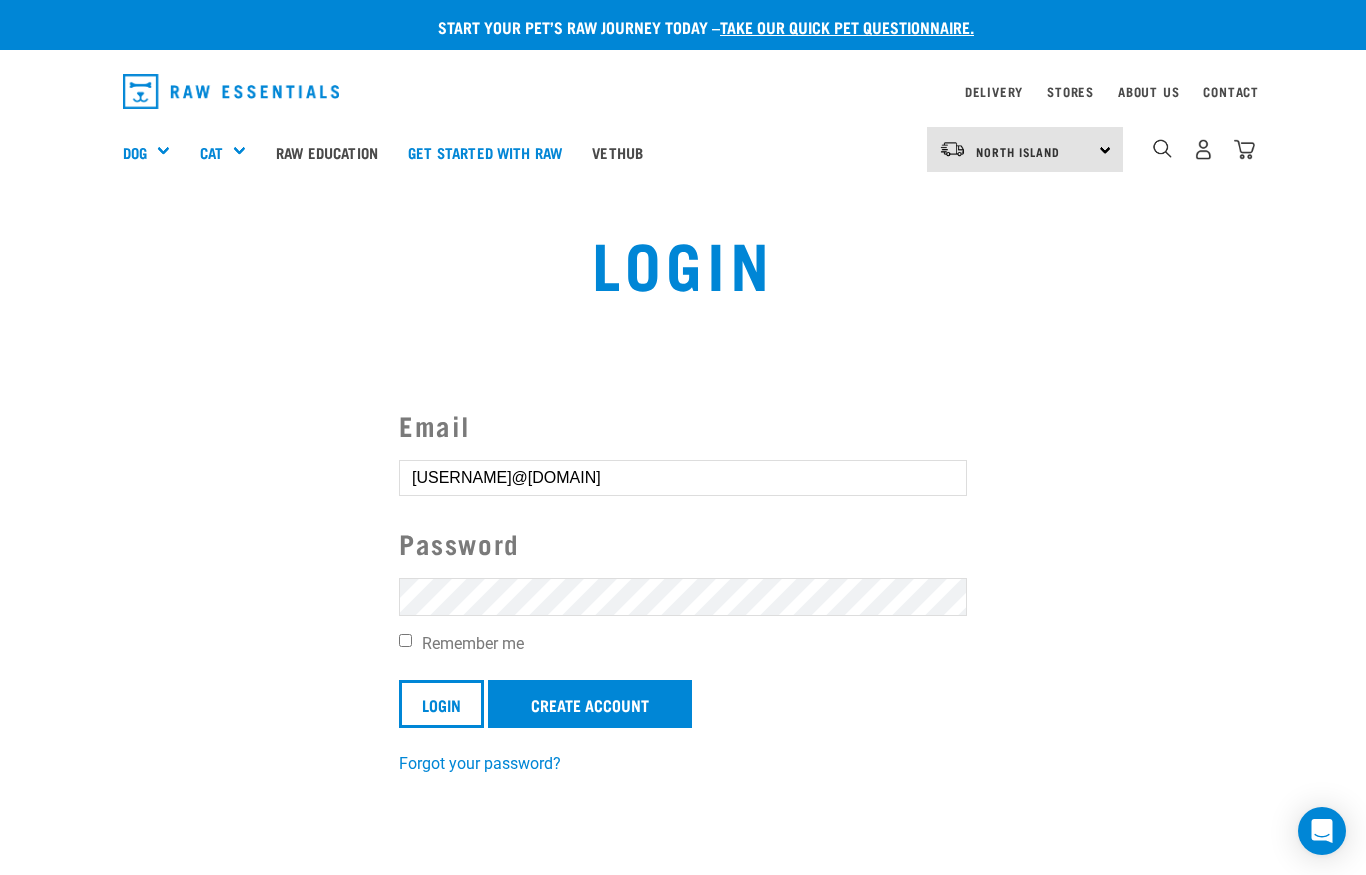 type on "[USERNAME]@[DOMAIN]" 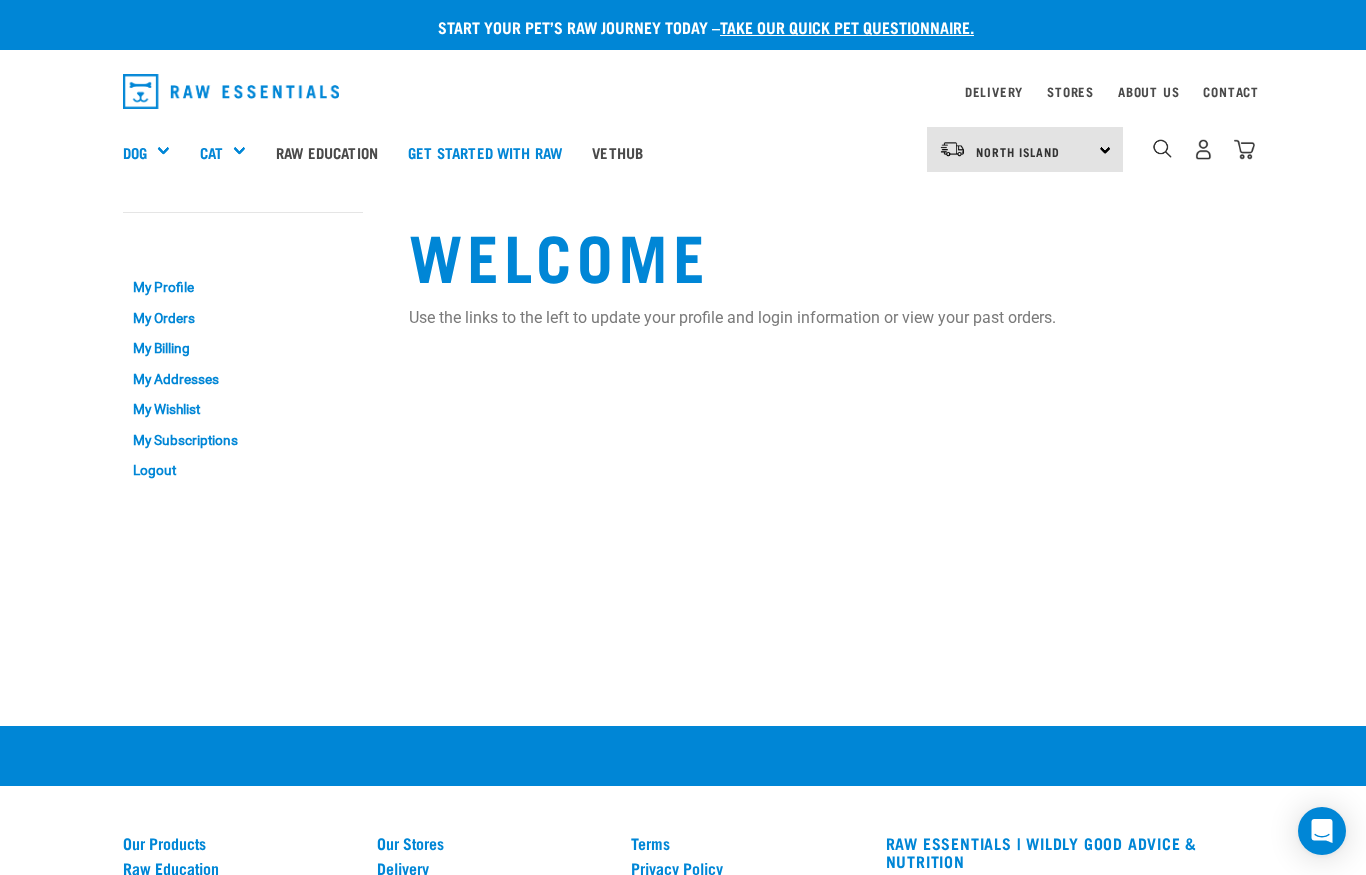 scroll, scrollTop: 0, scrollLeft: 0, axis: both 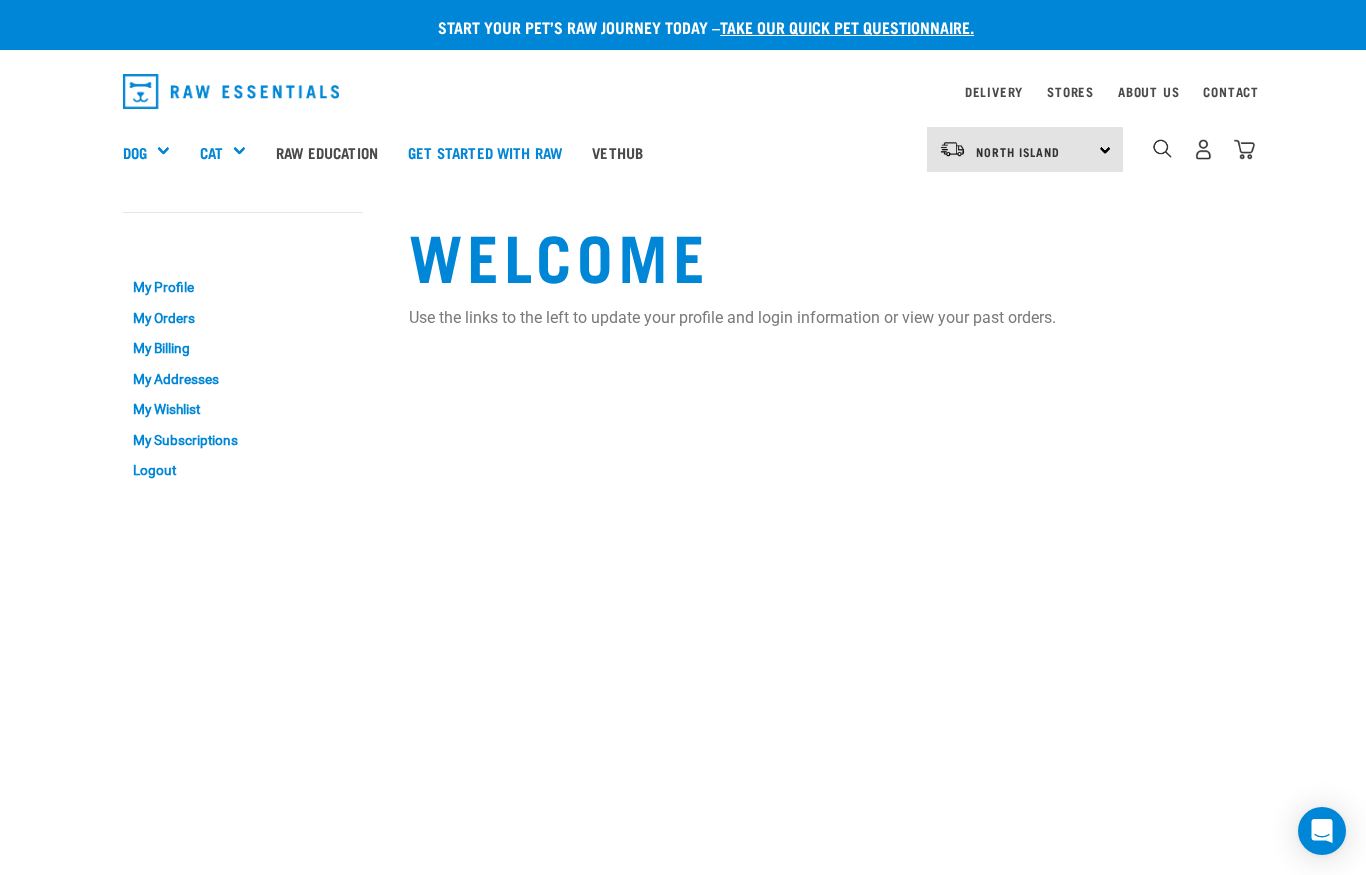 click on "My Orders" at bounding box center [243, 318] 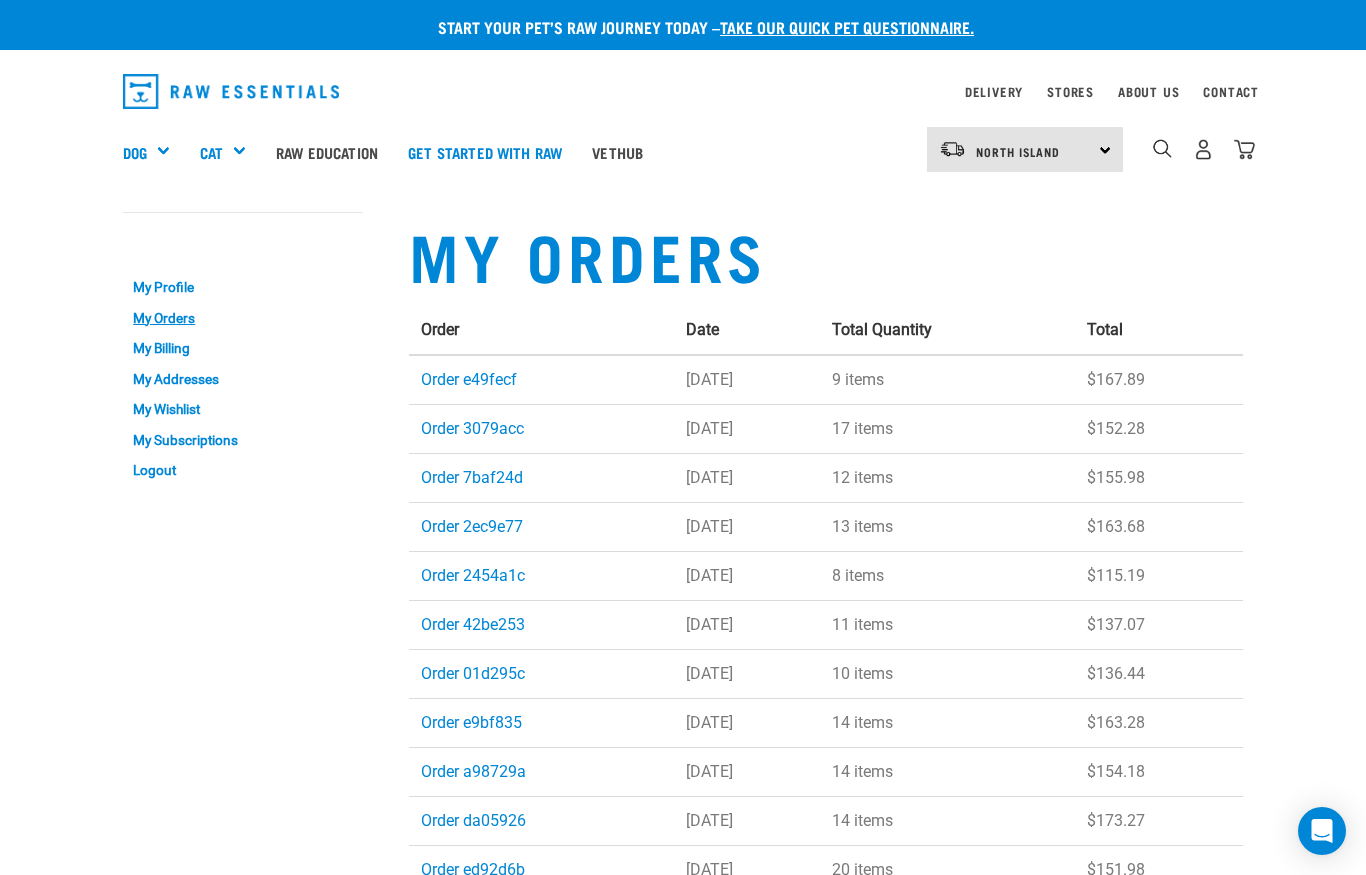 scroll, scrollTop: 0, scrollLeft: 0, axis: both 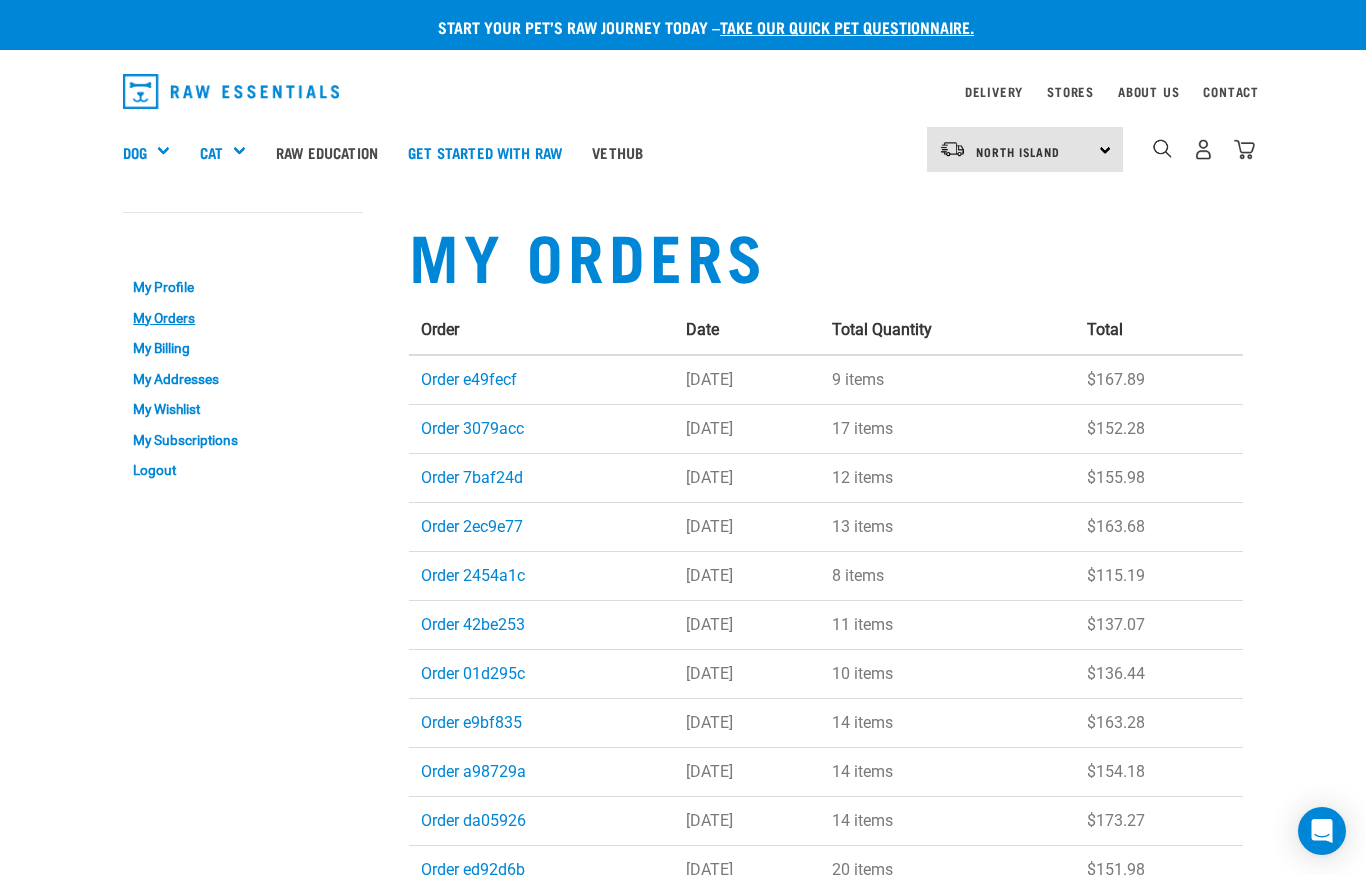 click on "Order e49fecf" at bounding box center [469, 379] 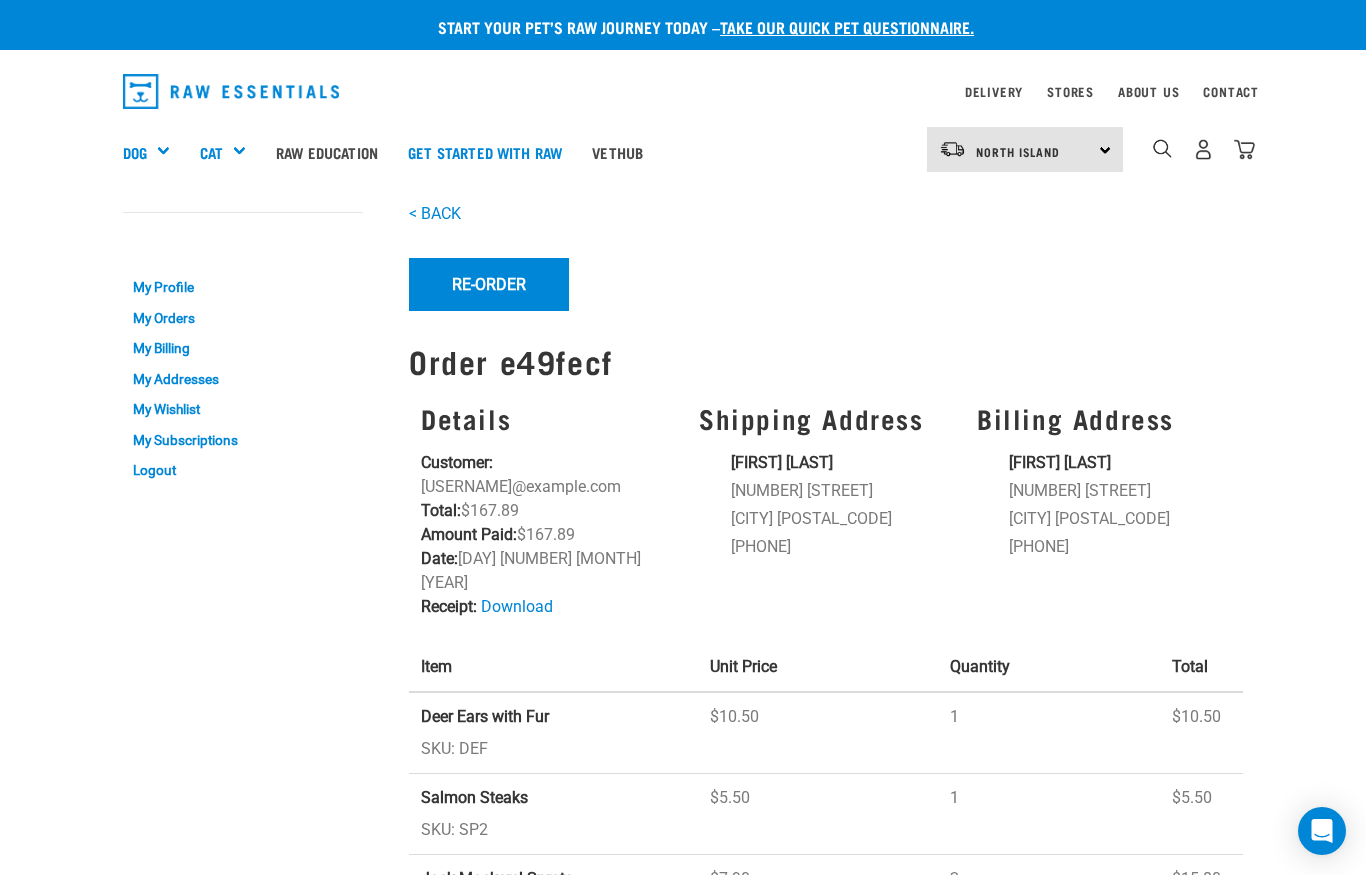 scroll, scrollTop: 0, scrollLeft: 0, axis: both 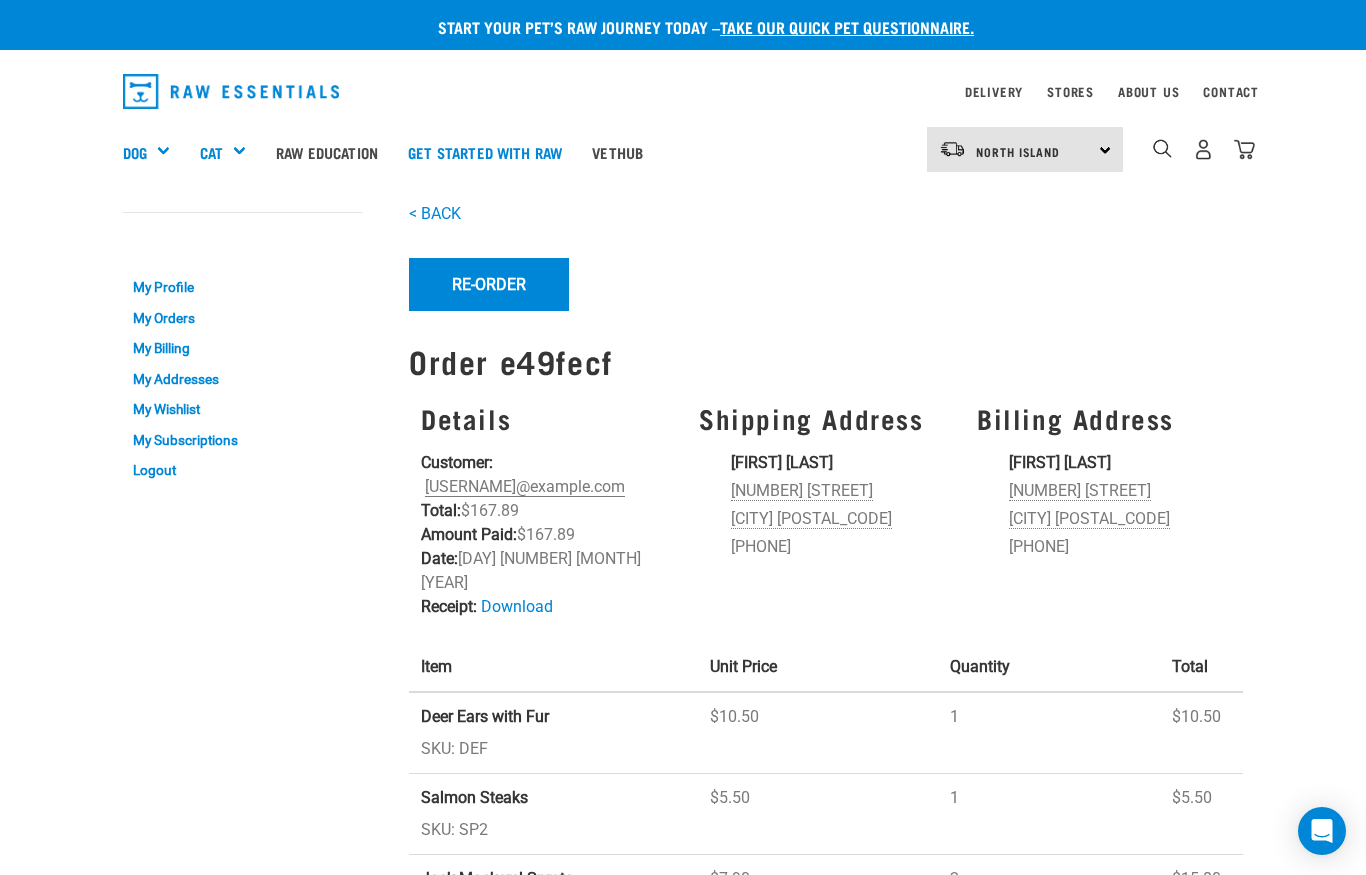 click on "My Profile" at bounding box center (243, 287) 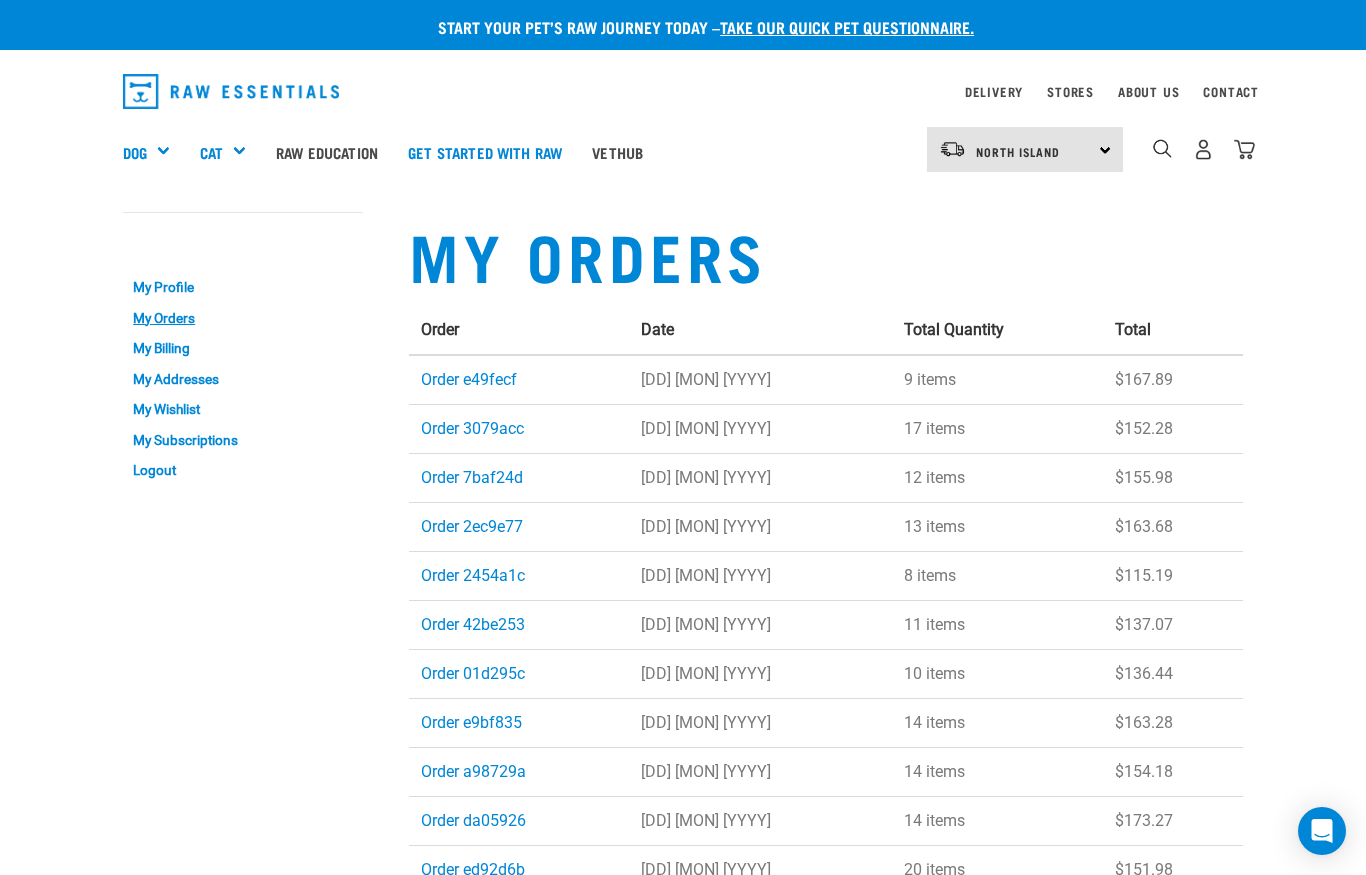 scroll, scrollTop: 0, scrollLeft: 0, axis: both 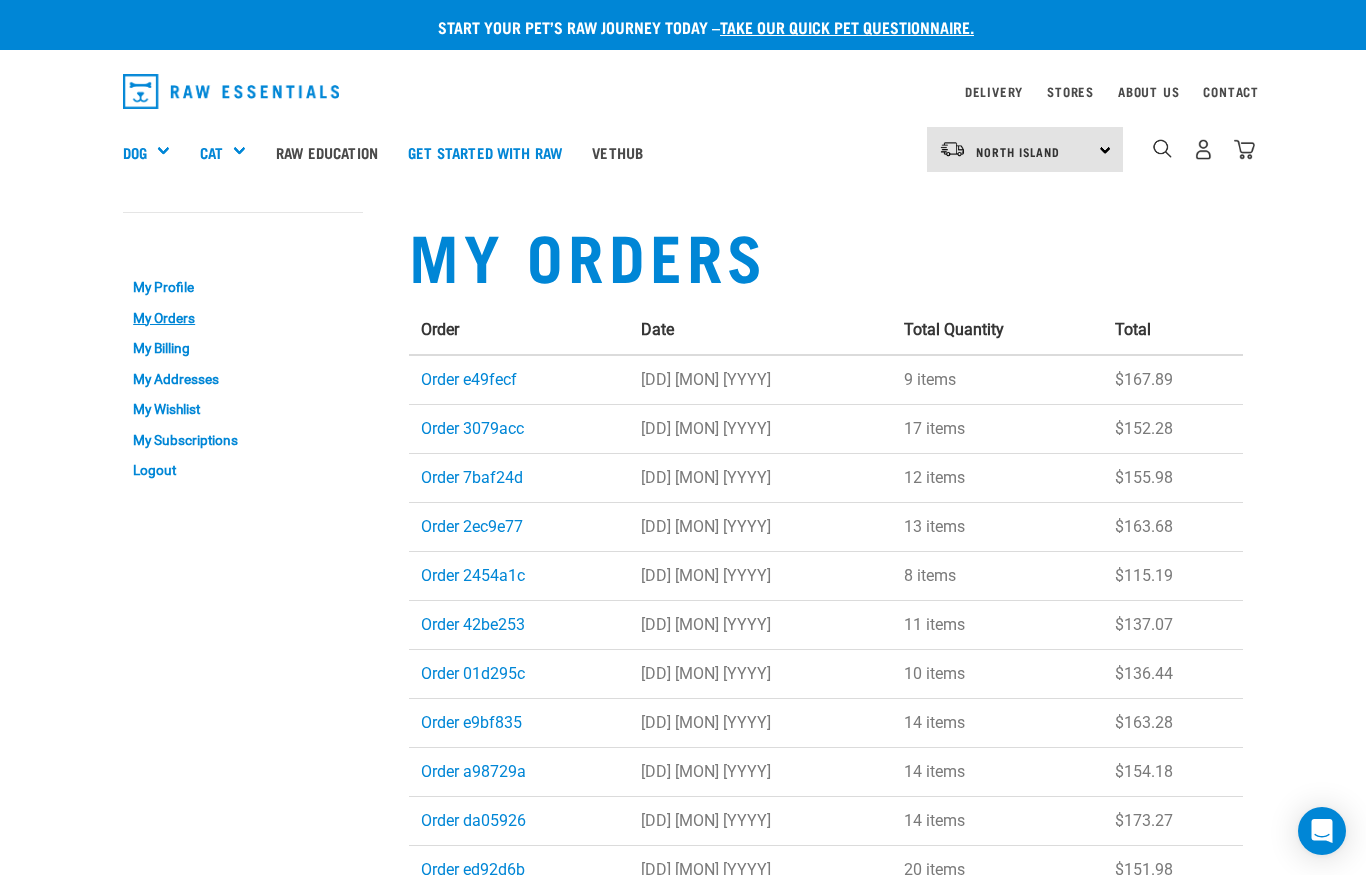 click on "Order 3079acc" at bounding box center [472, 428] 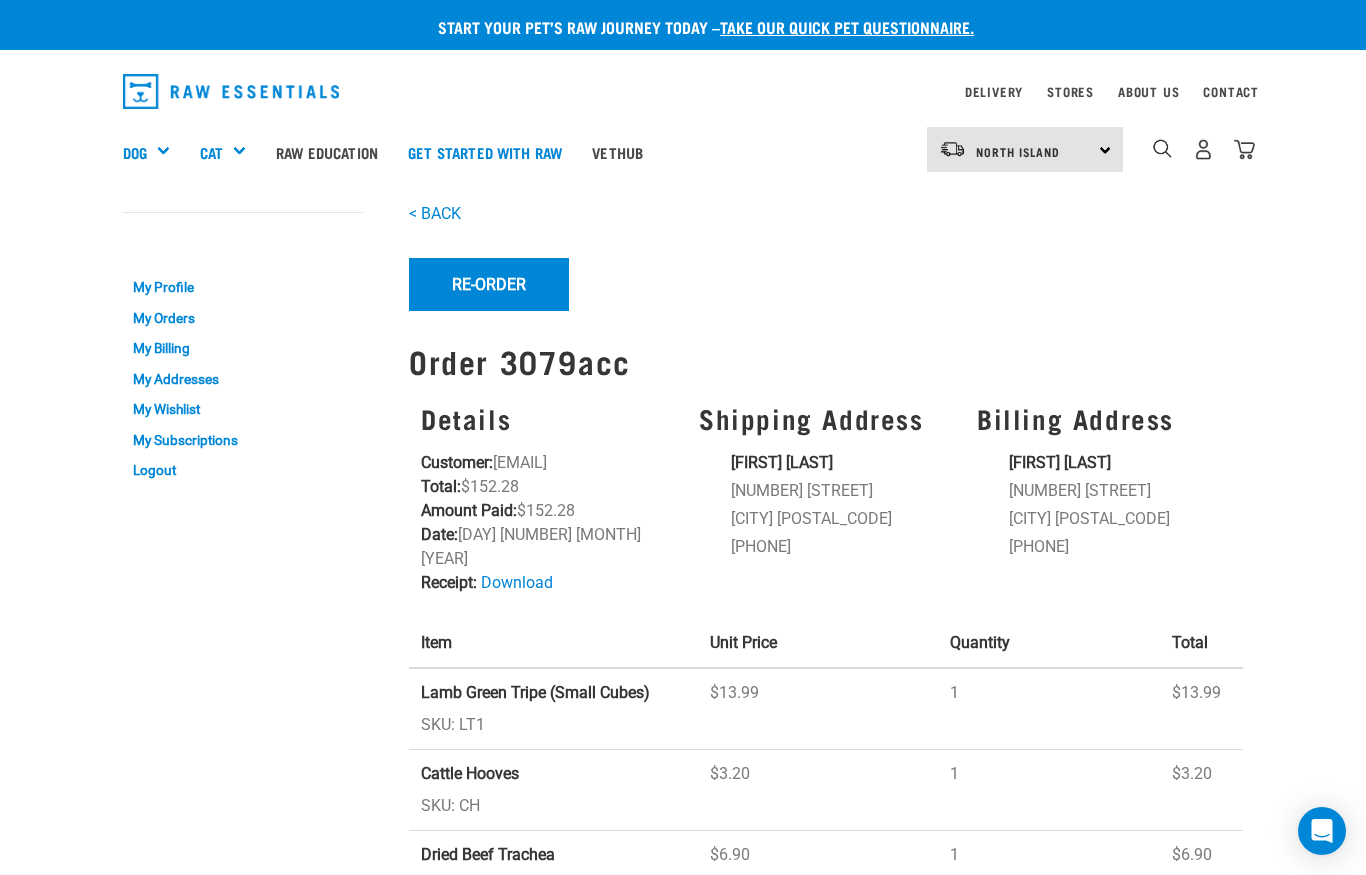 scroll, scrollTop: 0, scrollLeft: 0, axis: both 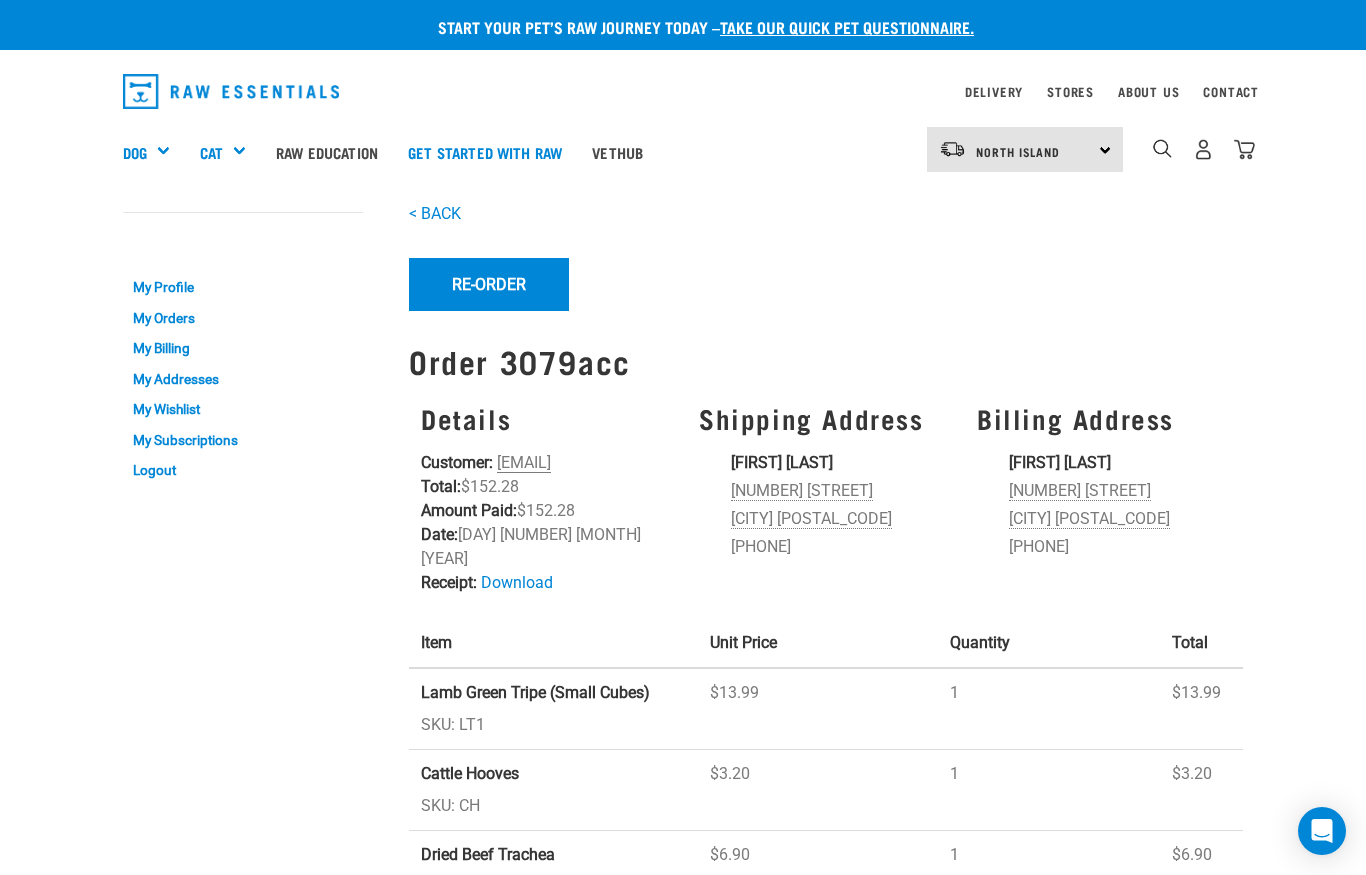 click on "Shop All Dog" at bounding box center (0, 0) 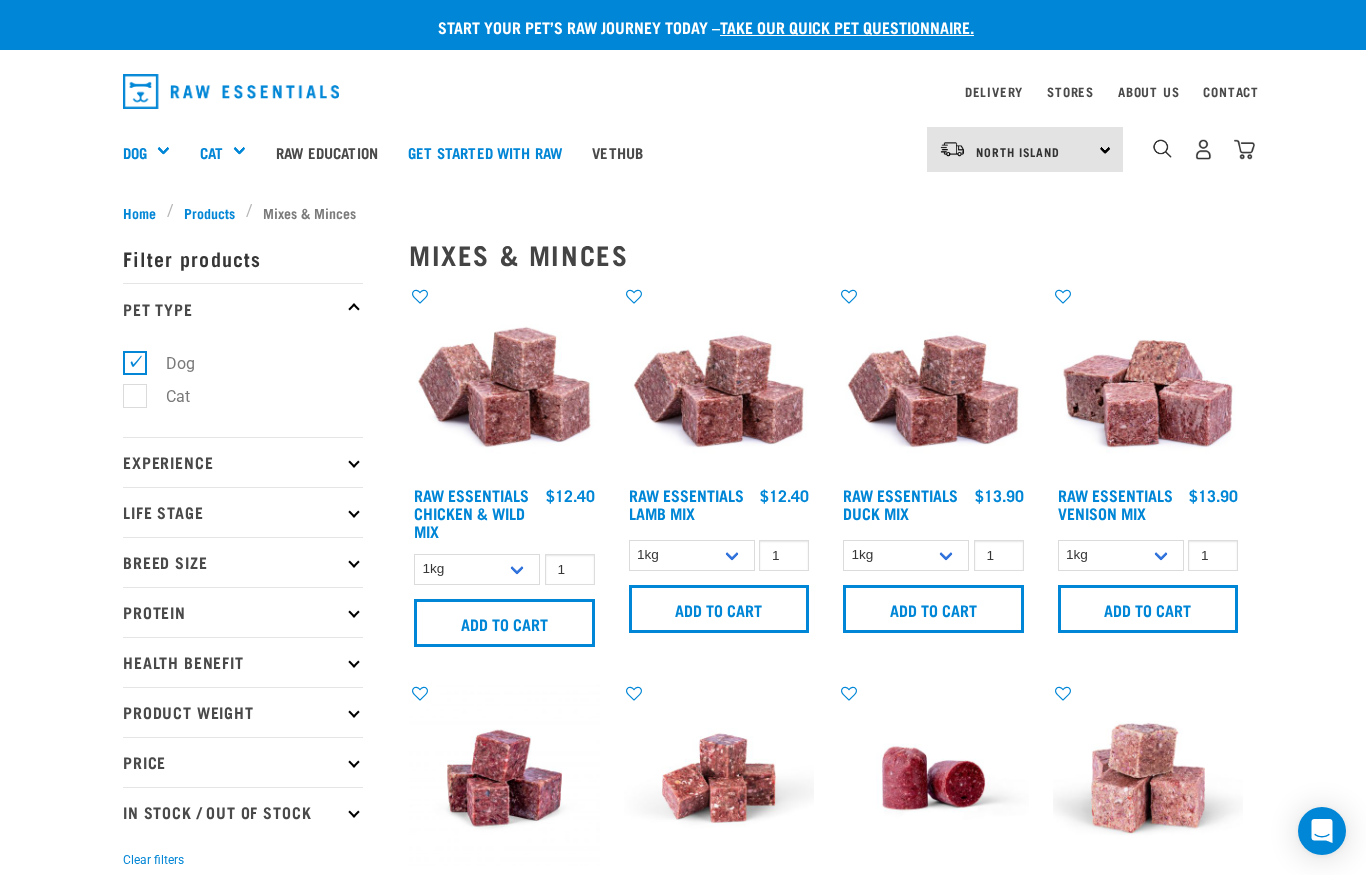scroll, scrollTop: 0, scrollLeft: 0, axis: both 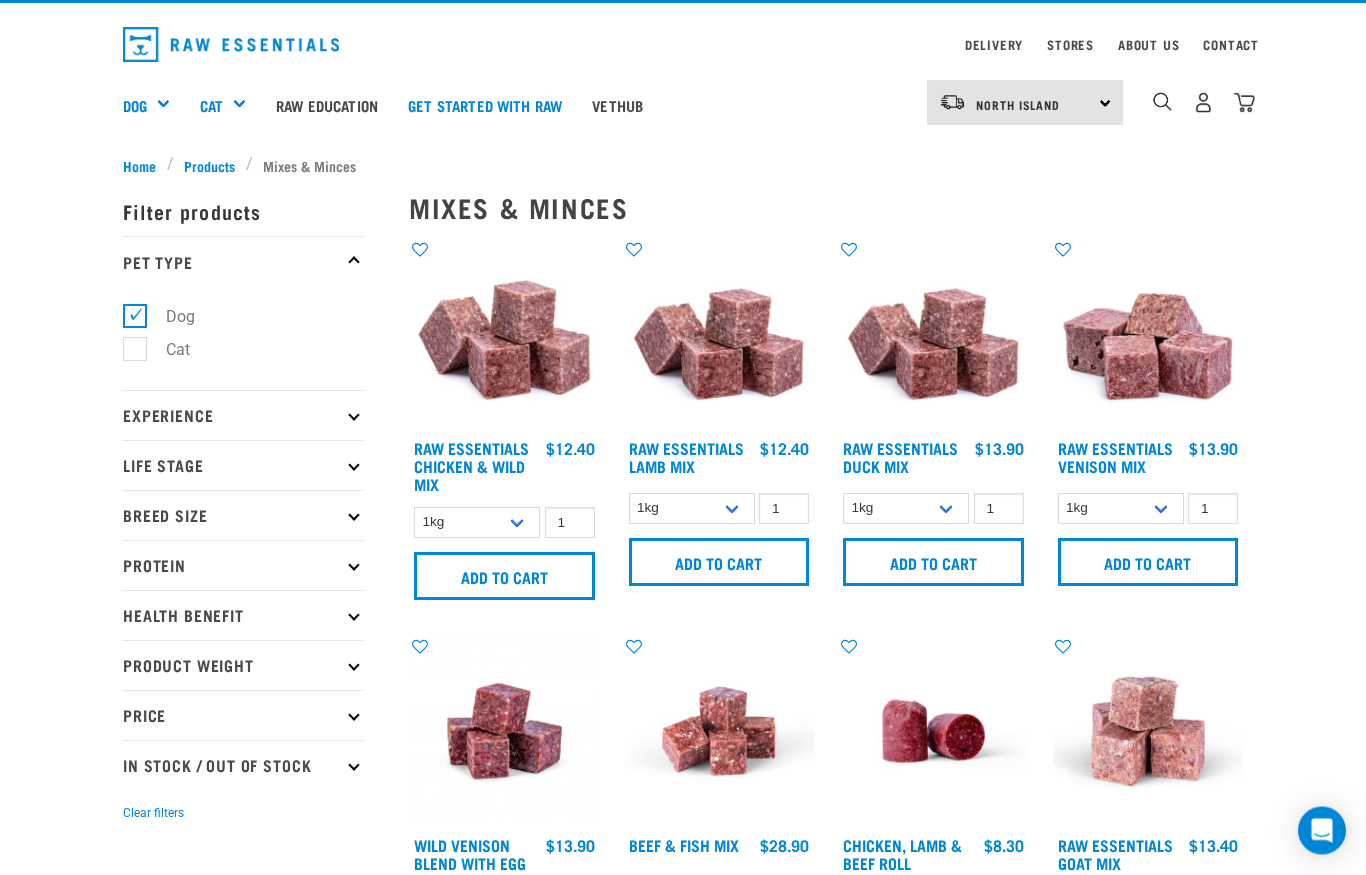 click on "×
Filter products
Pet Type
Dog
Cat
Experience
New Raw Feeder
Experienced Raw Feeder
Life Stage
Cat" at bounding box center [254, 1799] 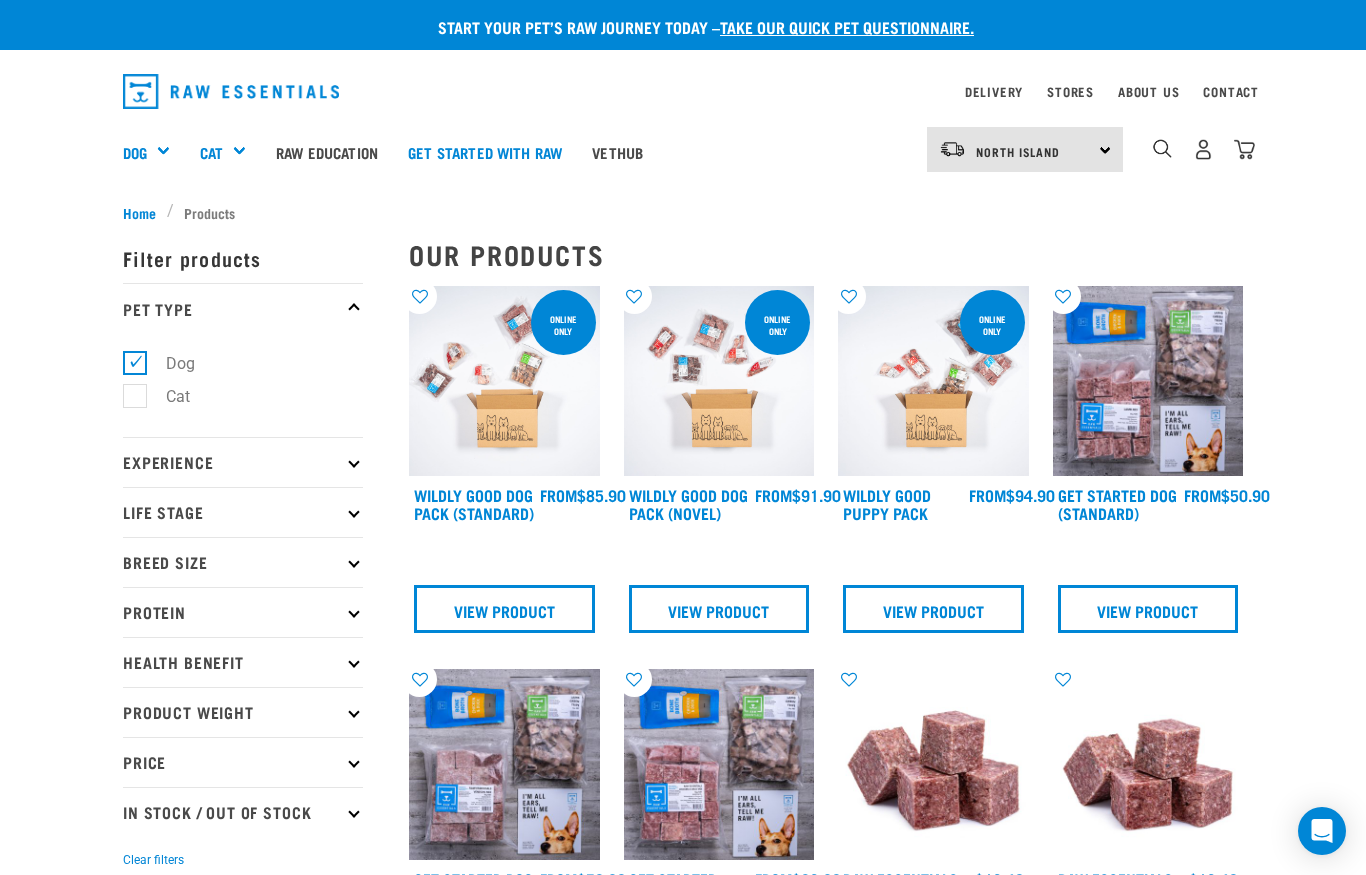 scroll, scrollTop: 0, scrollLeft: 0, axis: both 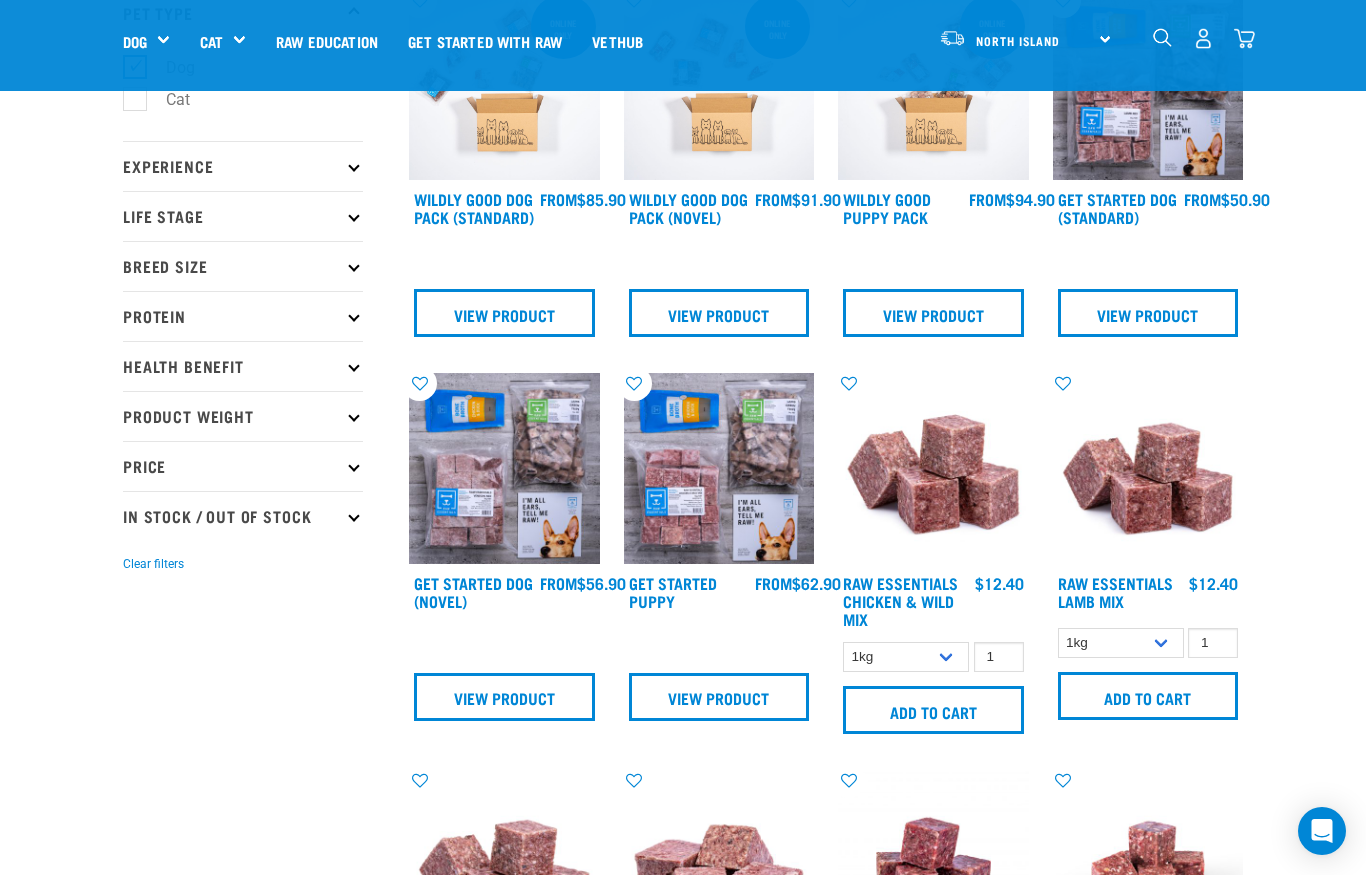 click on "Price" at bounding box center (243, 466) 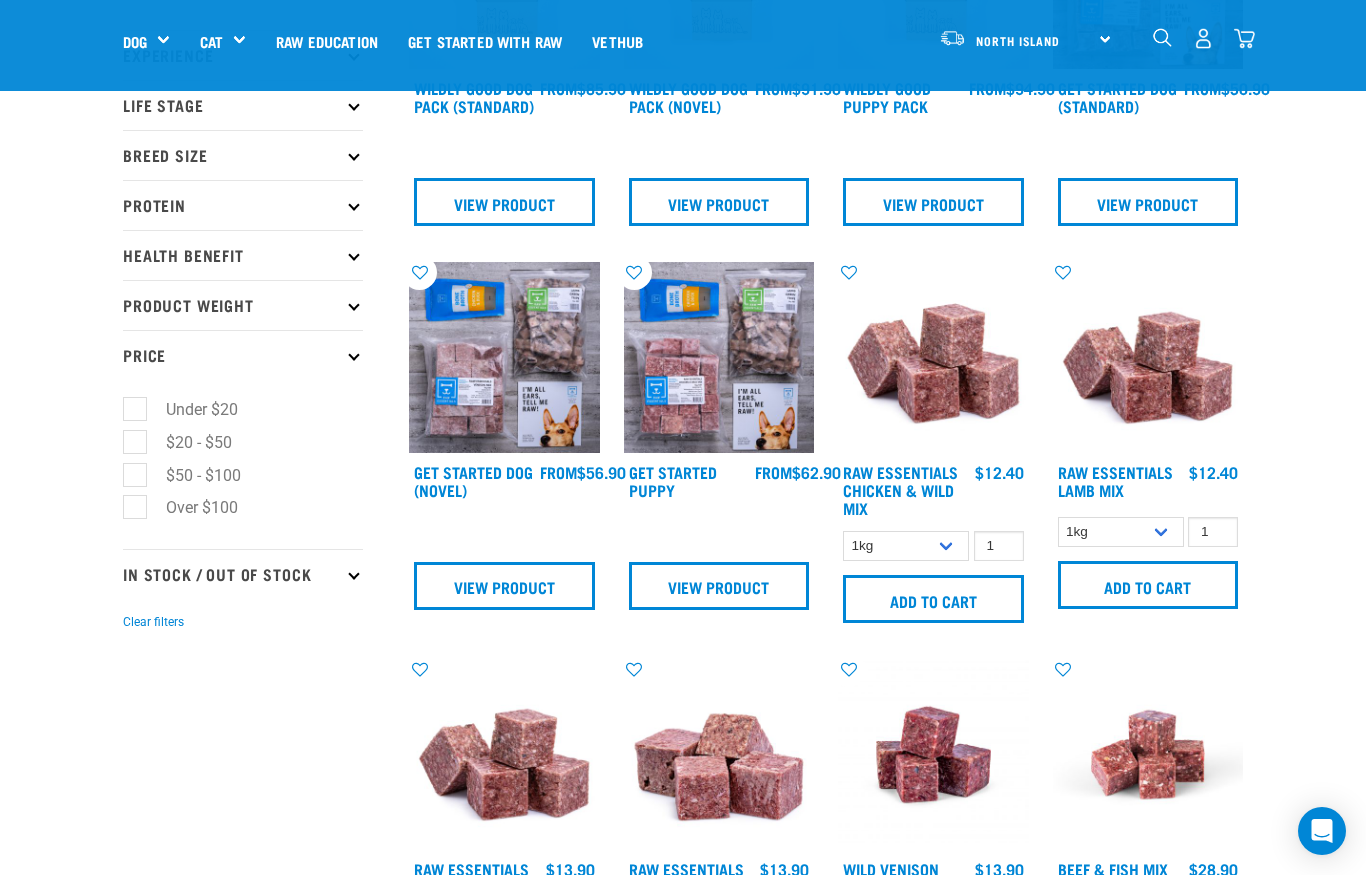 scroll, scrollTop: 0, scrollLeft: 0, axis: both 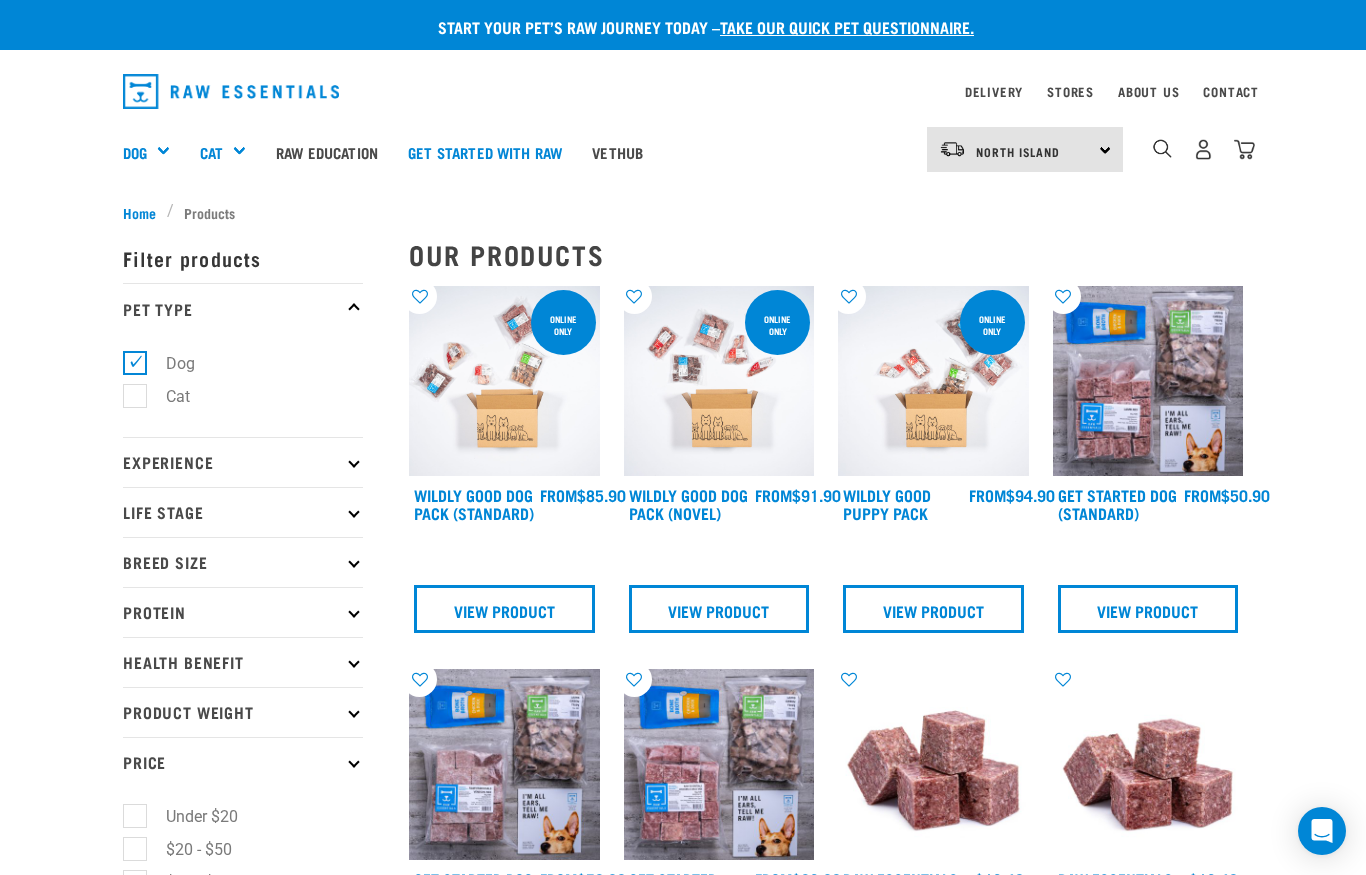 click on "×
Filter products
Pet Type
Dog
Cat
Experience
New Raw Feeder
Experienced Raw Feeder
Life Stage
Cat" at bounding box center (254, 2131) 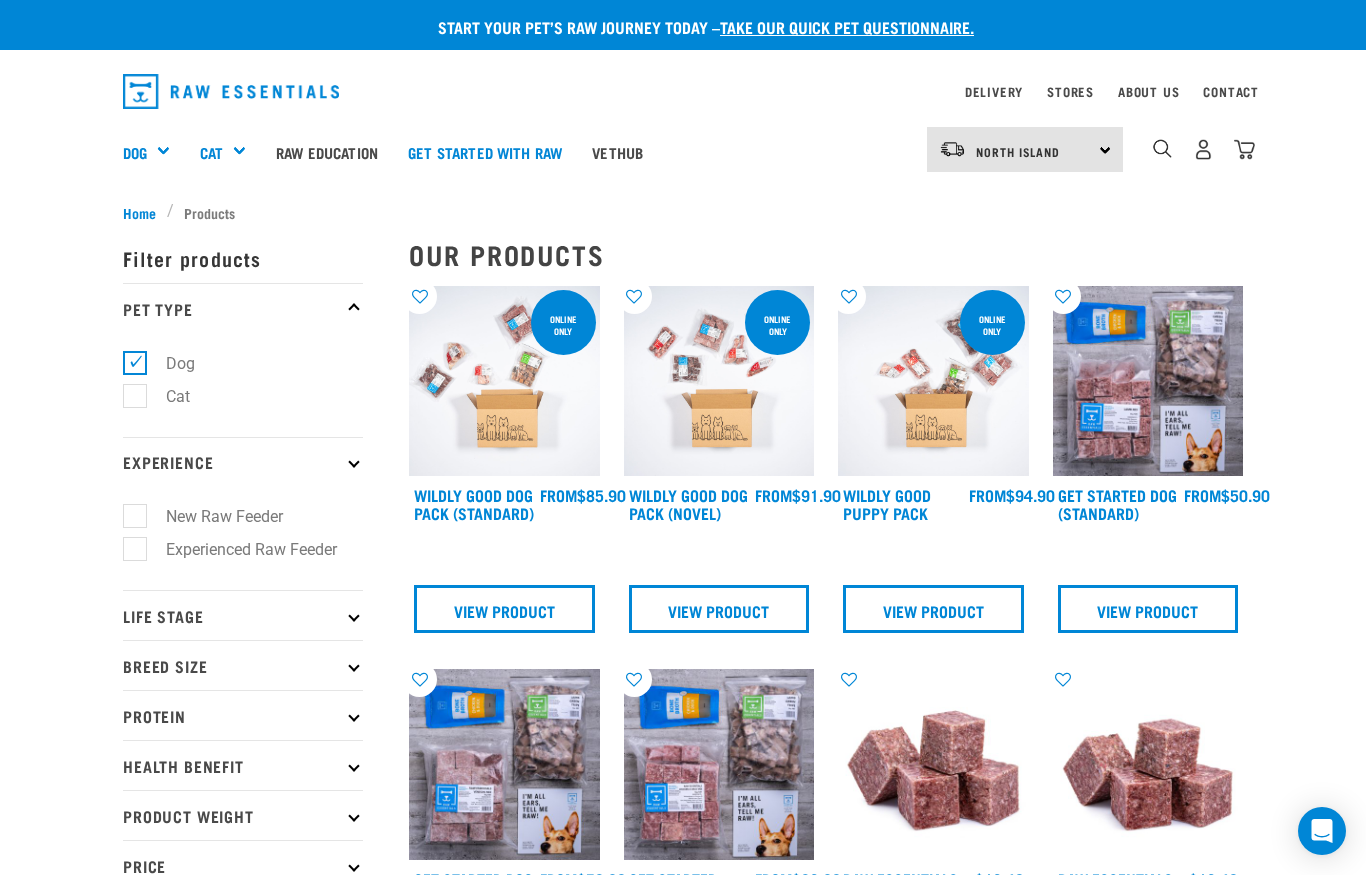 click on "Experienced Raw Feeder" at bounding box center [239, 549] 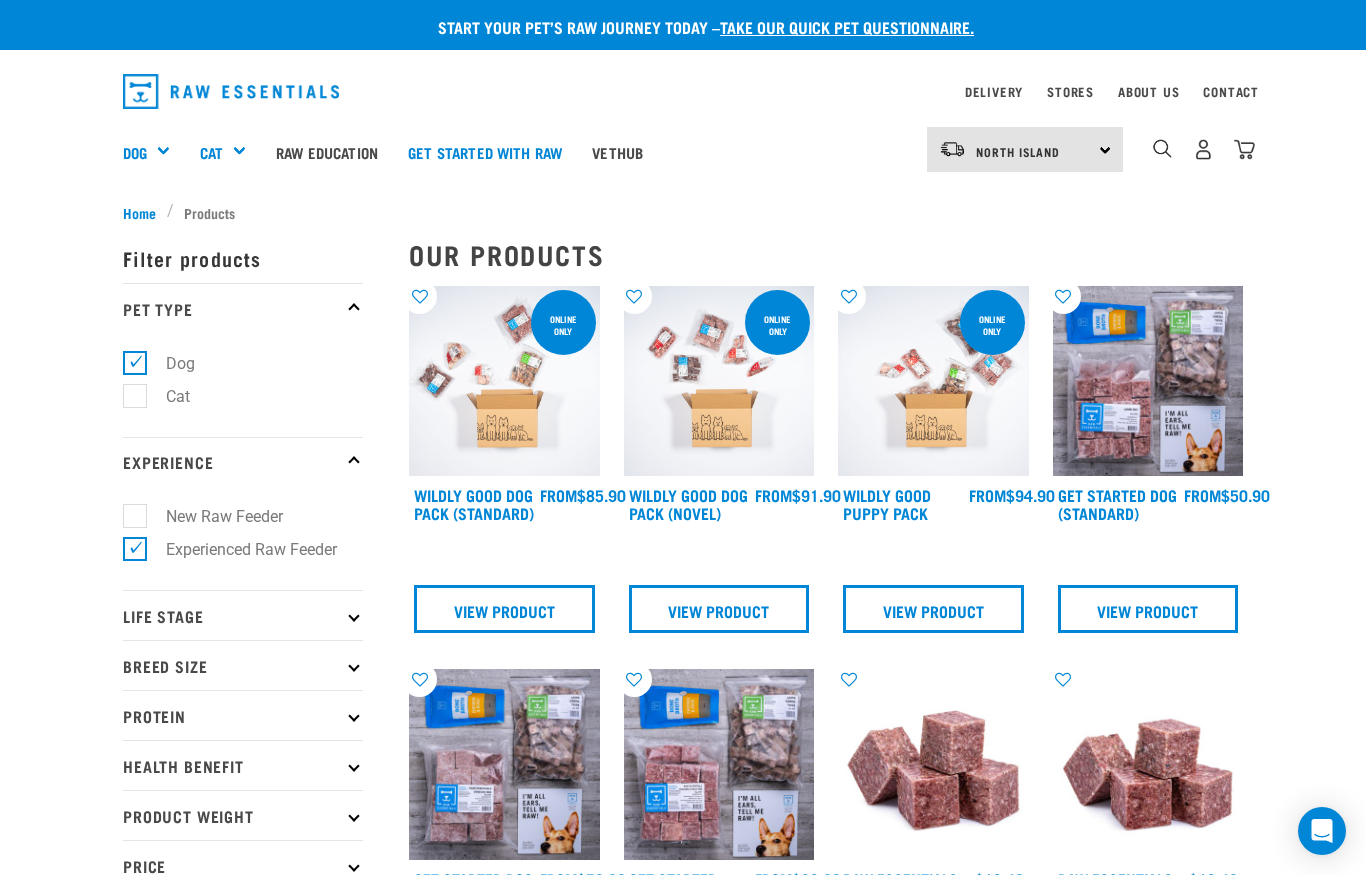 scroll, scrollTop: 268, scrollLeft: 0, axis: vertical 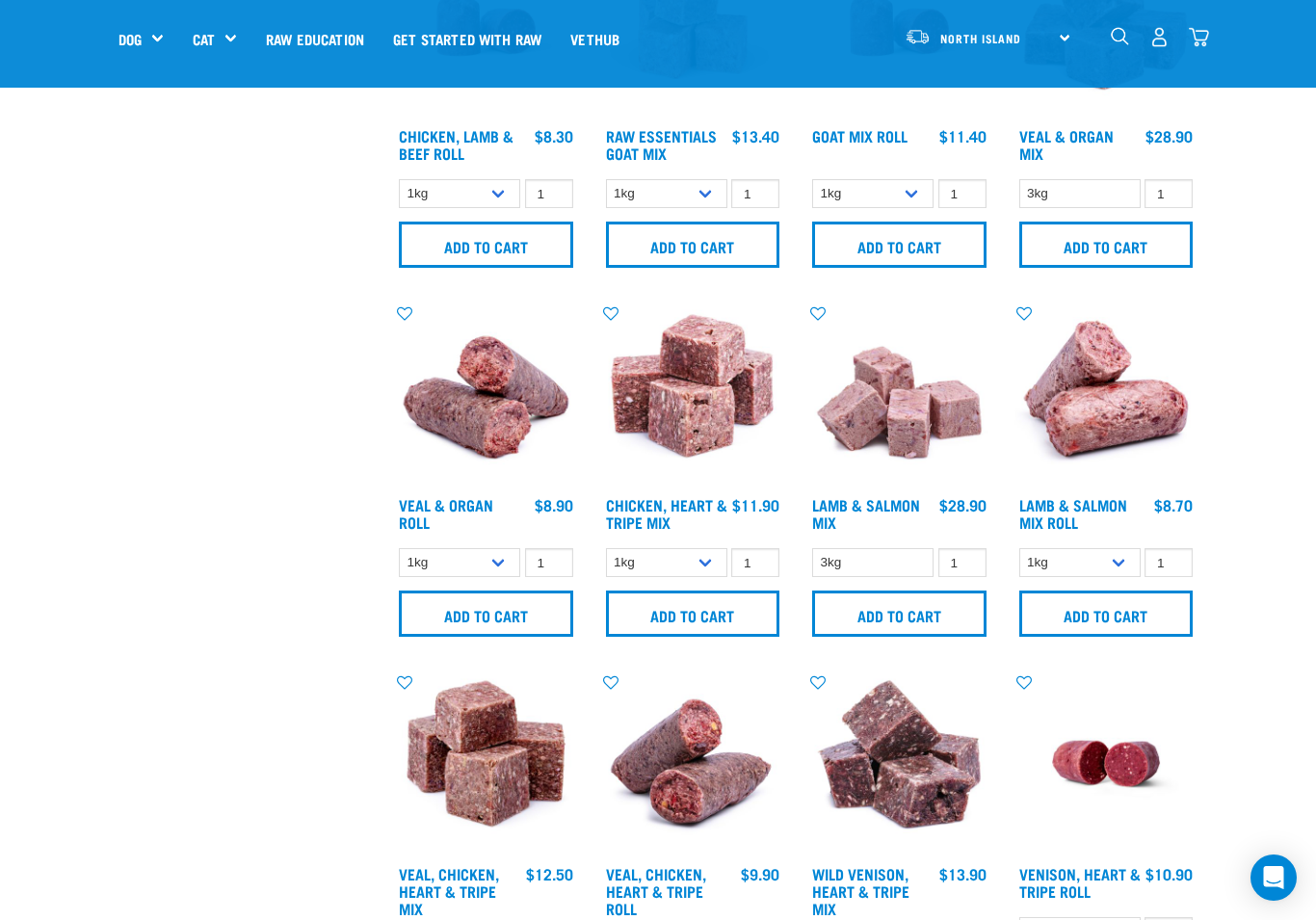 click on "Add to cart" at bounding box center (899, 614) 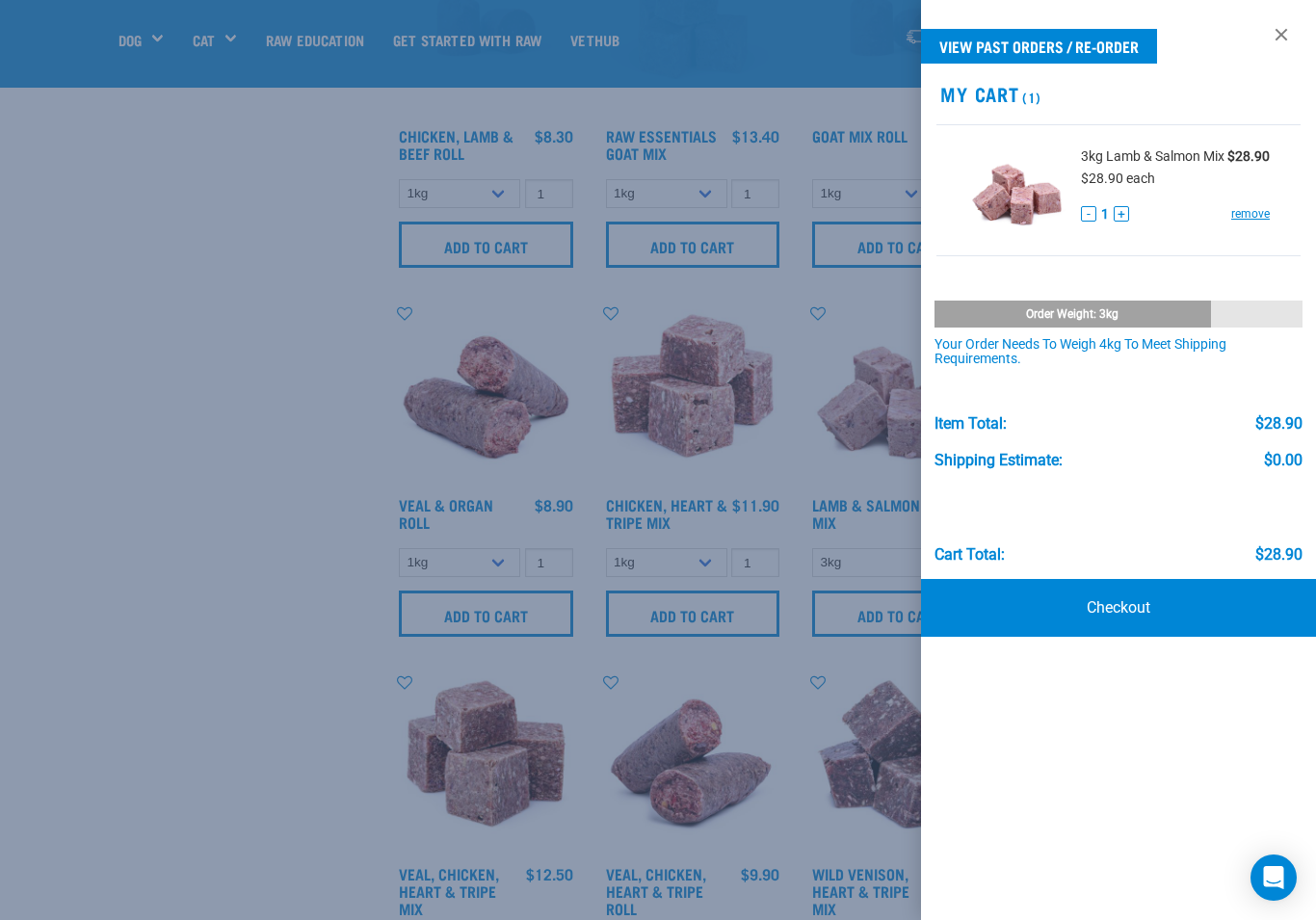 click at bounding box center [658, 460] 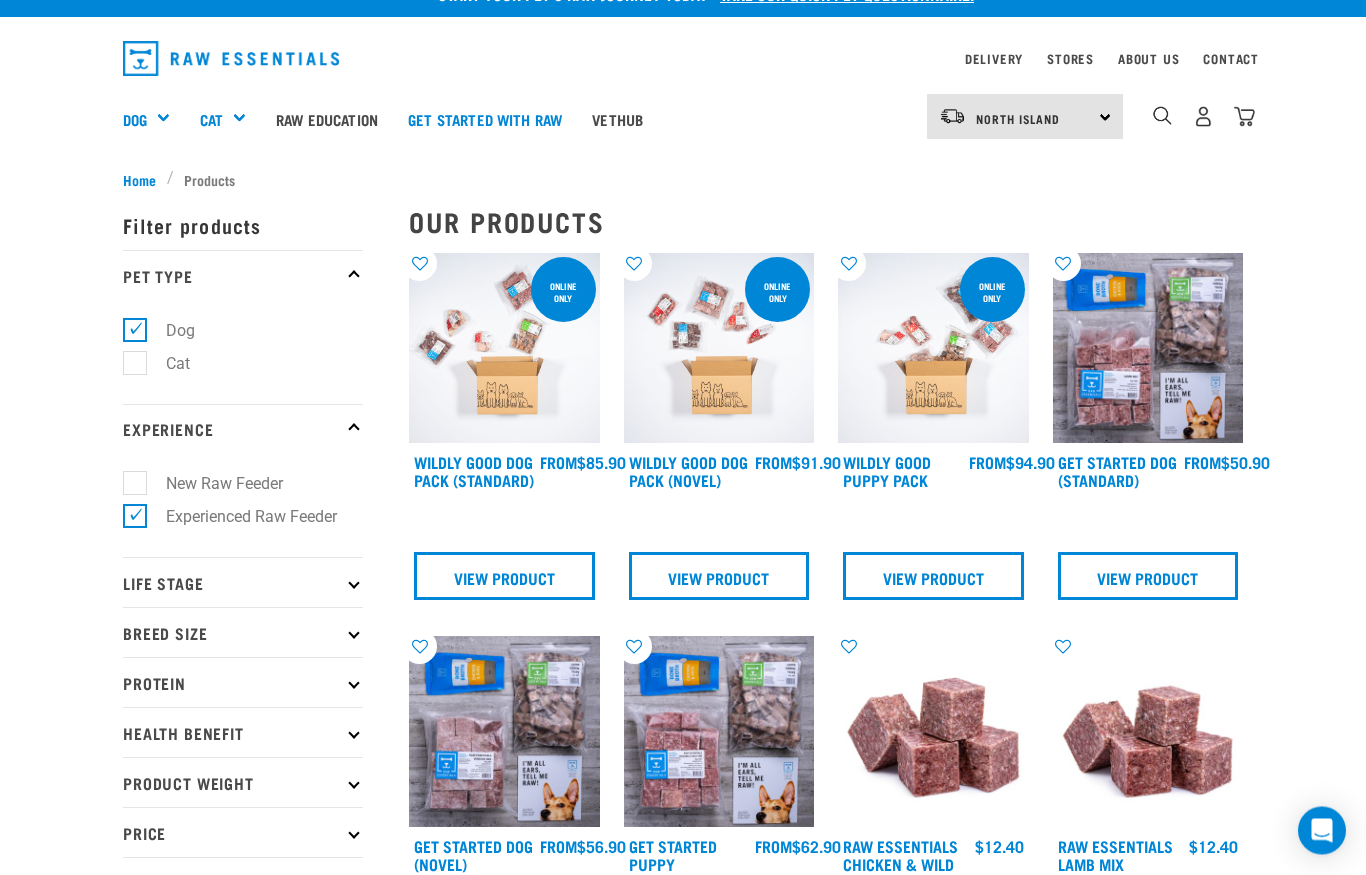 scroll, scrollTop: 0, scrollLeft: 0, axis: both 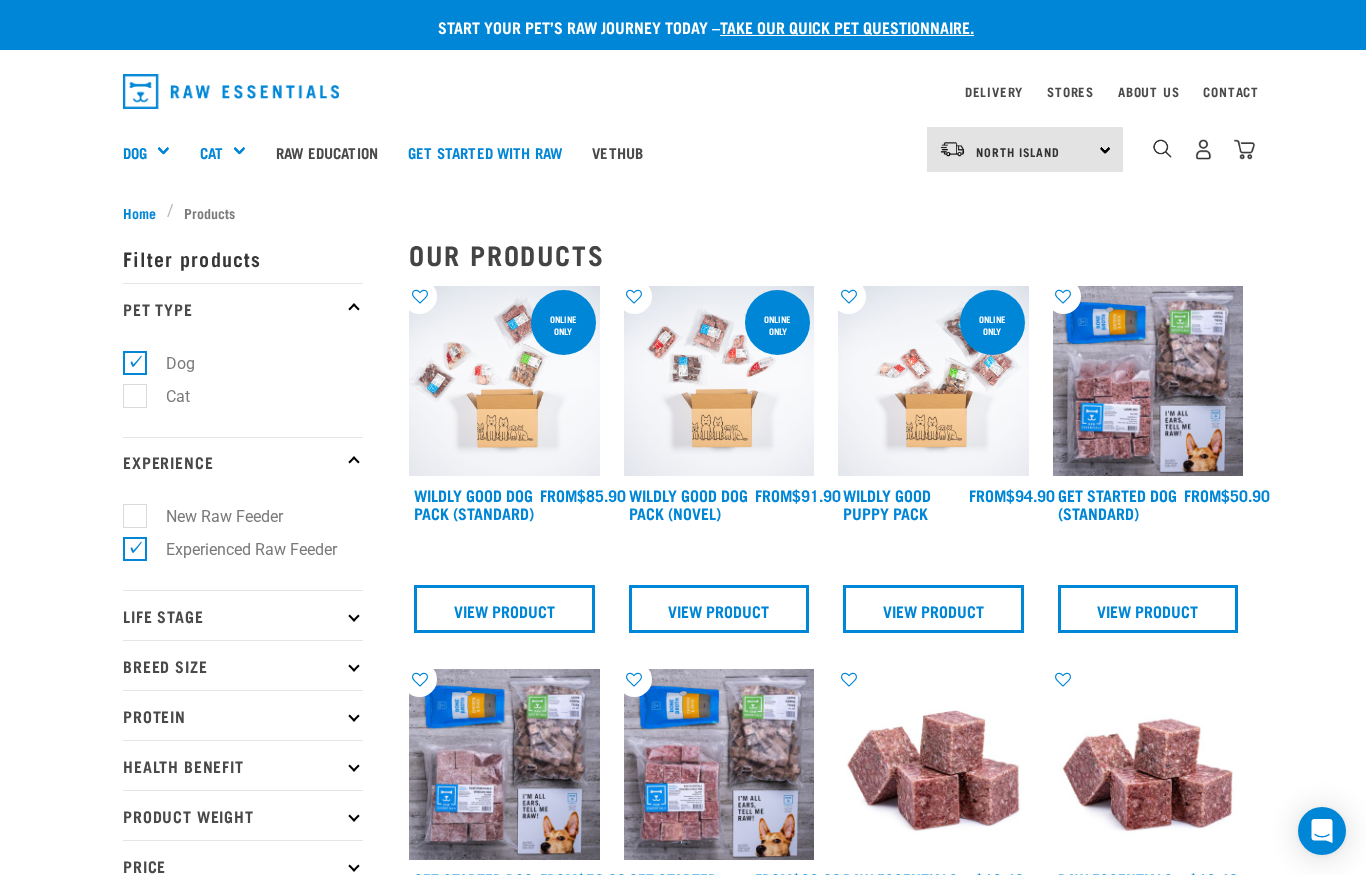 click on "Products" at bounding box center [206, 212] 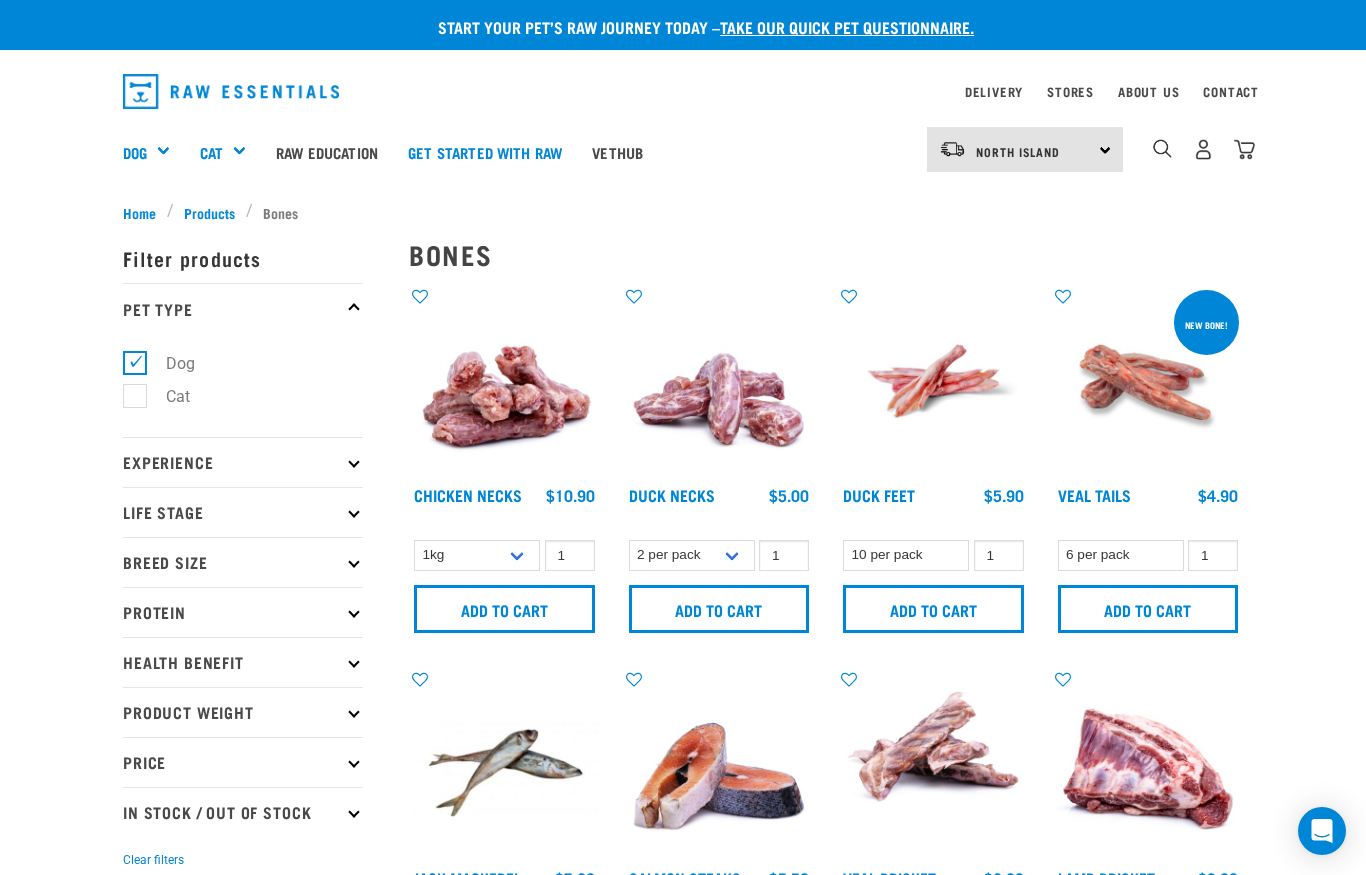 scroll, scrollTop: 0, scrollLeft: 0, axis: both 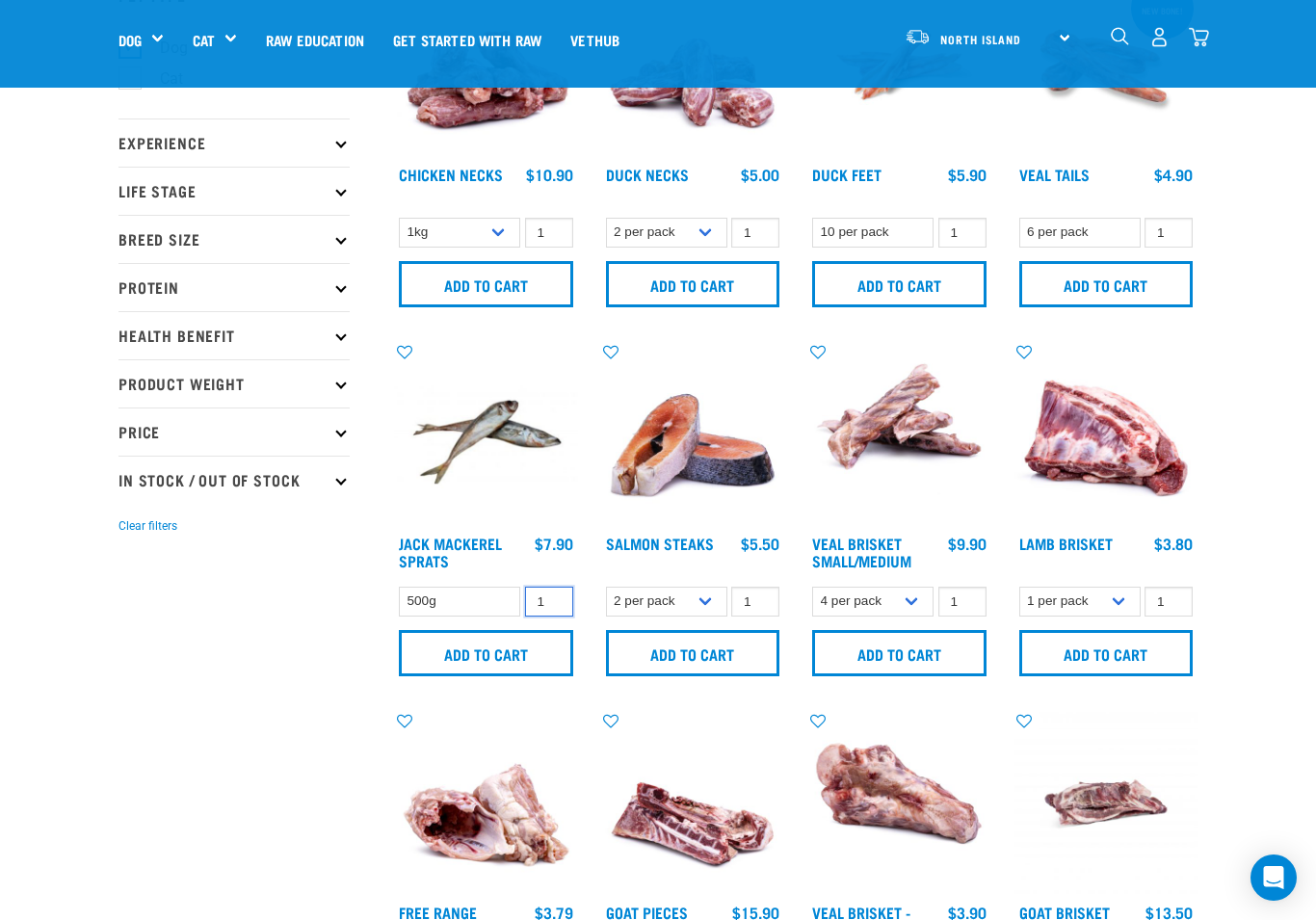 click on "1" at bounding box center (549, 601) 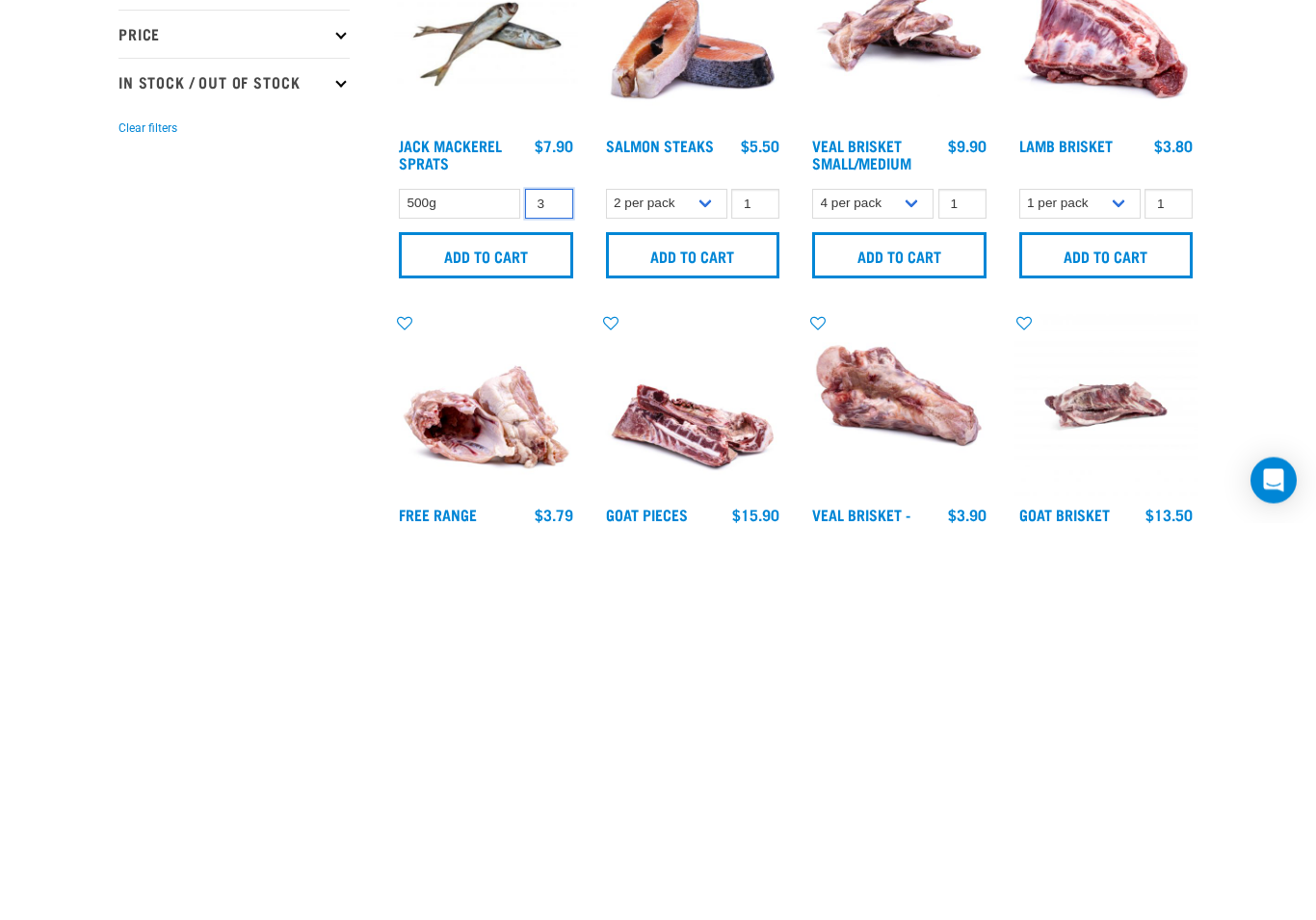 type on "3" 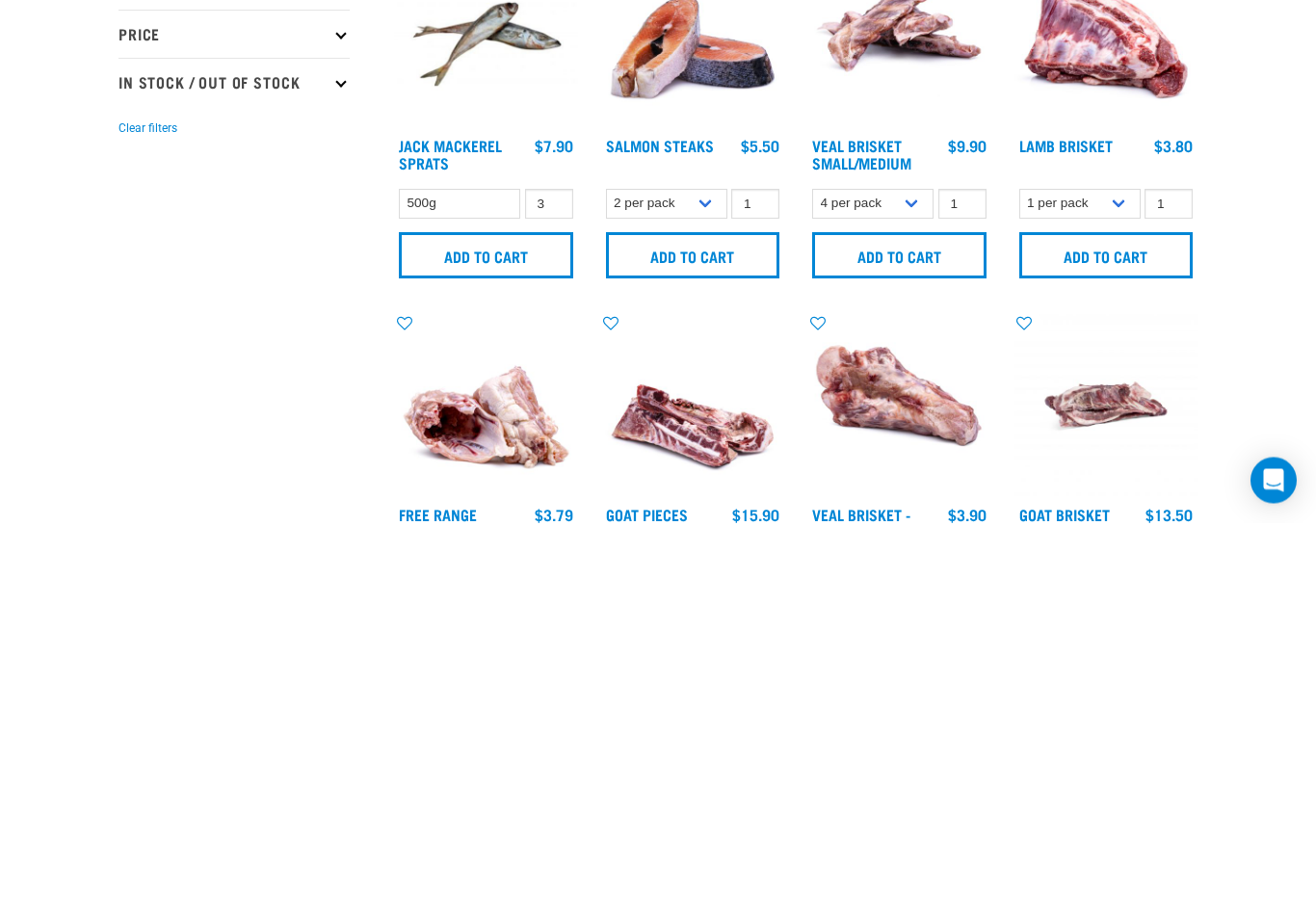 click on "Add to cart" at bounding box center (486, 653) 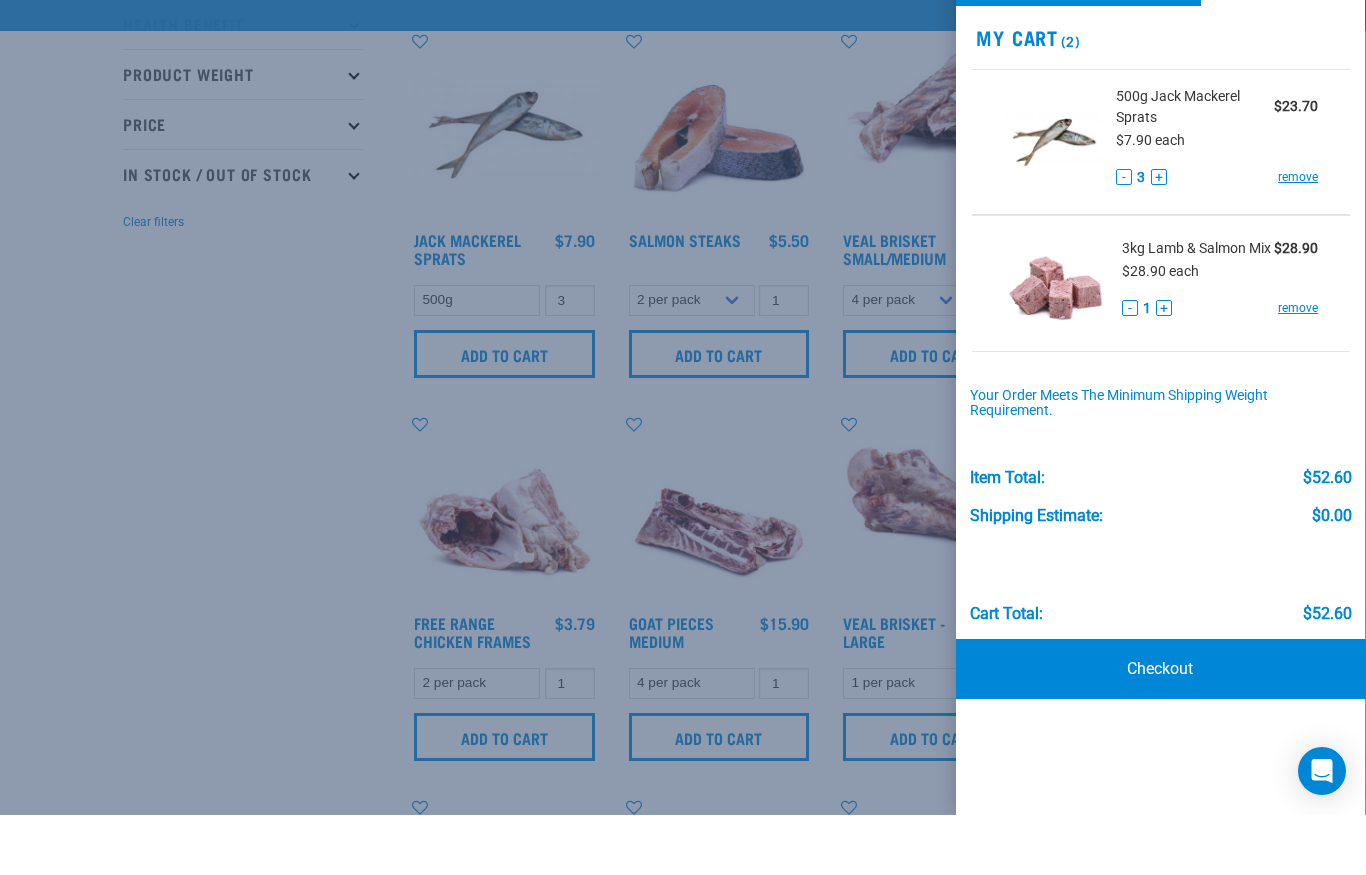 scroll, scrollTop: 496, scrollLeft: 0, axis: vertical 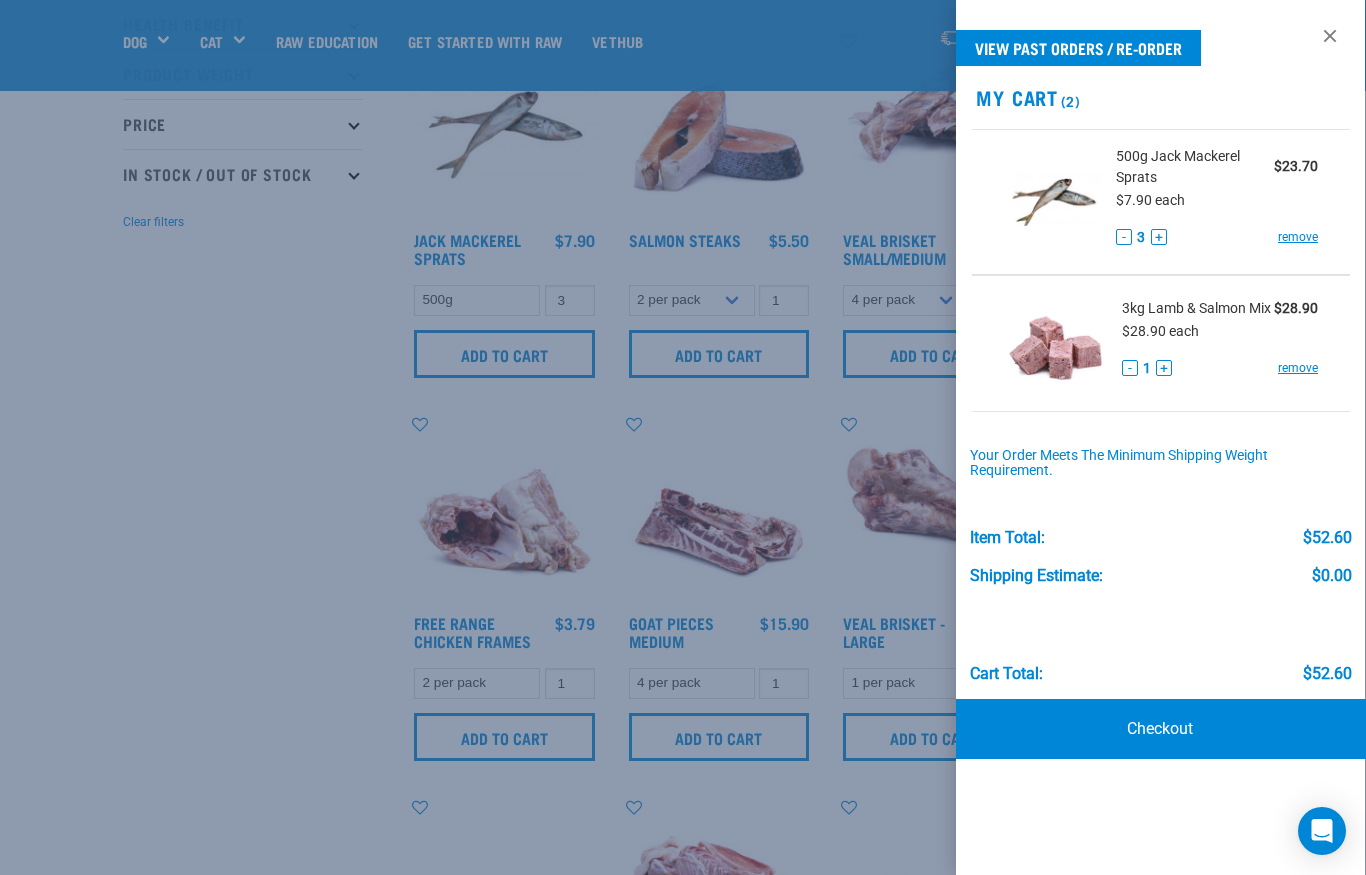 click at bounding box center (683, 437) 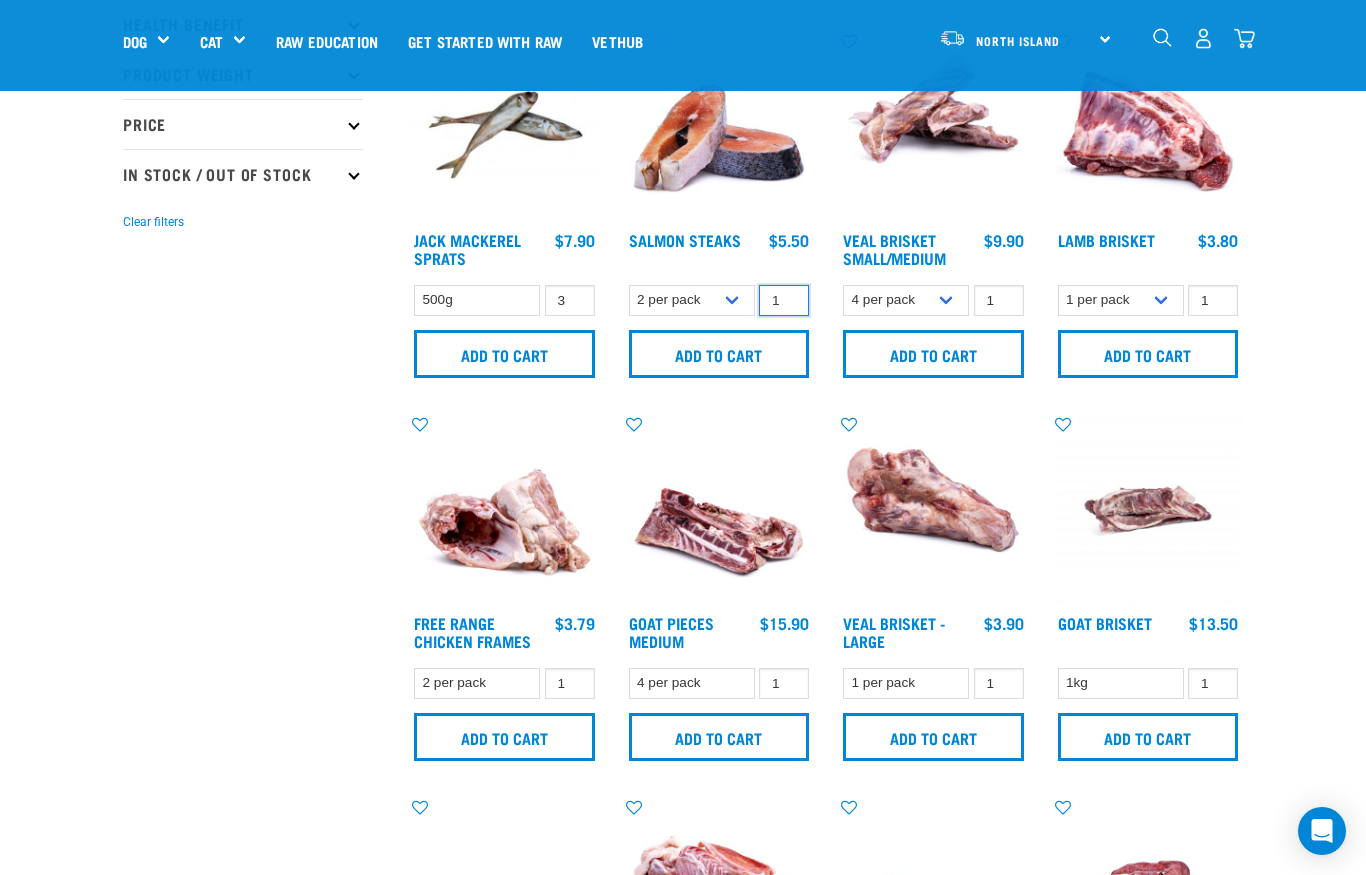 click on "1" at bounding box center [784, 300] 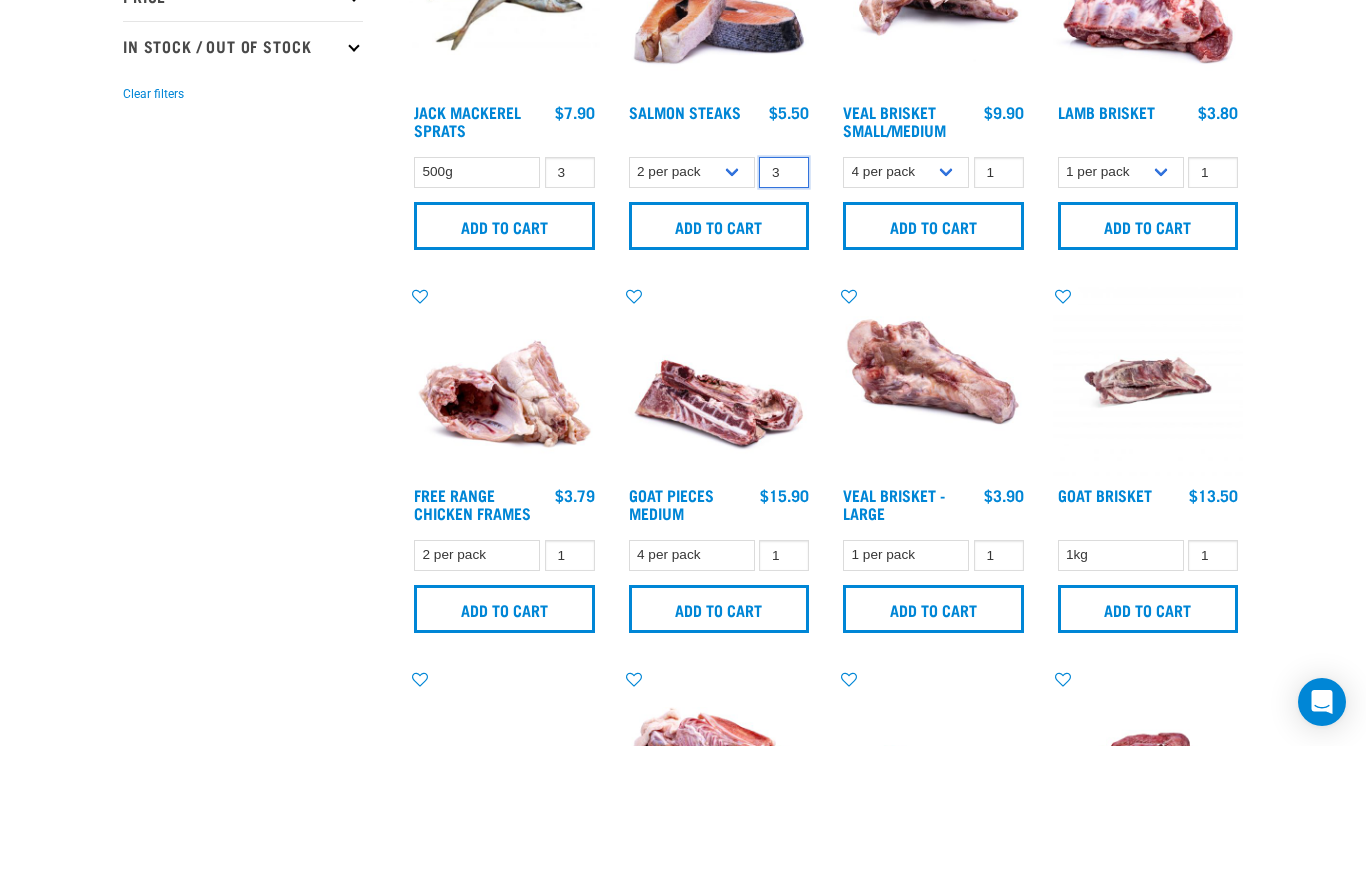 type on "3" 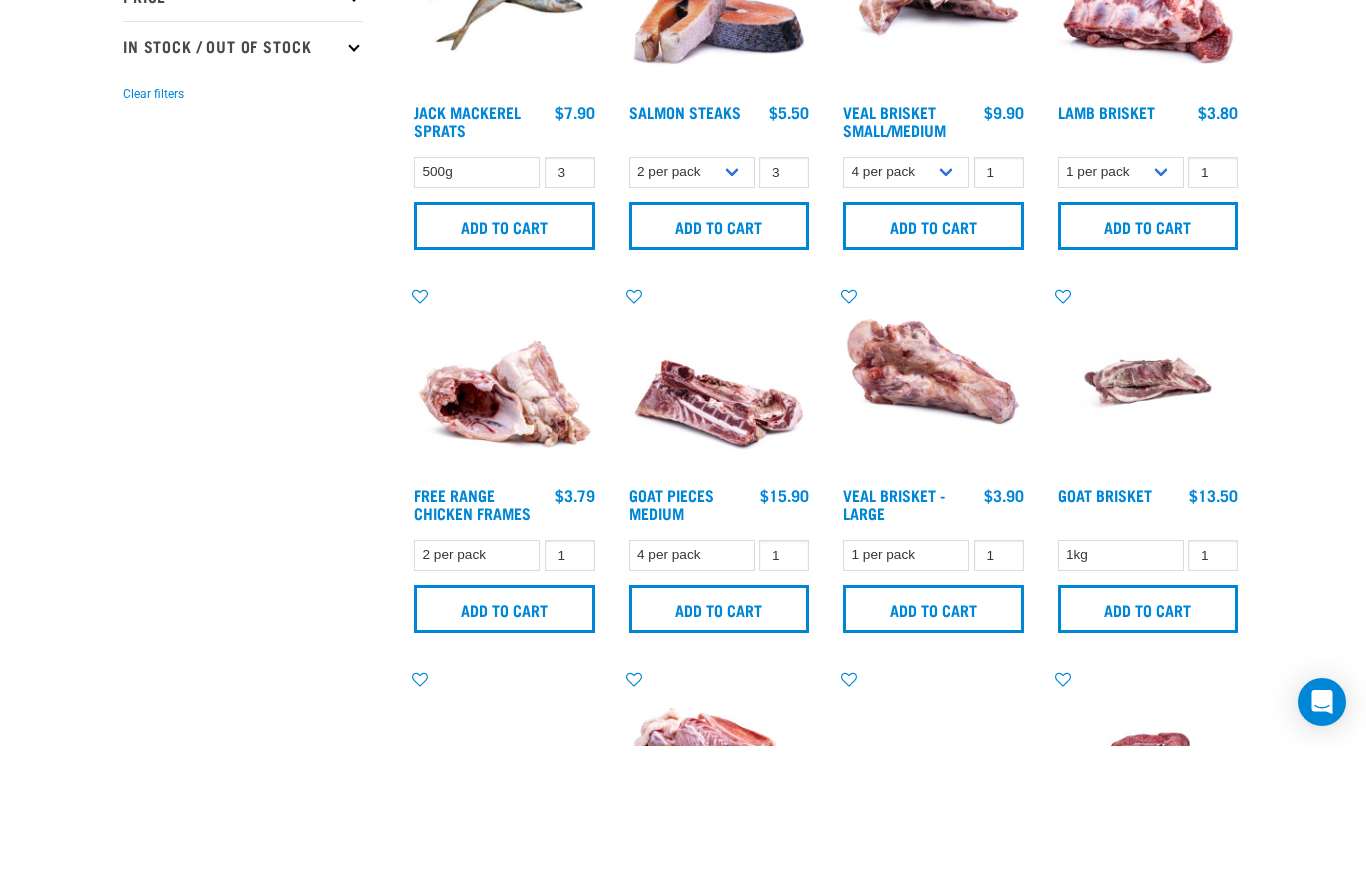 click on "Add to cart" at bounding box center [719, 355] 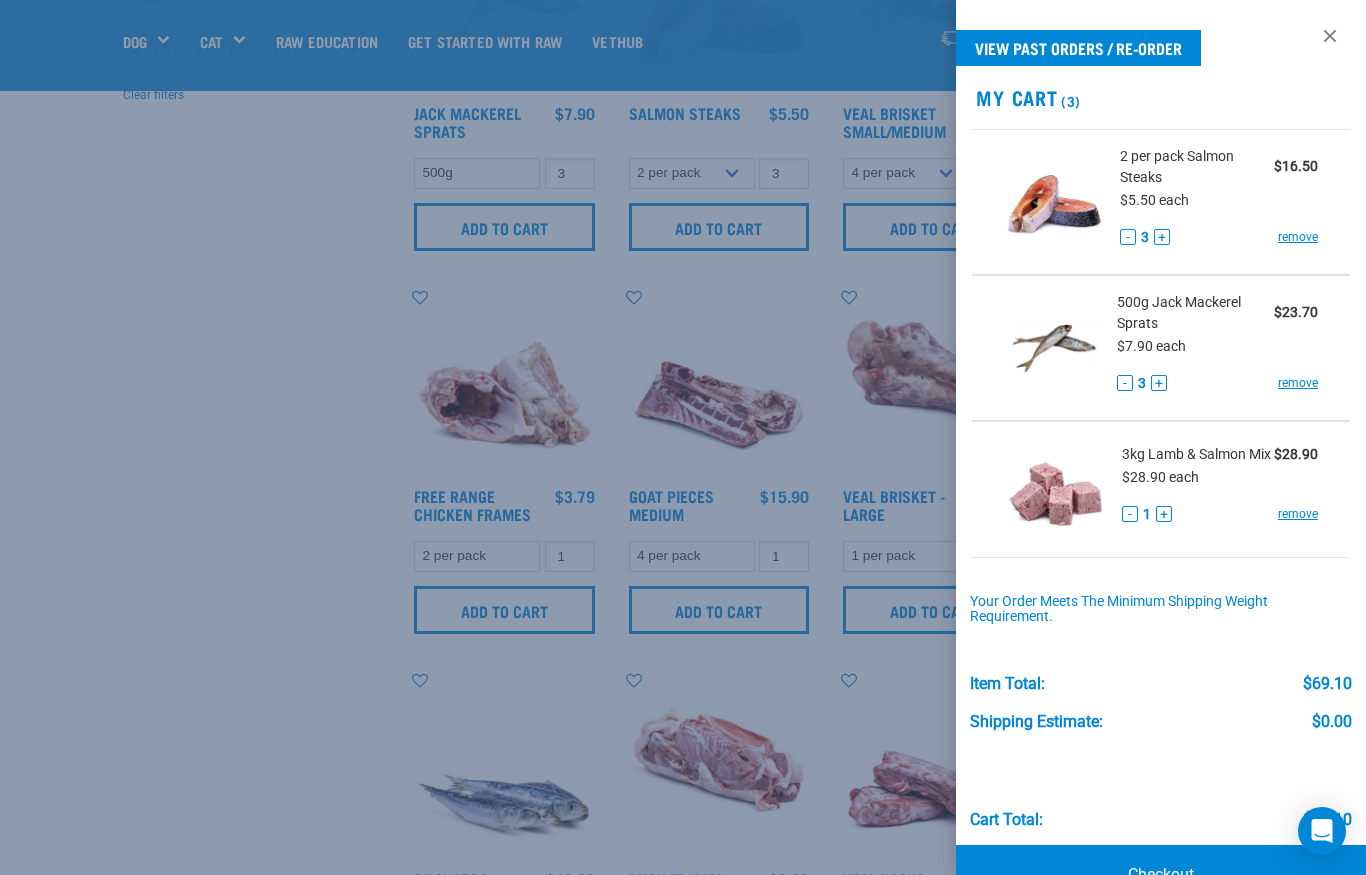 scroll, scrollTop: 617, scrollLeft: 0, axis: vertical 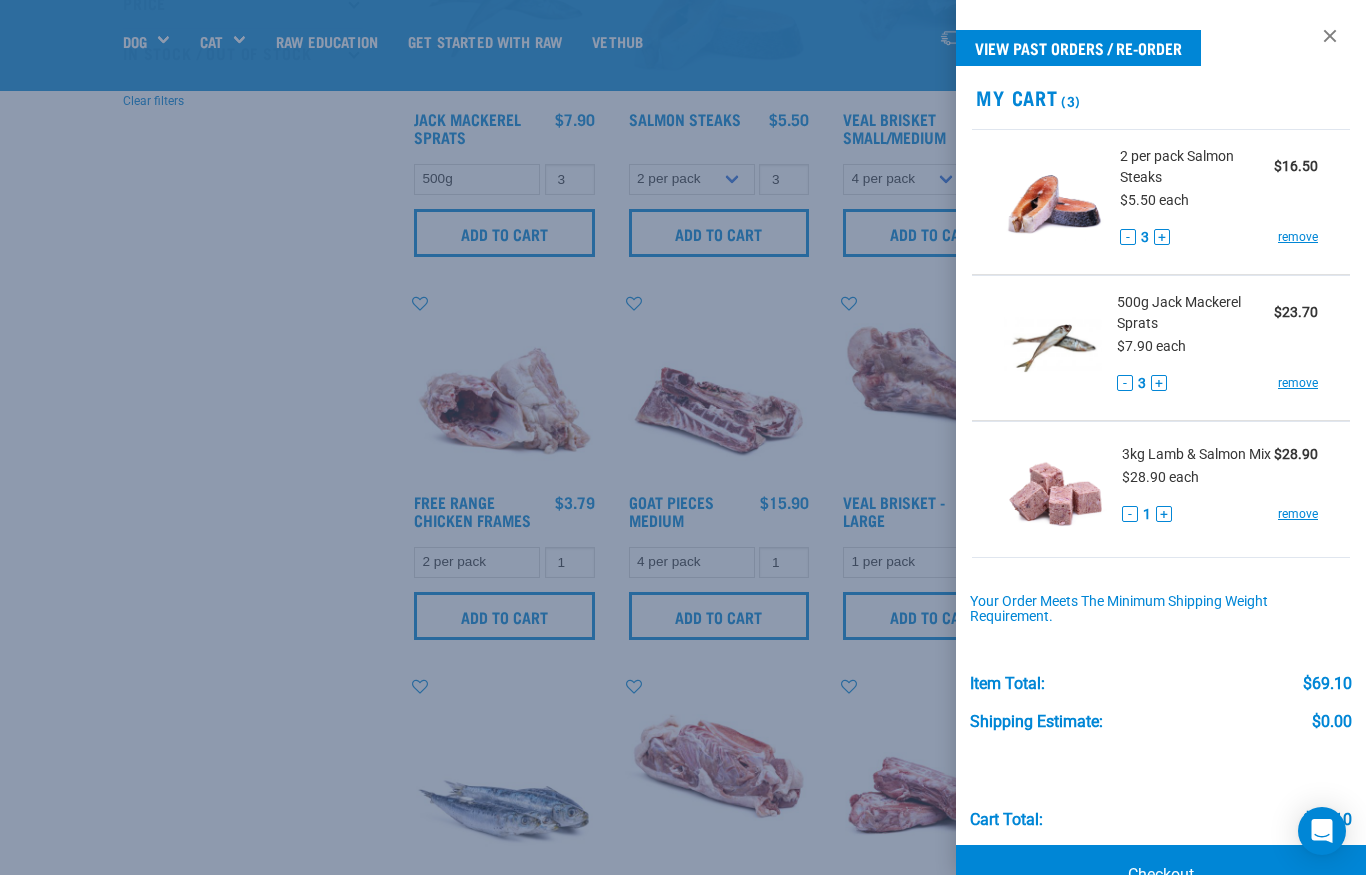 click at bounding box center [683, 437] 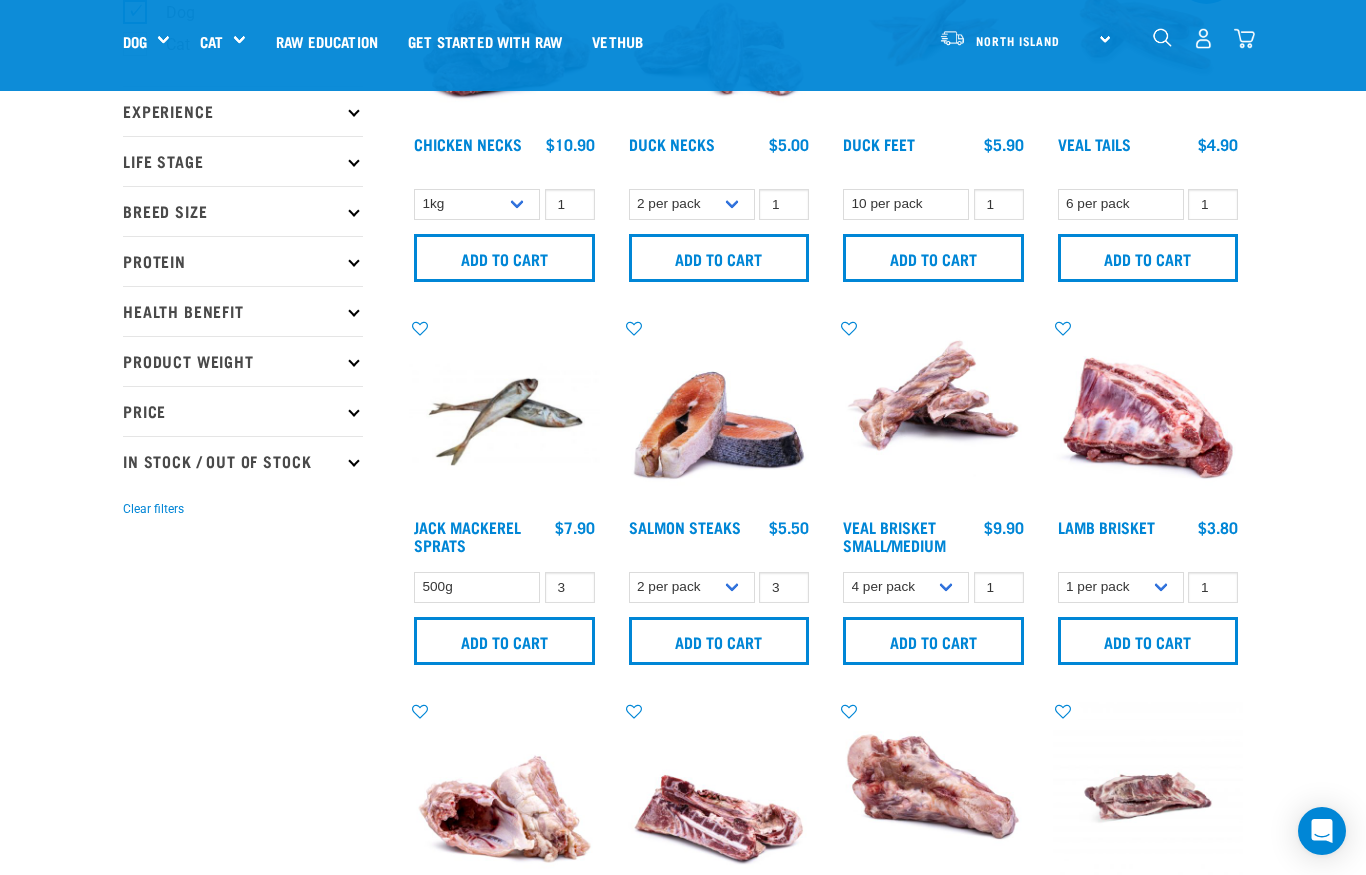 scroll, scrollTop: 208, scrollLeft: 0, axis: vertical 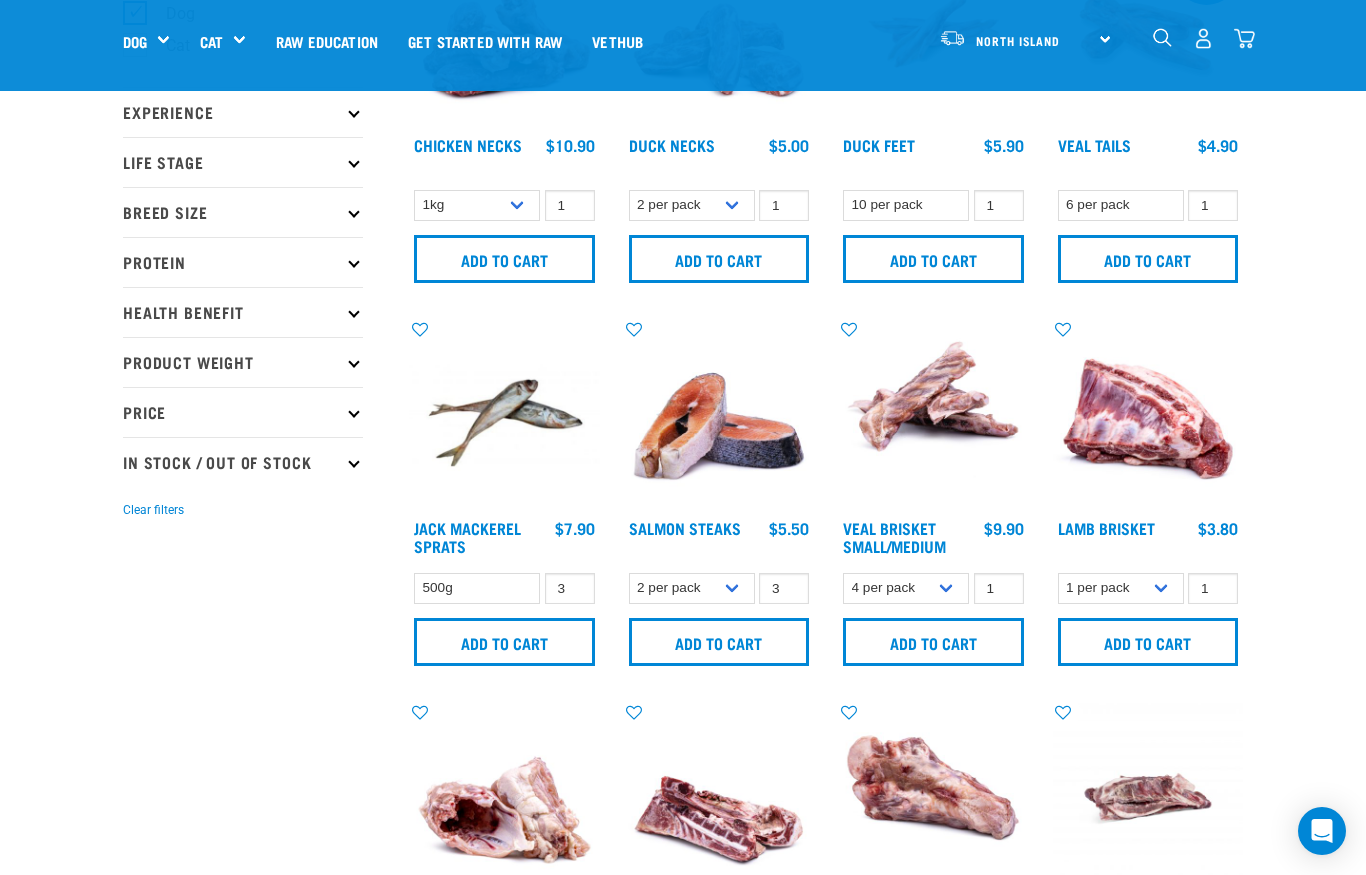 click on "Add to cart" at bounding box center [933, 642] 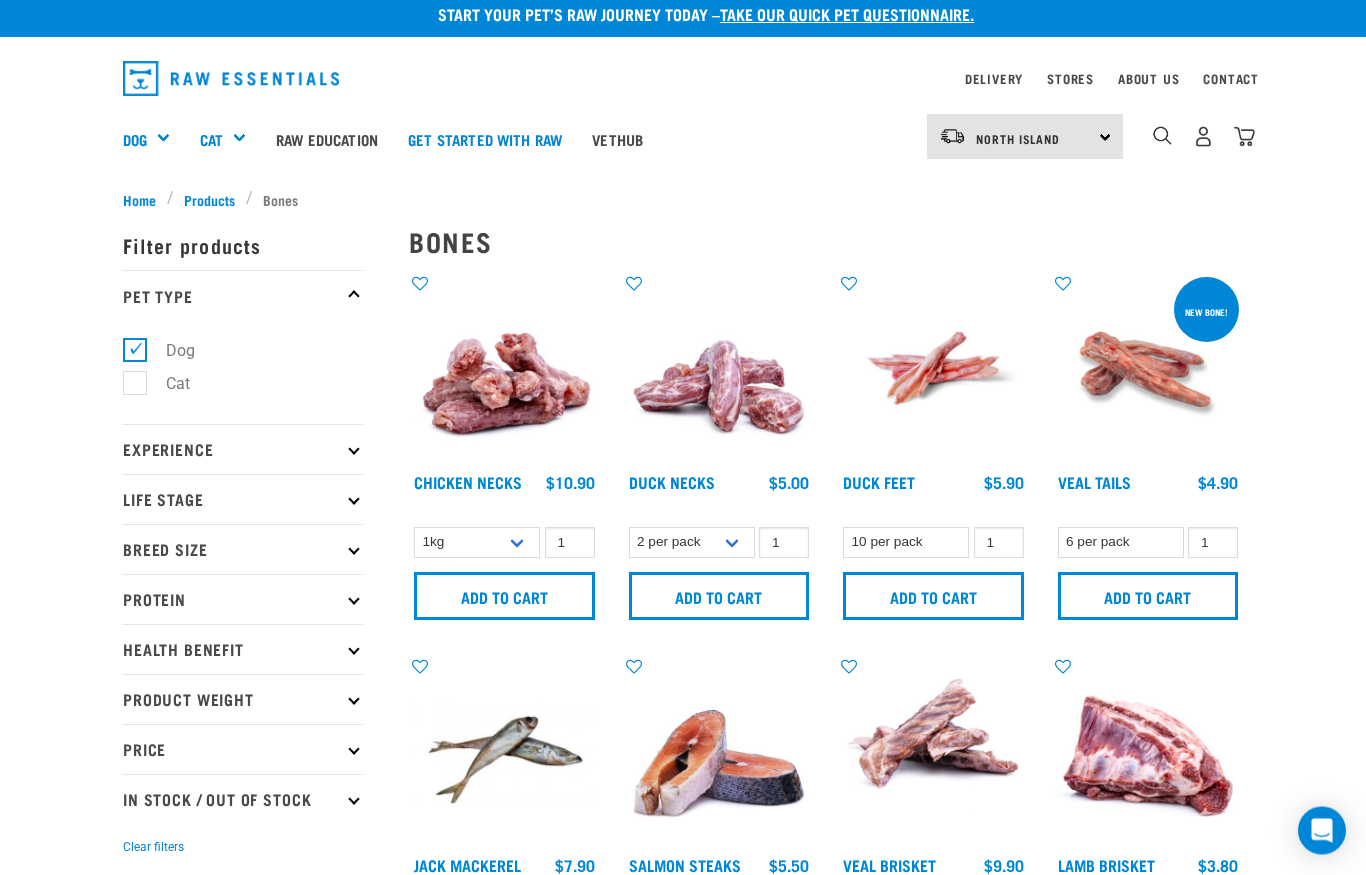 scroll, scrollTop: 0, scrollLeft: 0, axis: both 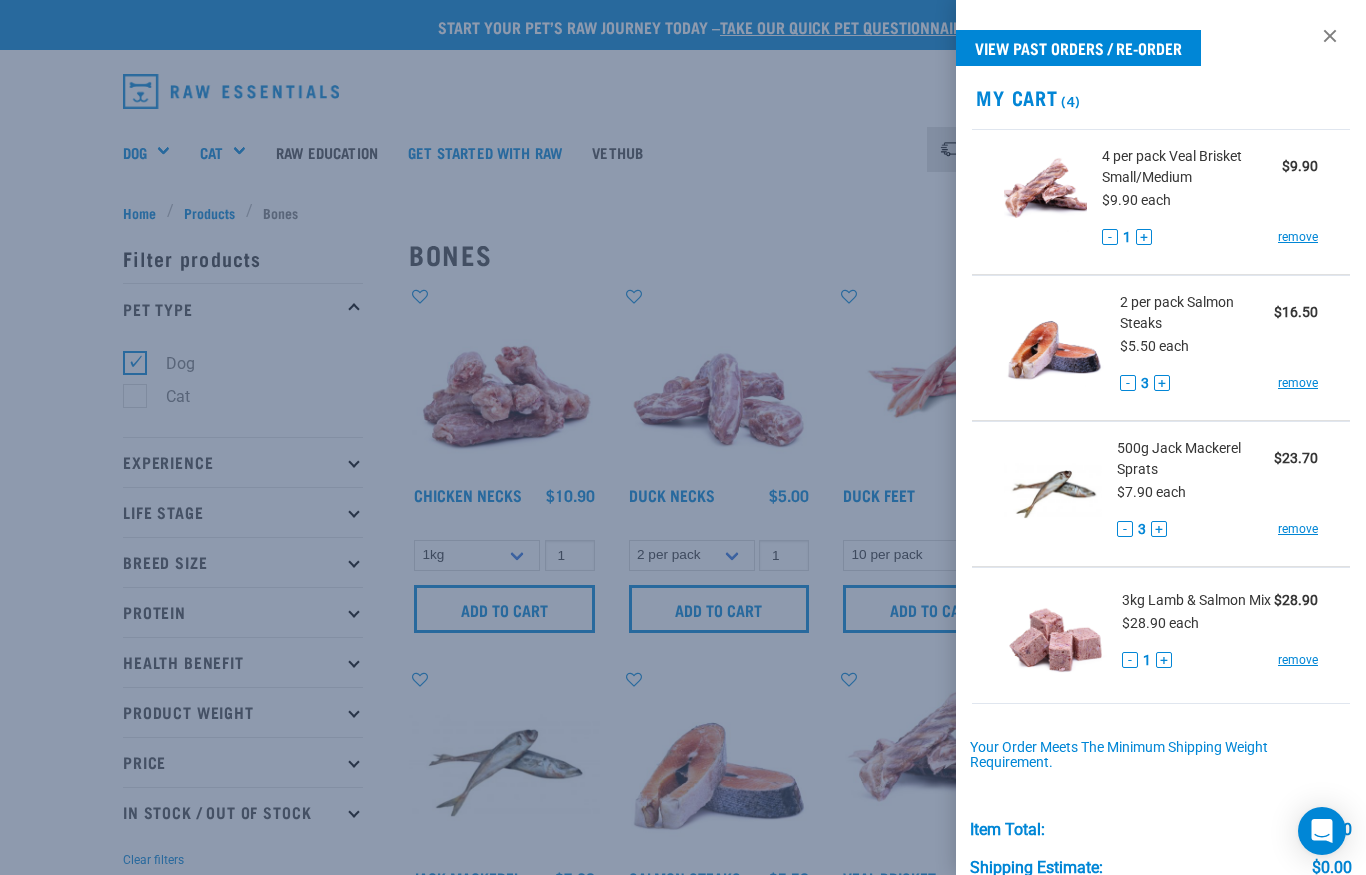 click at bounding box center [683, 437] 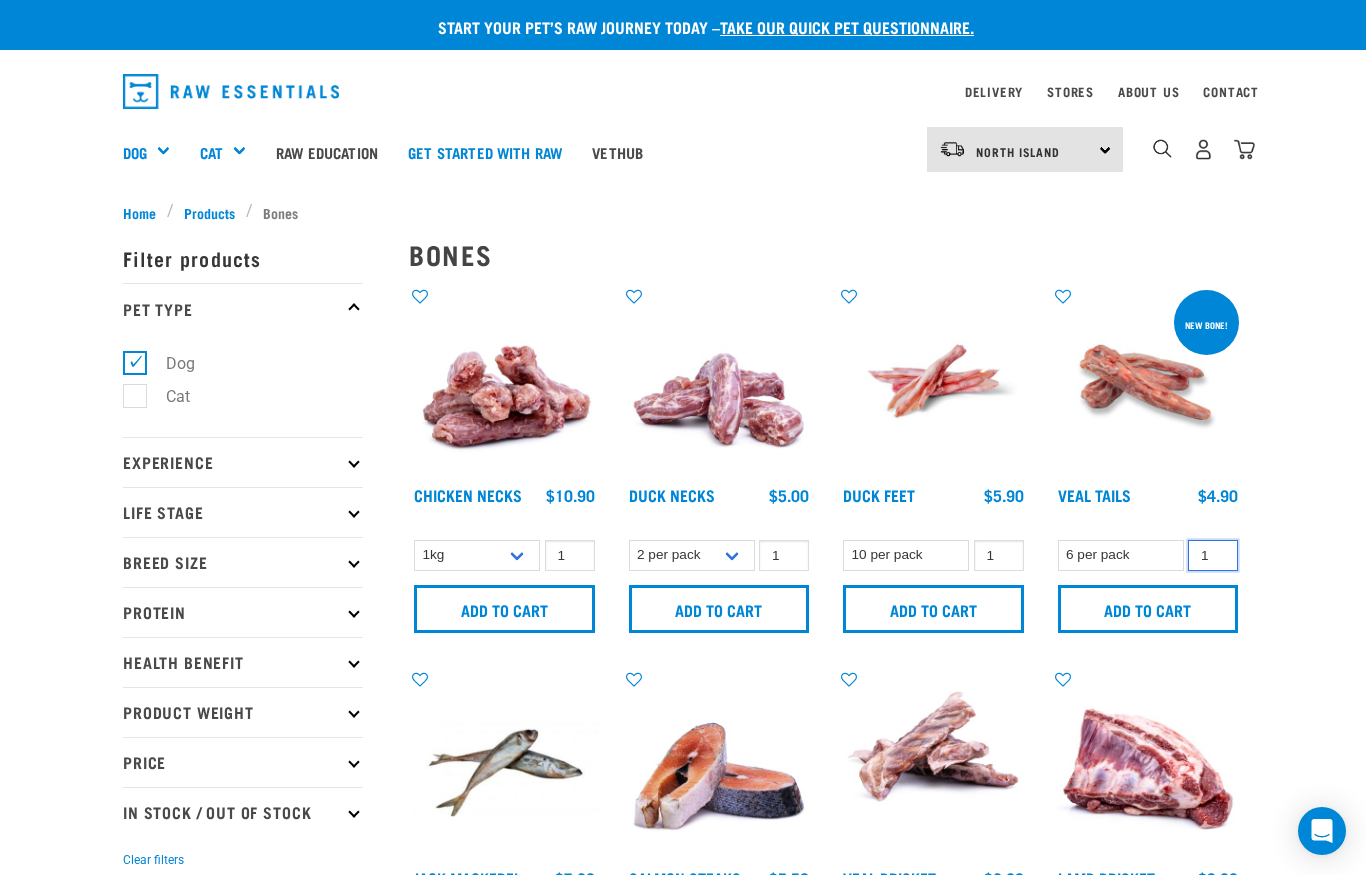 click on "1" at bounding box center (1213, 555) 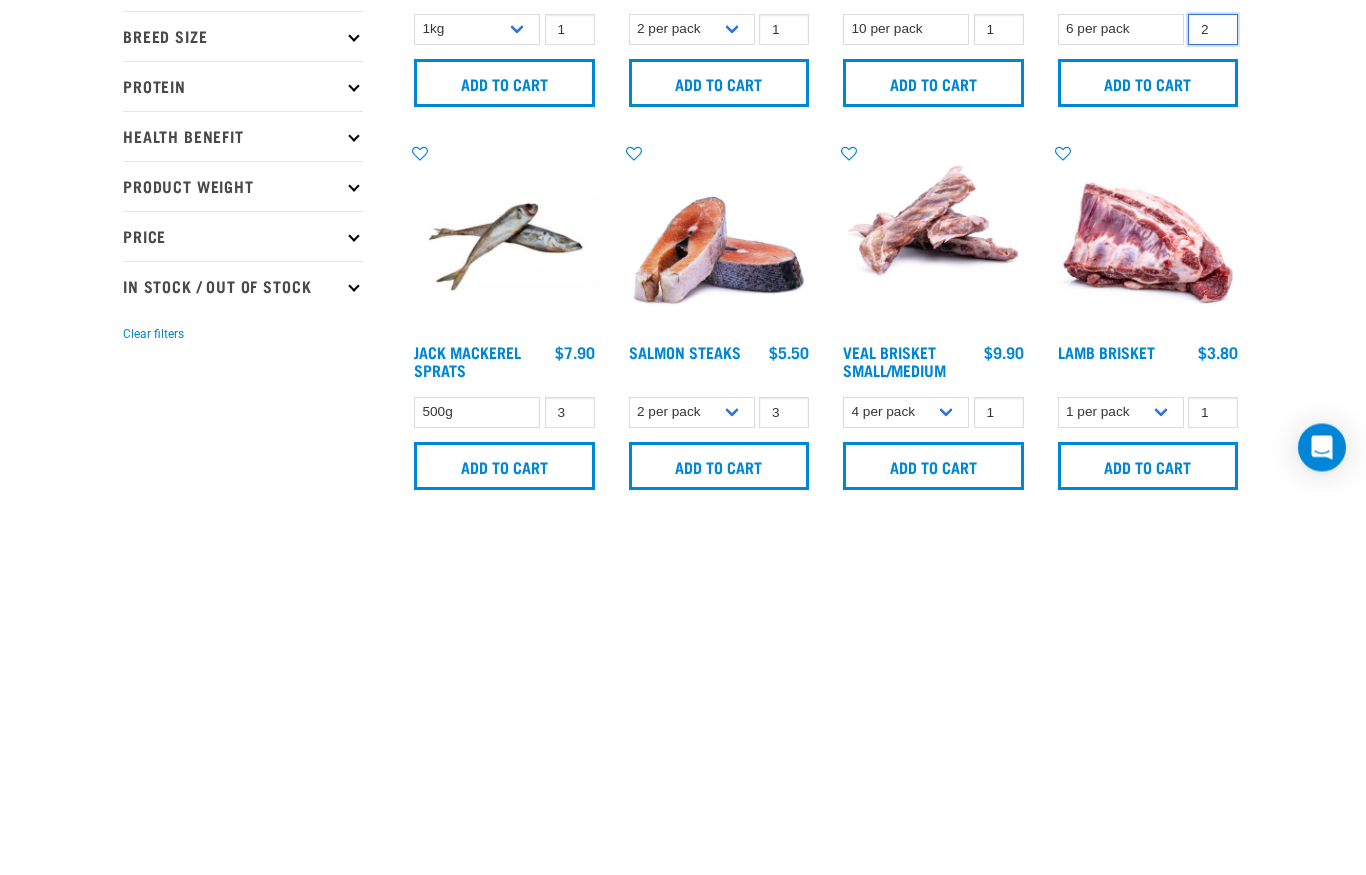 type on "2" 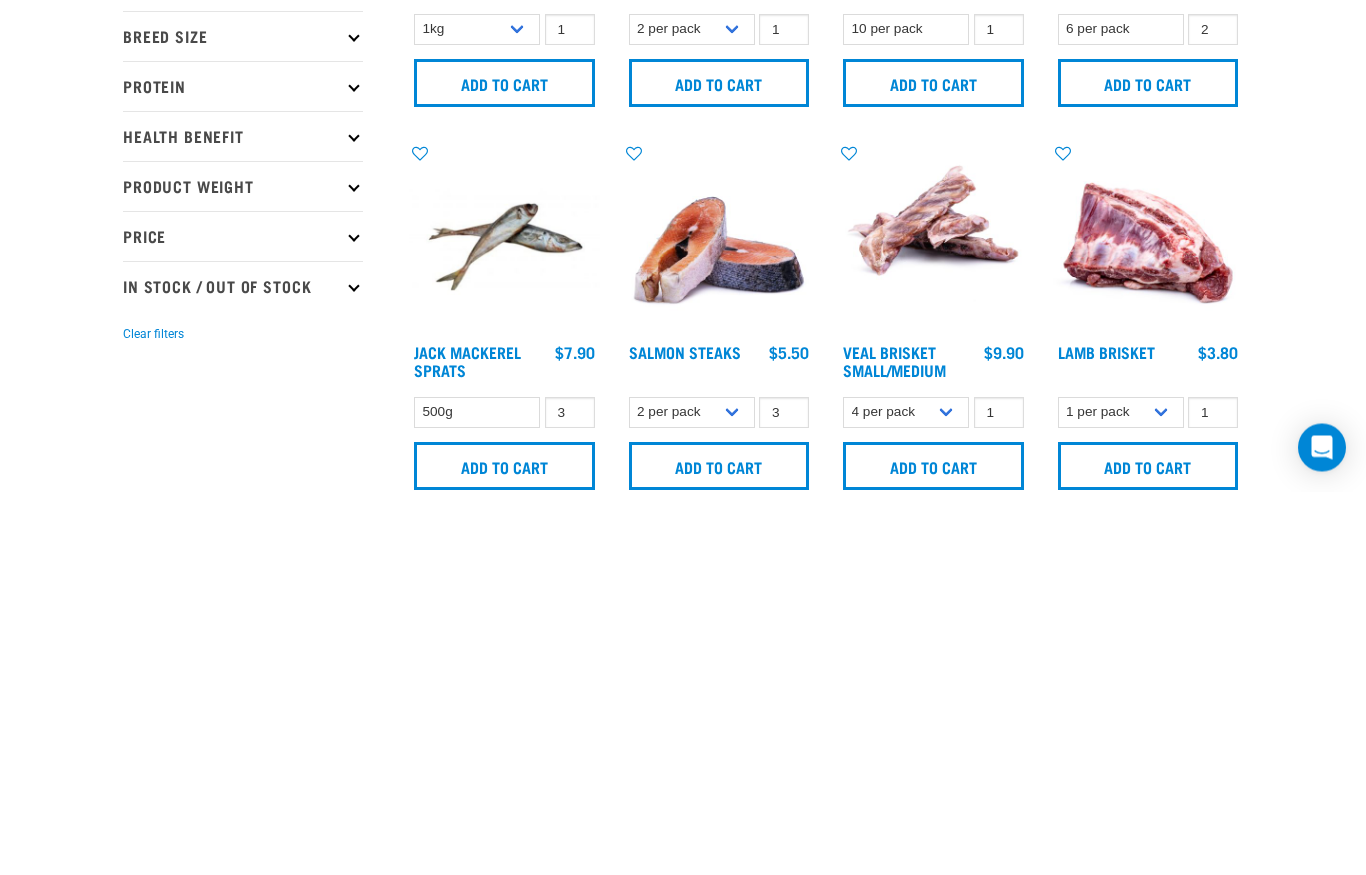 click on "Add to cart" at bounding box center [1148, 467] 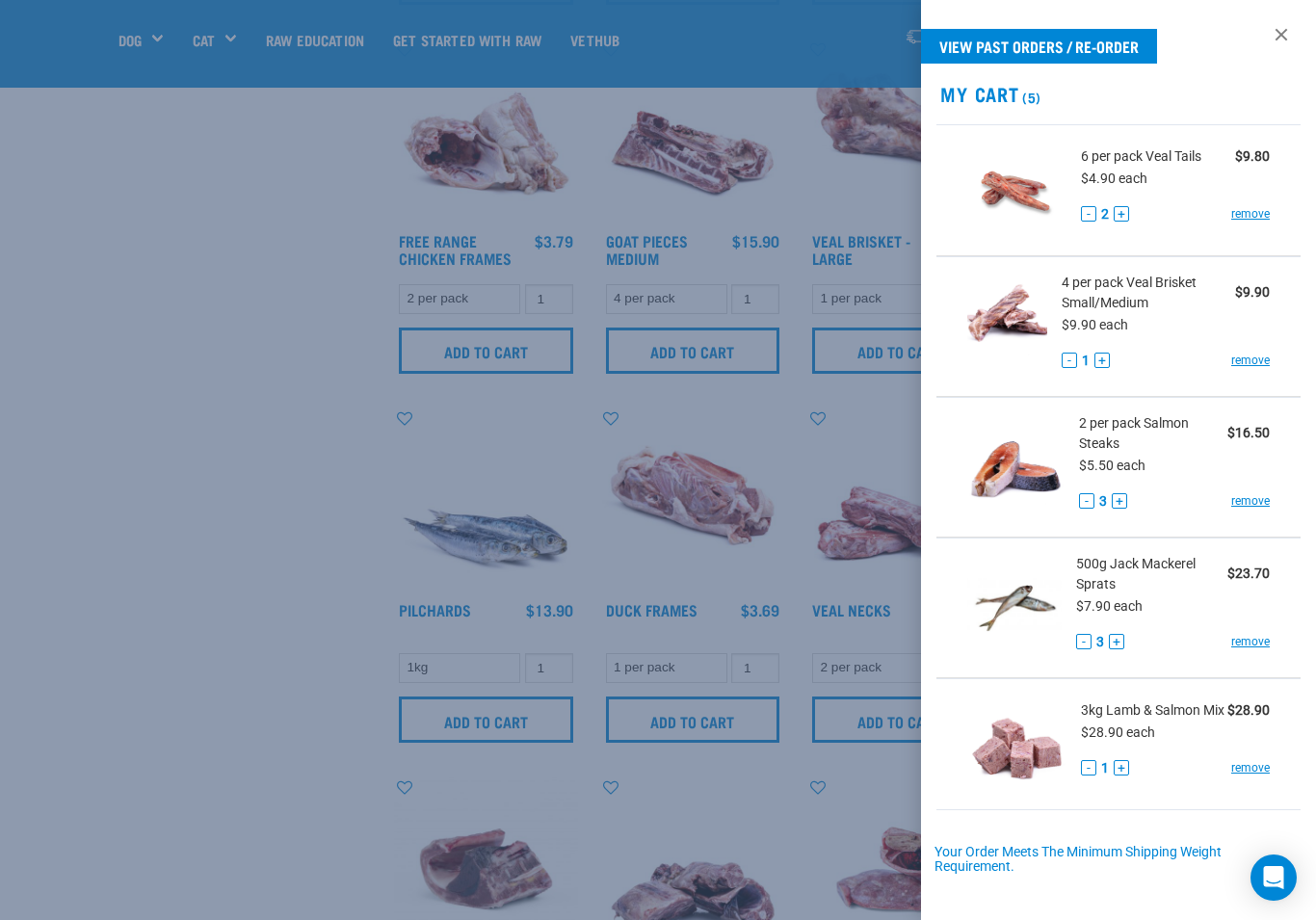 scroll, scrollTop: 844, scrollLeft: 0, axis: vertical 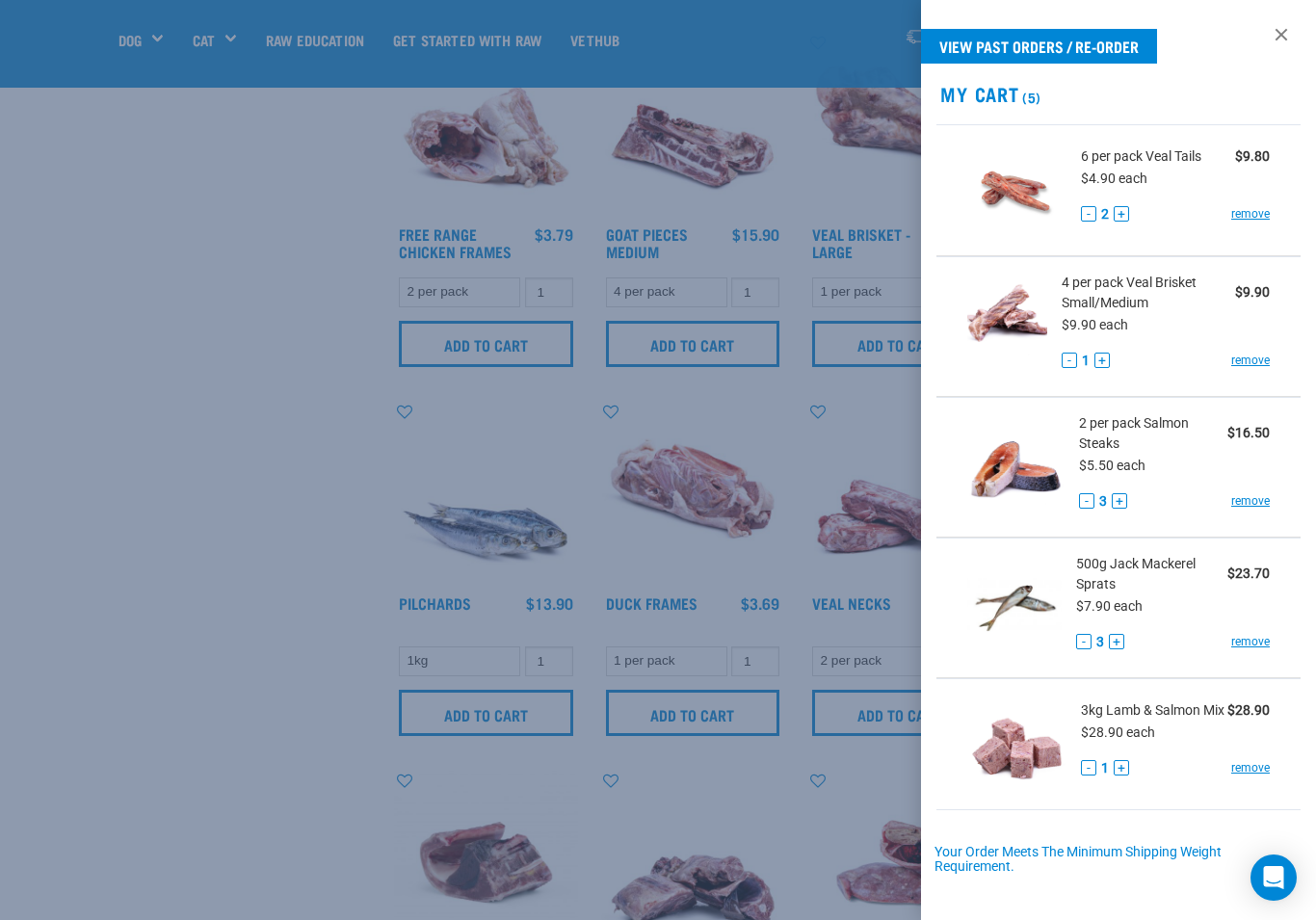 click at bounding box center [658, 460] 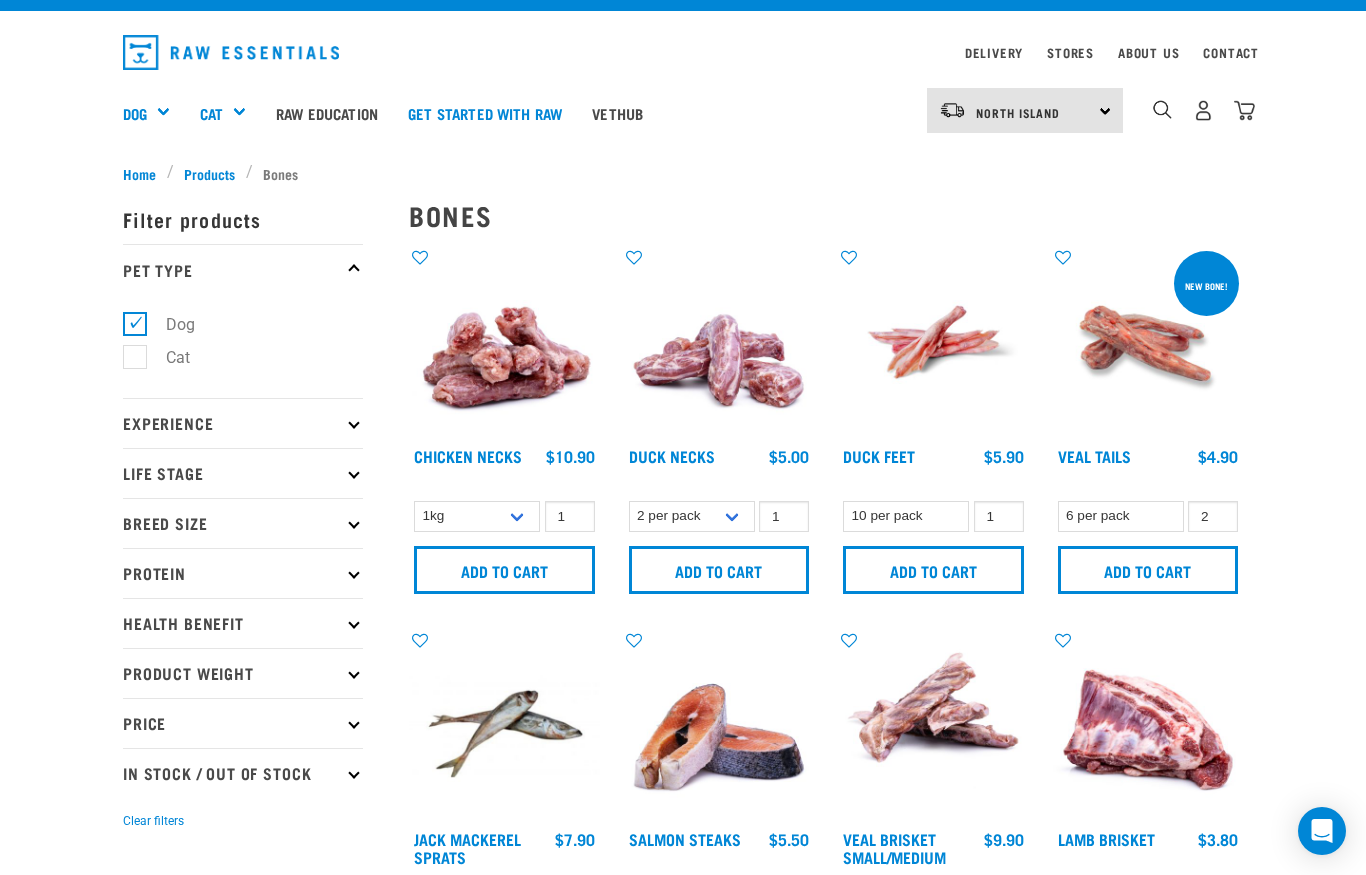scroll, scrollTop: 0, scrollLeft: 0, axis: both 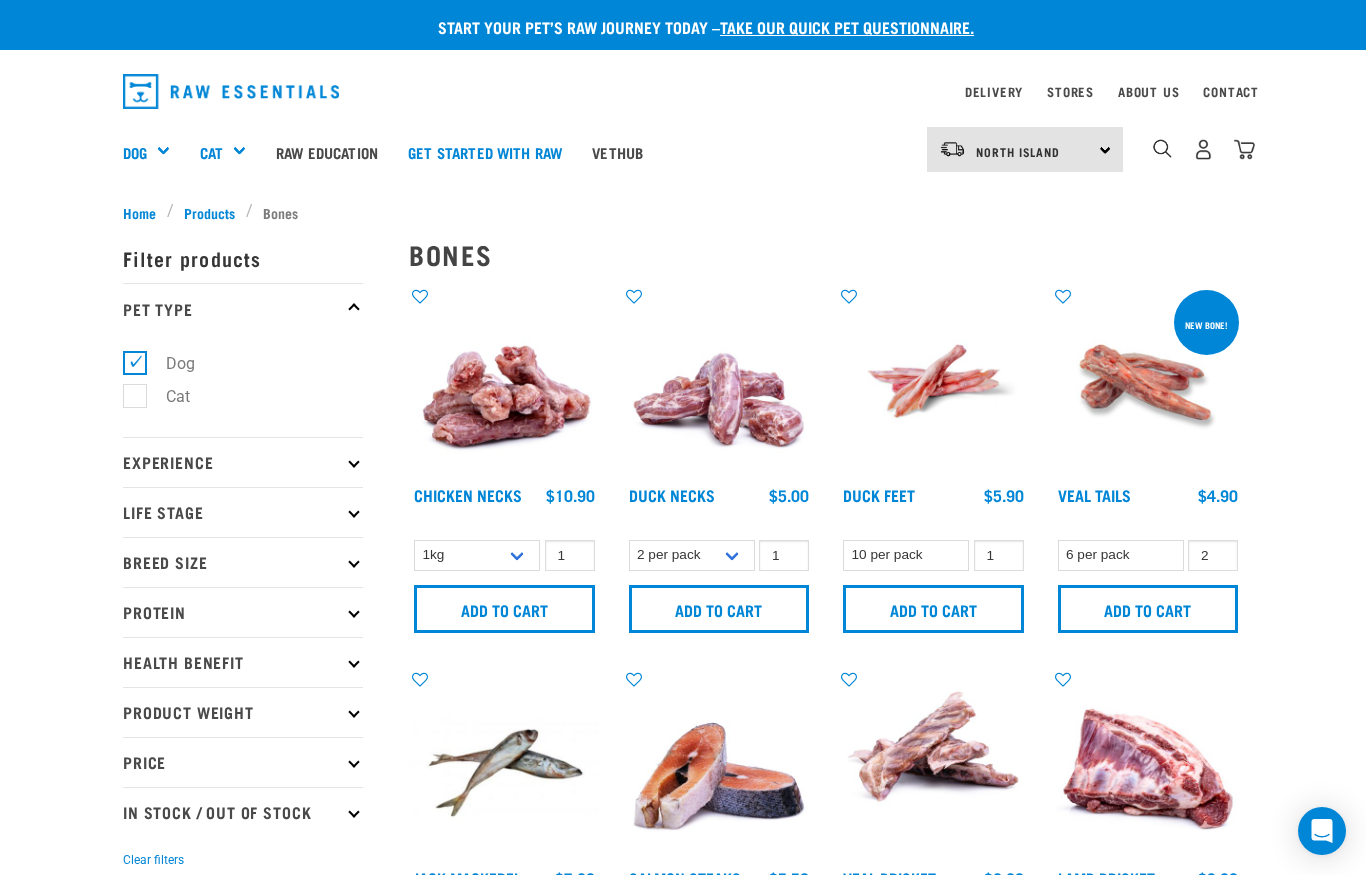 click on "Products" at bounding box center [209, 212] 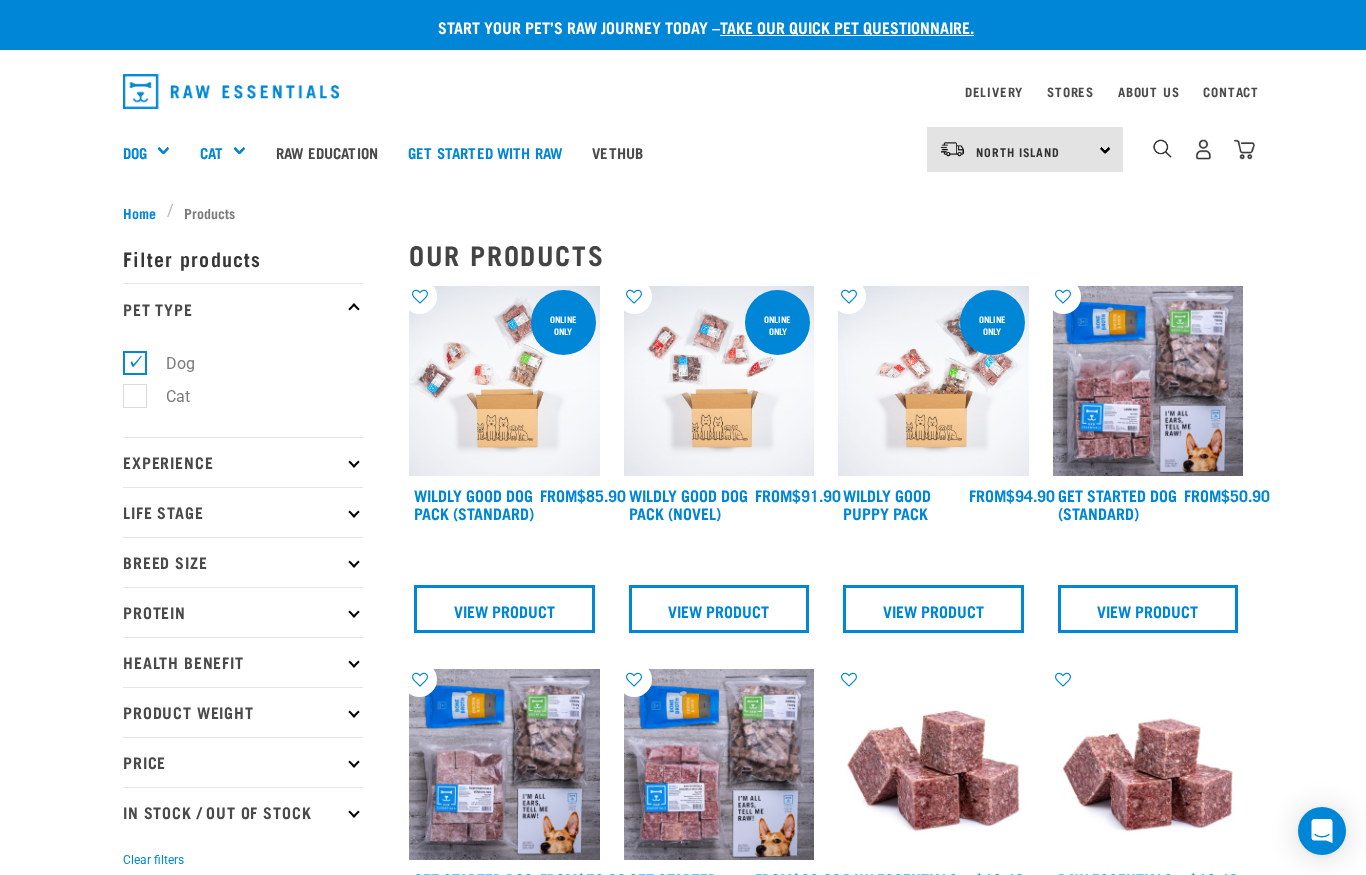 scroll, scrollTop: 0, scrollLeft: 0, axis: both 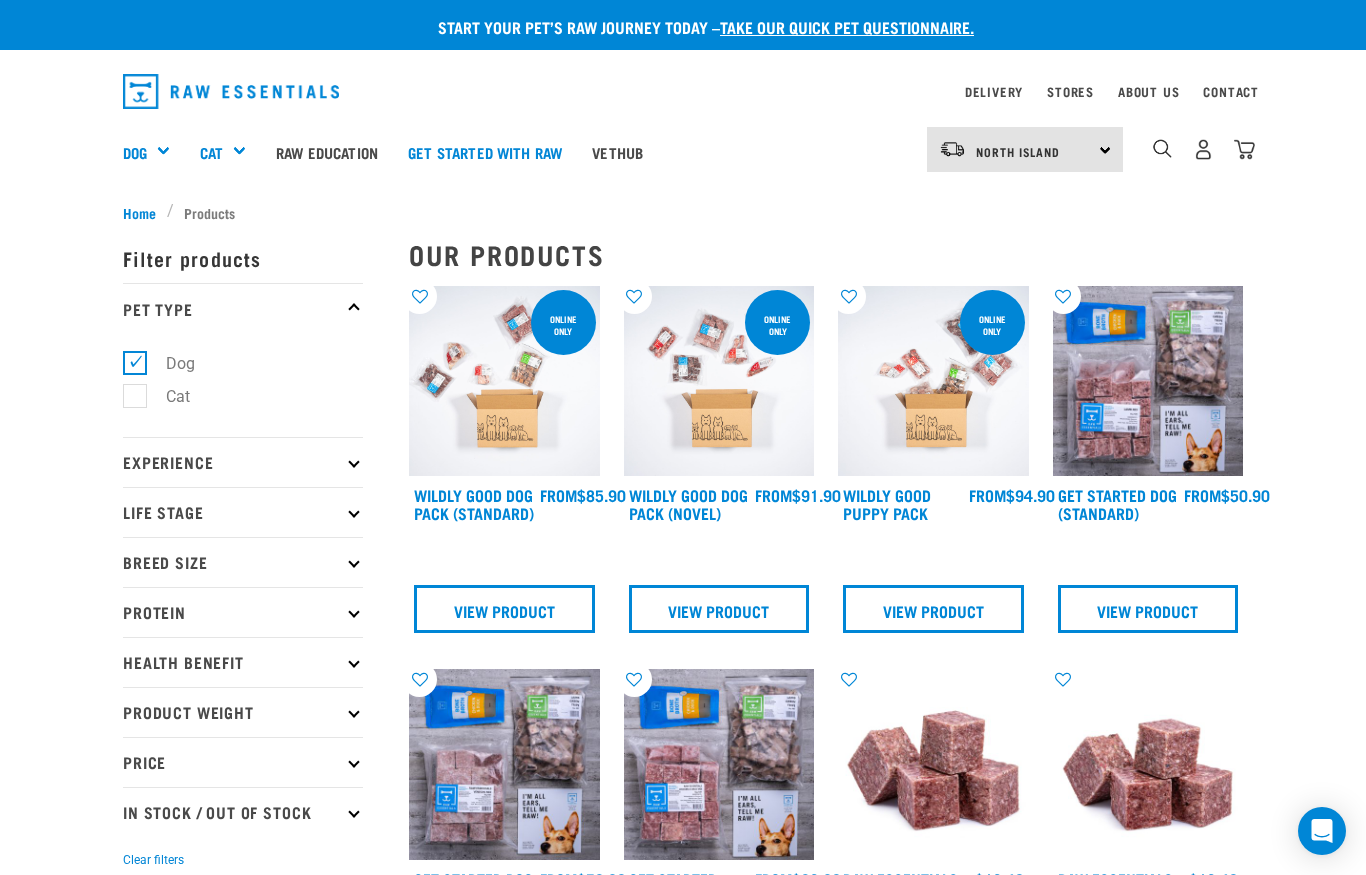 click on "×
Filter products
Pet Type
Dog
Cat
Experience
New Raw Feeder
Experienced Raw Feeder
Life Stage
Cat" at bounding box center (254, 2131) 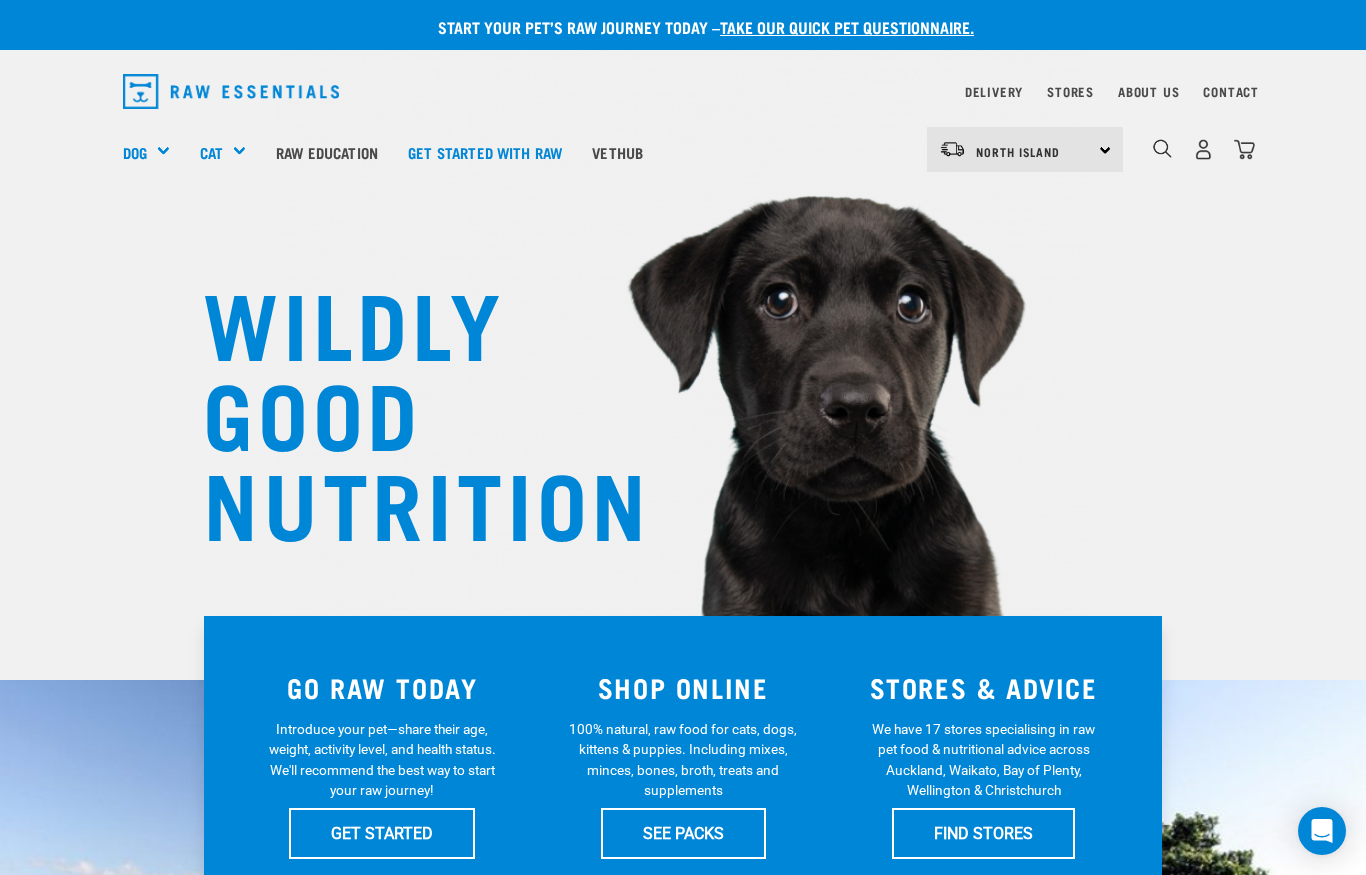 scroll, scrollTop: 0, scrollLeft: 0, axis: both 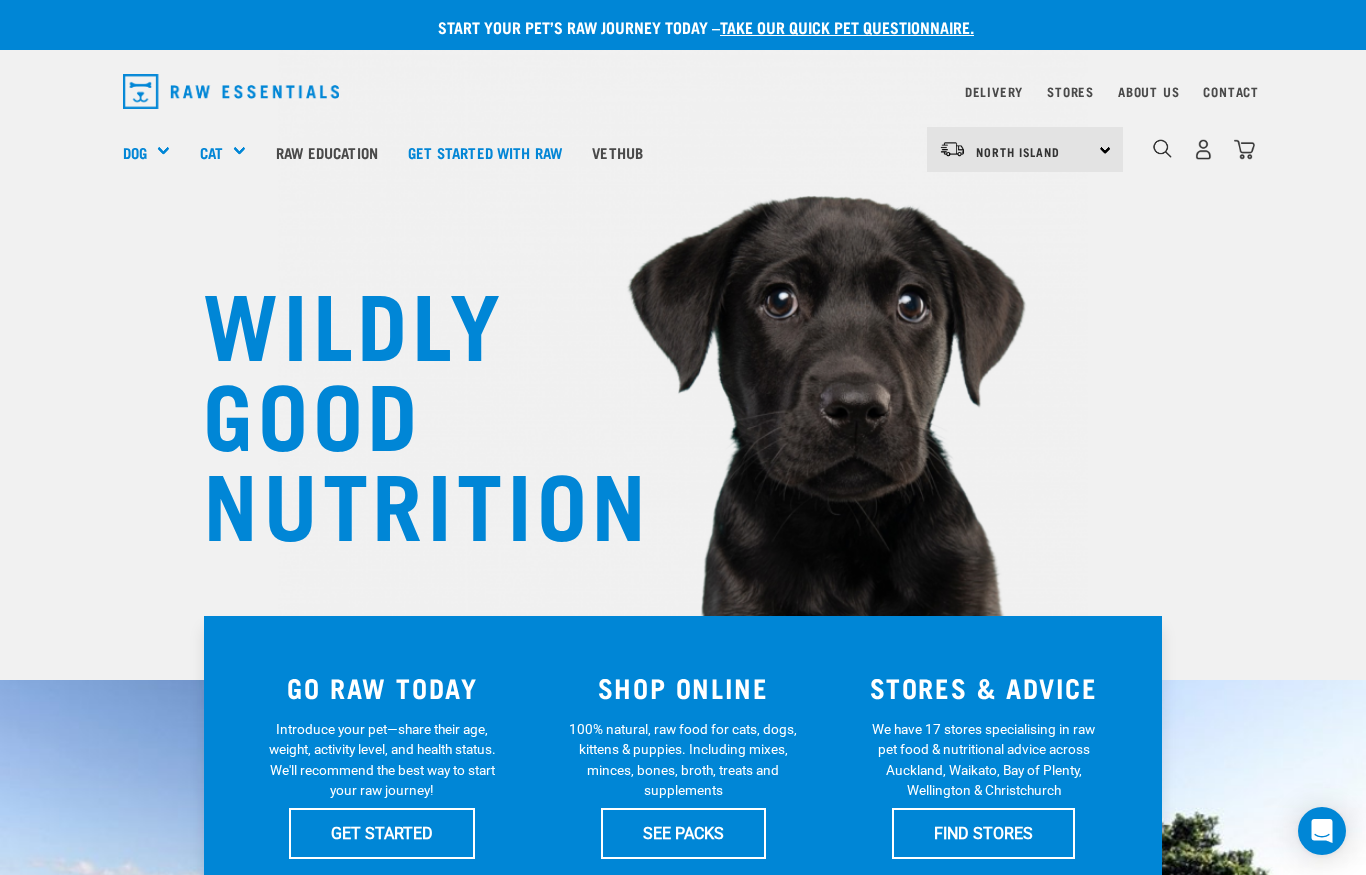 click on "Shop All Dog" at bounding box center (0, 0) 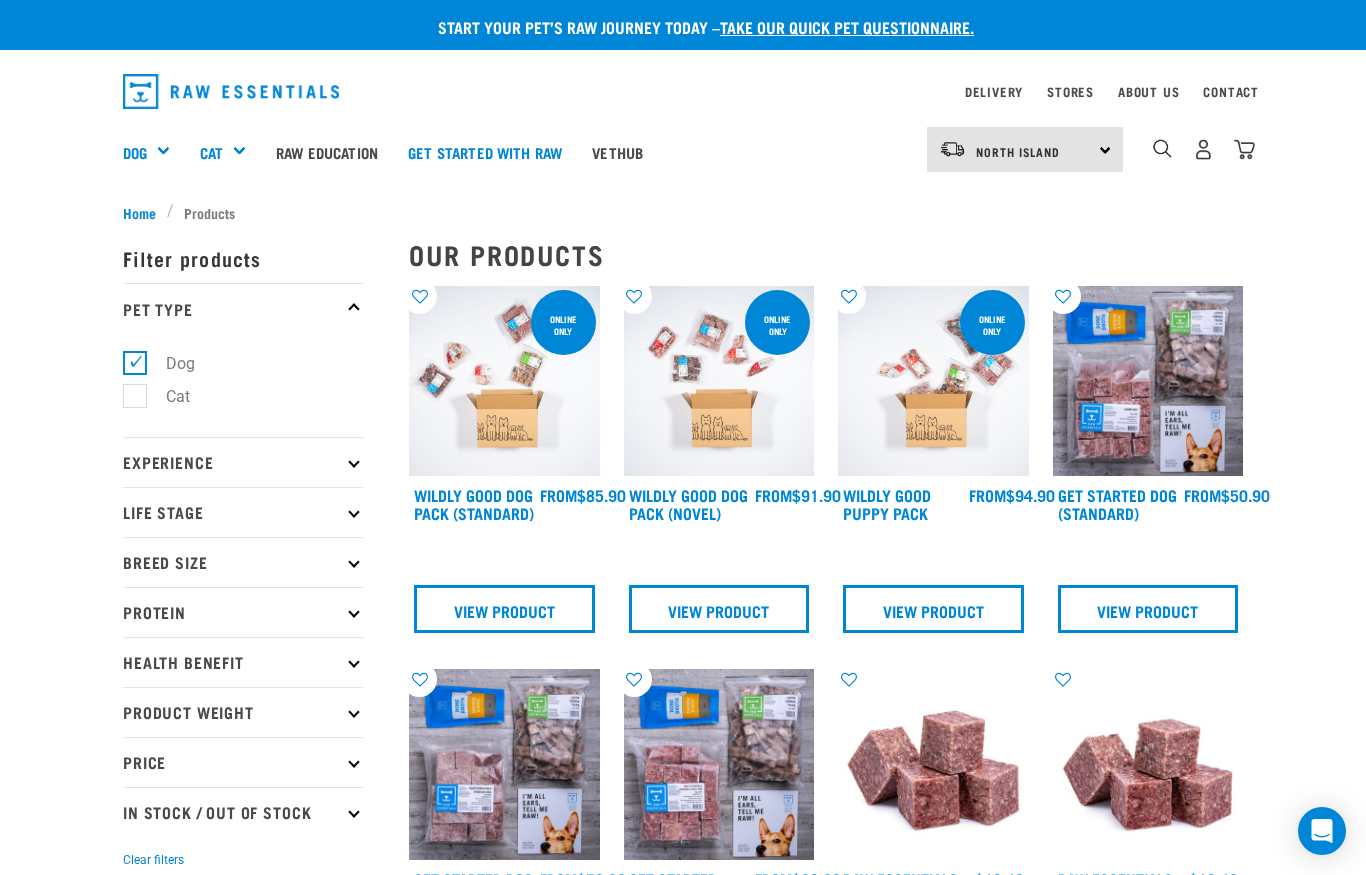scroll, scrollTop: 0, scrollLeft: 0, axis: both 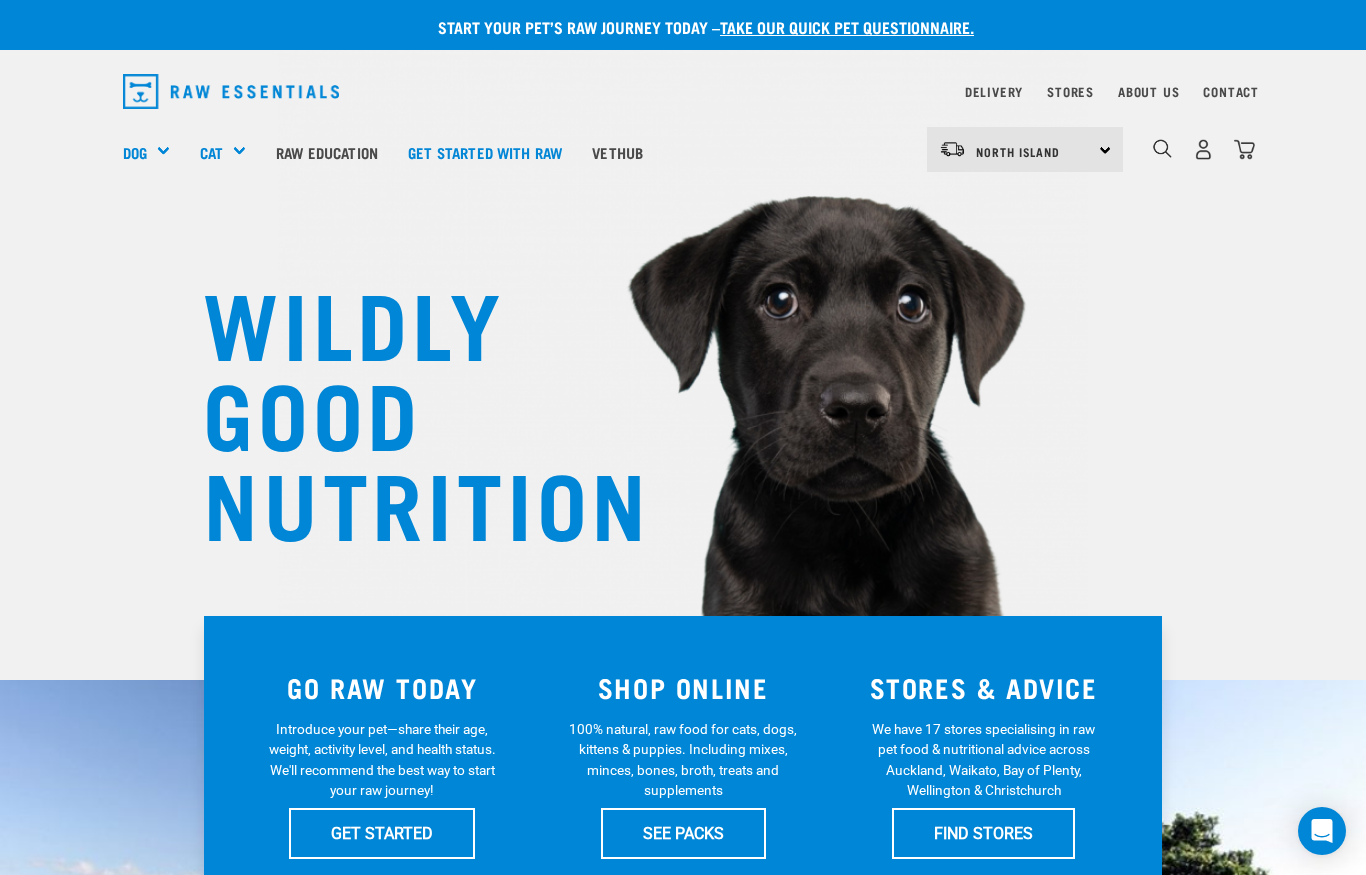 click on "Wildly Good Specials" at bounding box center [0, 0] 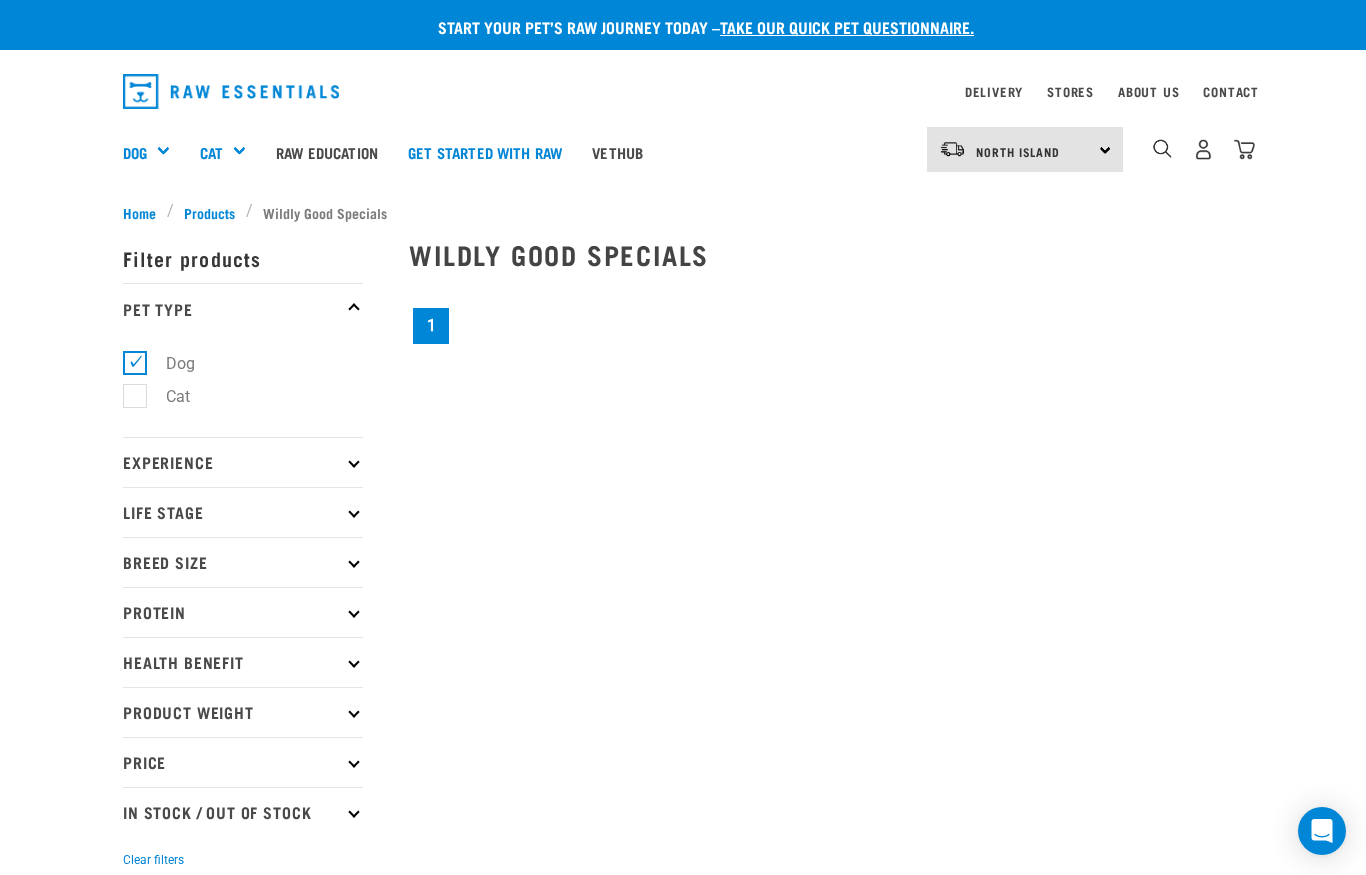scroll, scrollTop: 0, scrollLeft: 0, axis: both 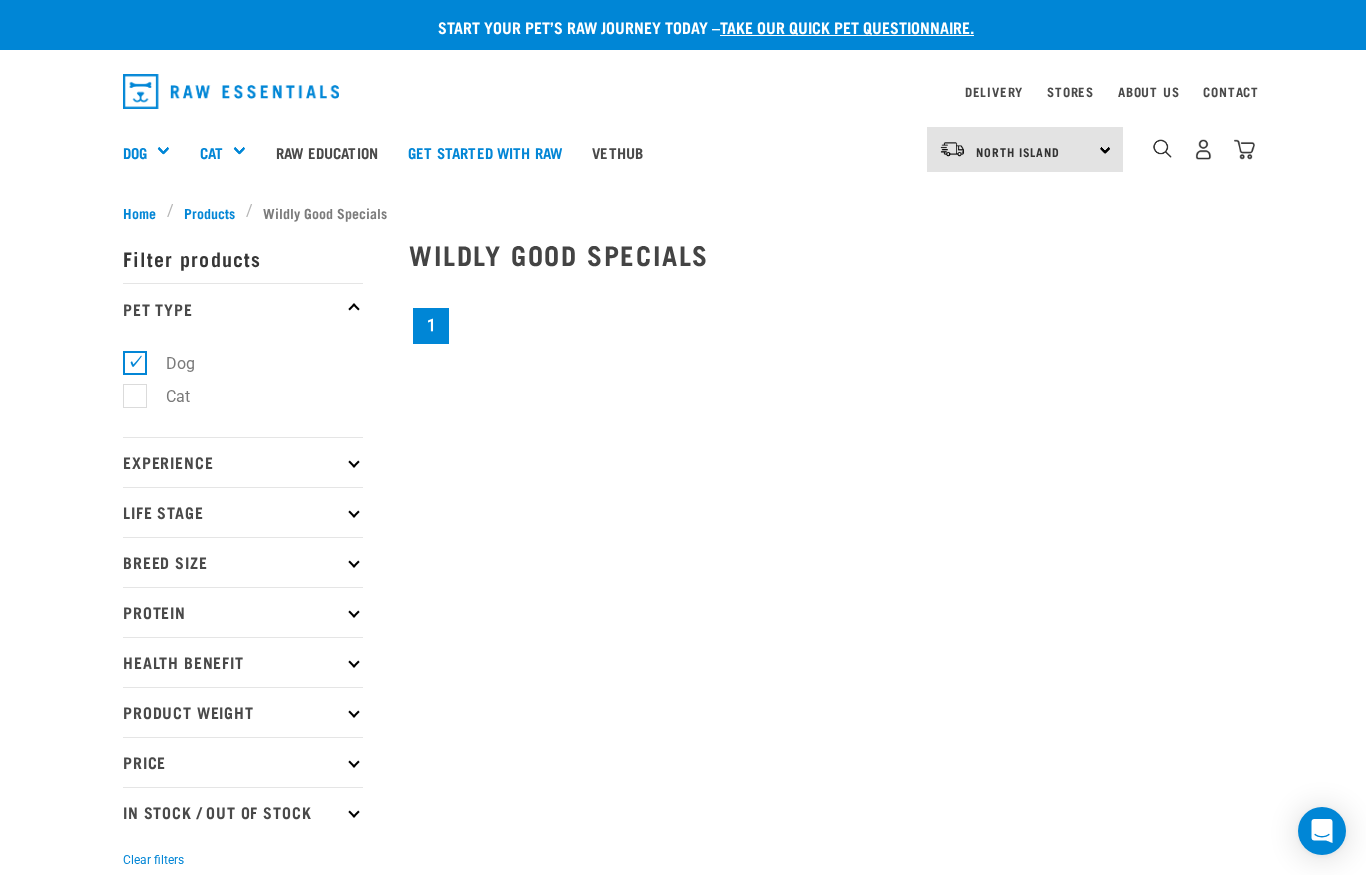 click on "Price" at bounding box center (243, 762) 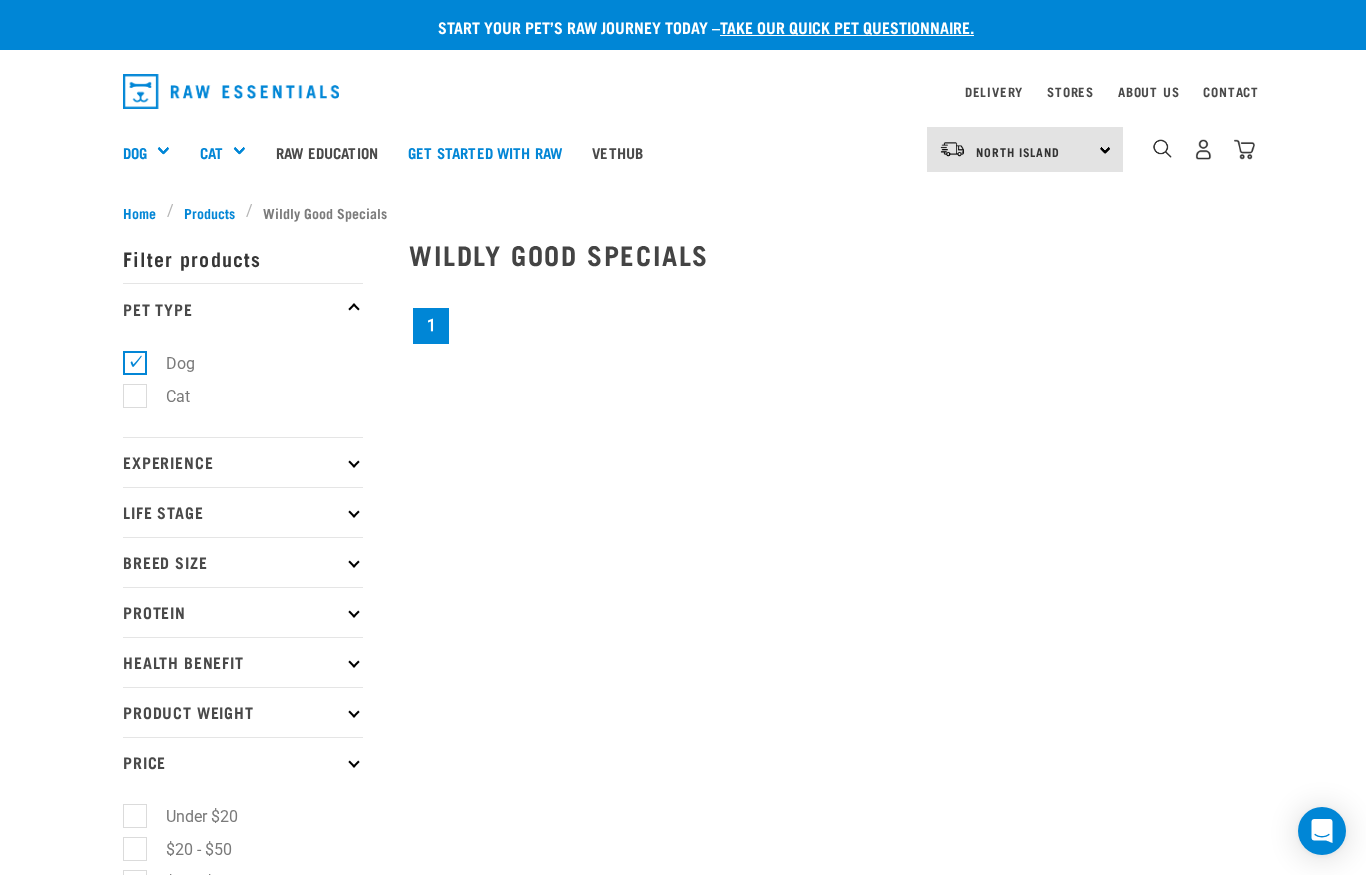 click on "Products" at bounding box center (209, 212) 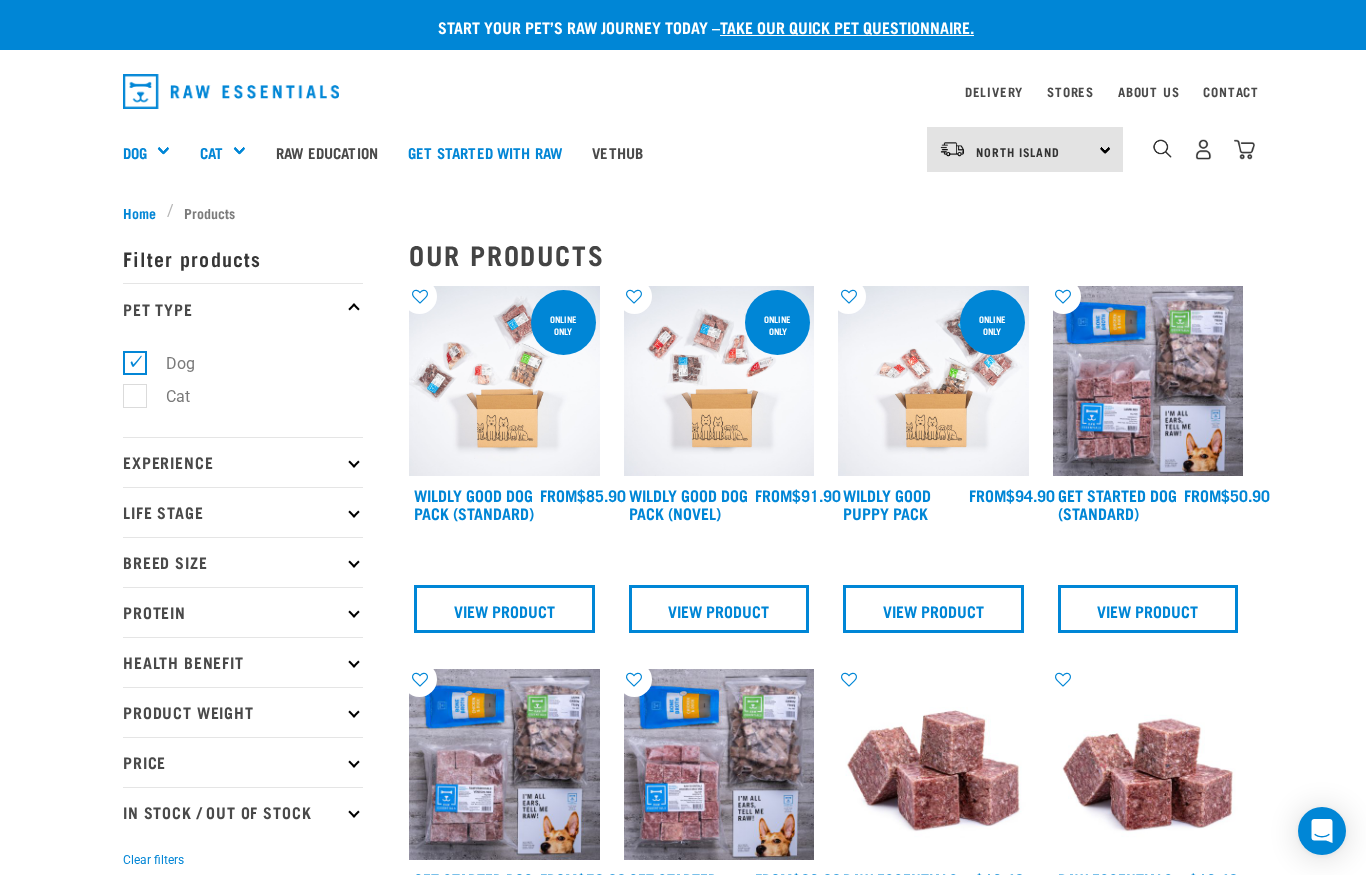 scroll, scrollTop: 0, scrollLeft: 0, axis: both 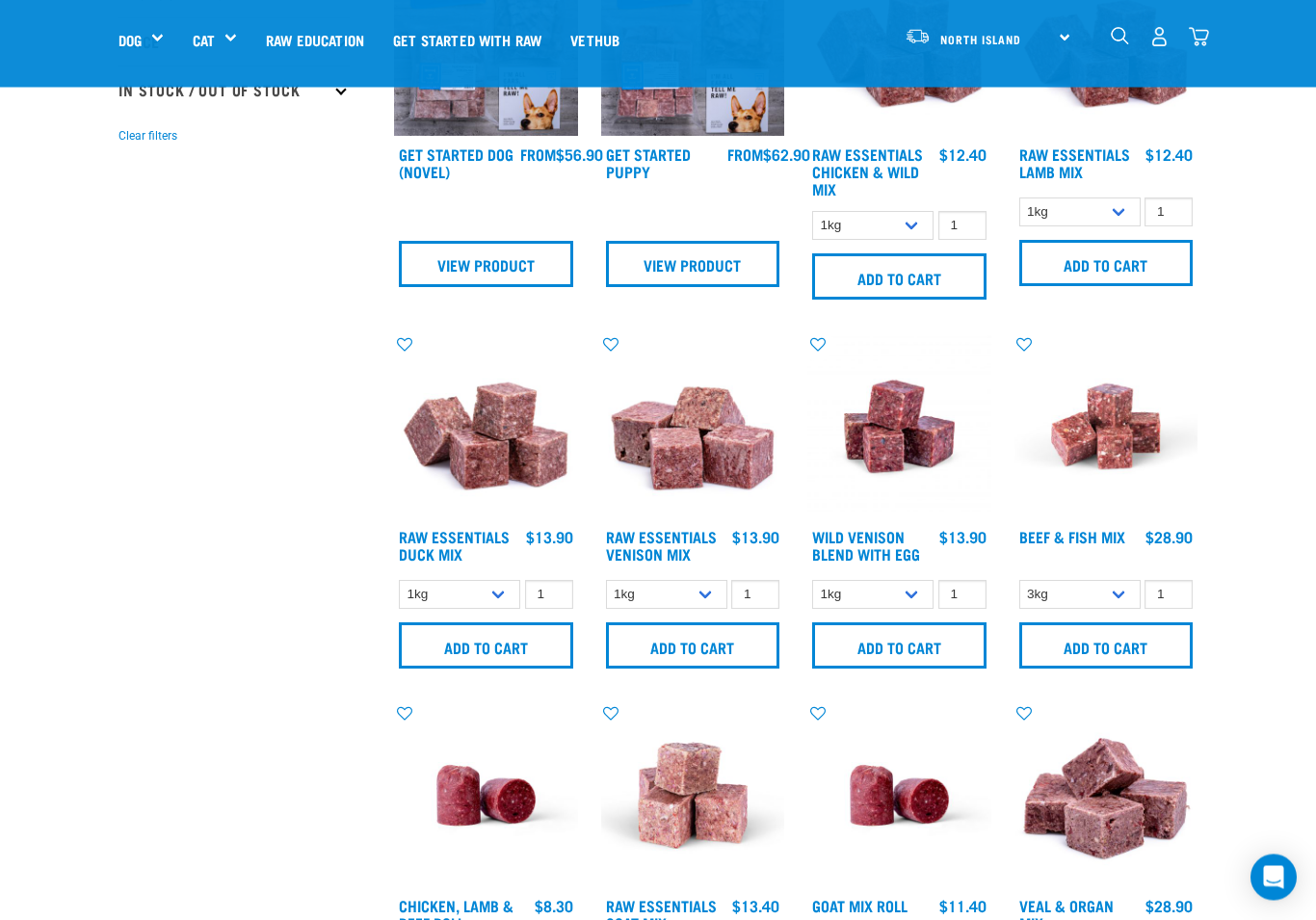 click on "Add to cart" at bounding box center (899, 646) 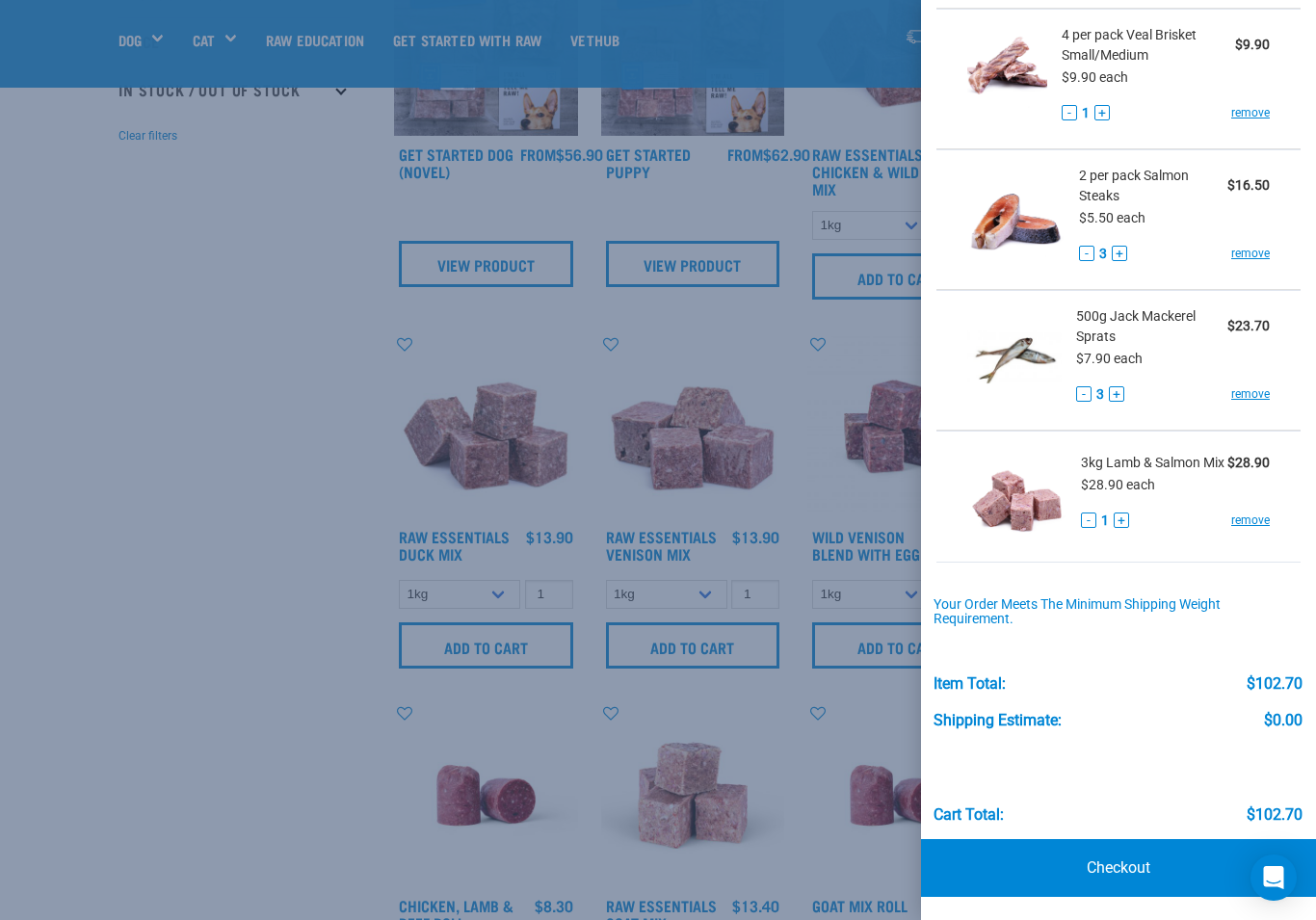 scroll, scrollTop: 395, scrollLeft: 0, axis: vertical 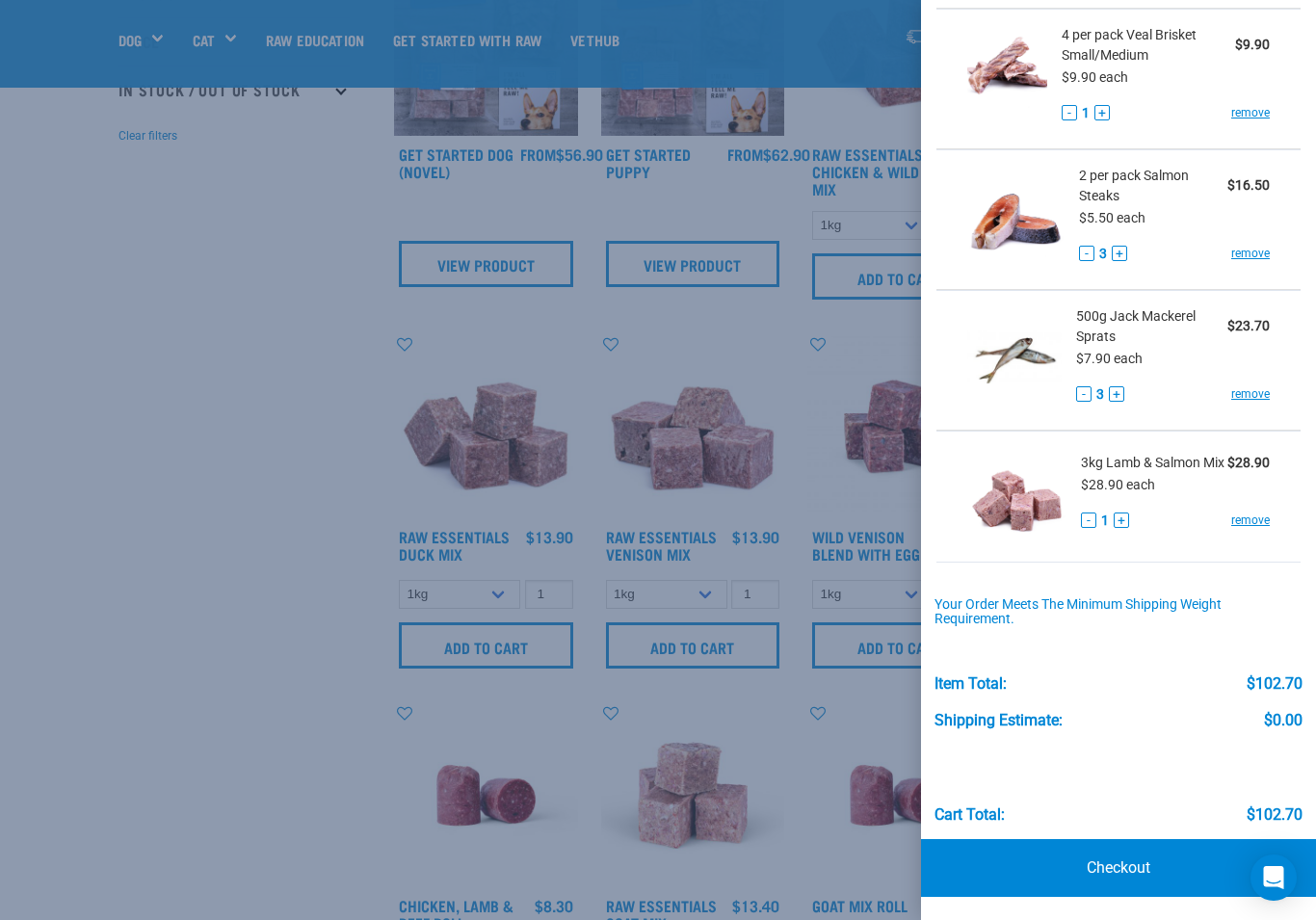 click at bounding box center [658, 460] 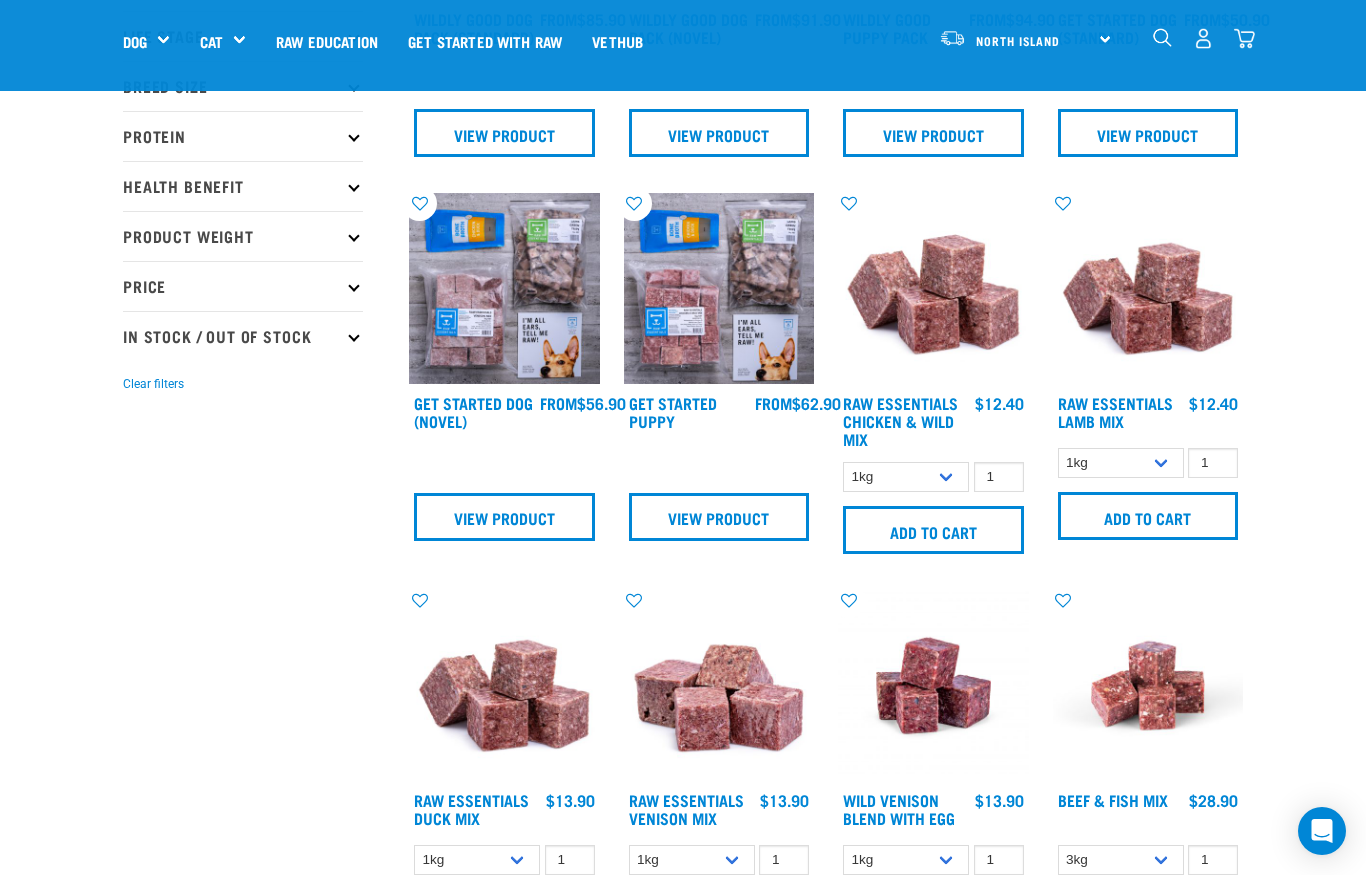 scroll, scrollTop: 0, scrollLeft: 0, axis: both 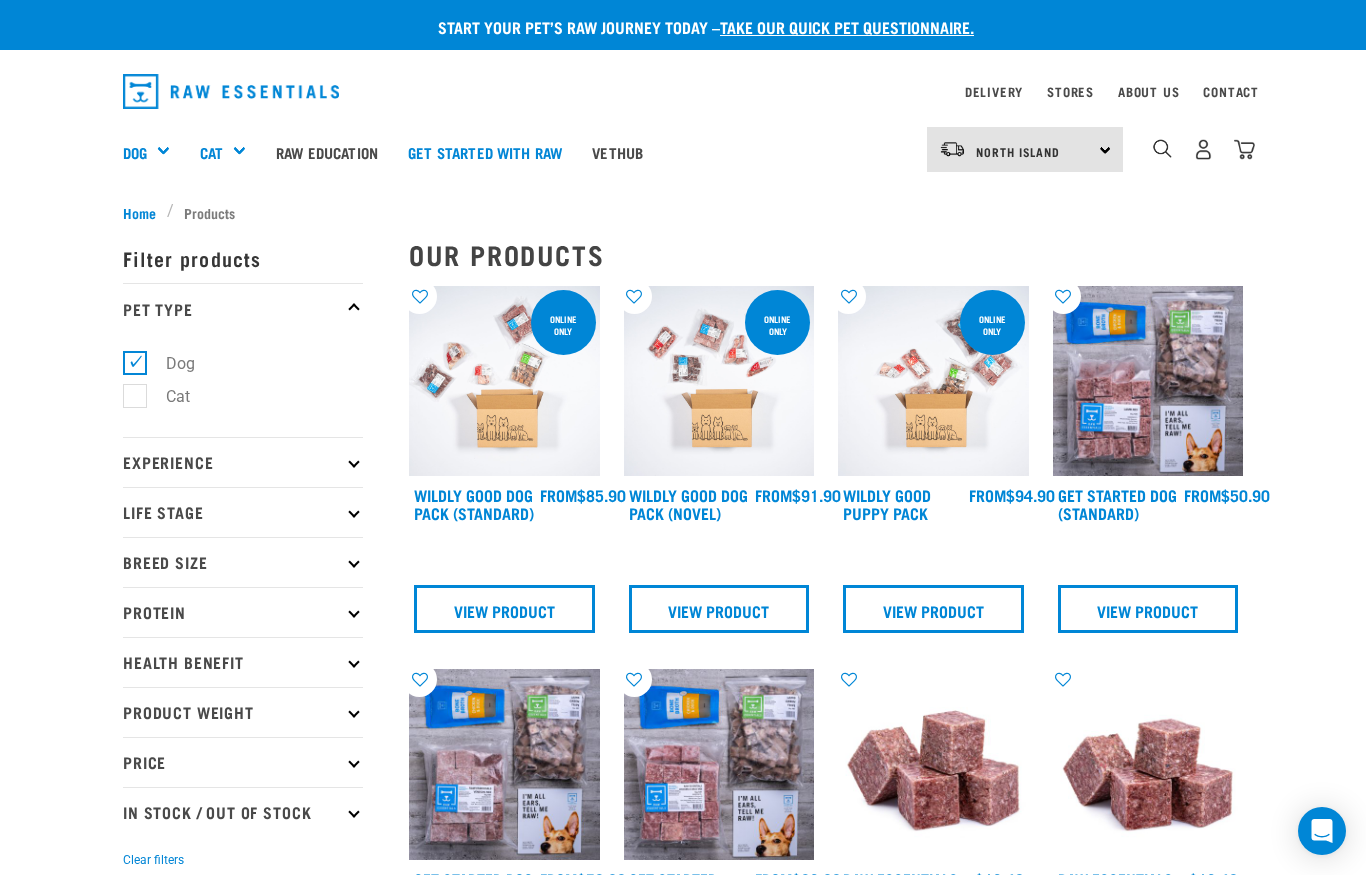 click on "Treats" at bounding box center (0, 0) 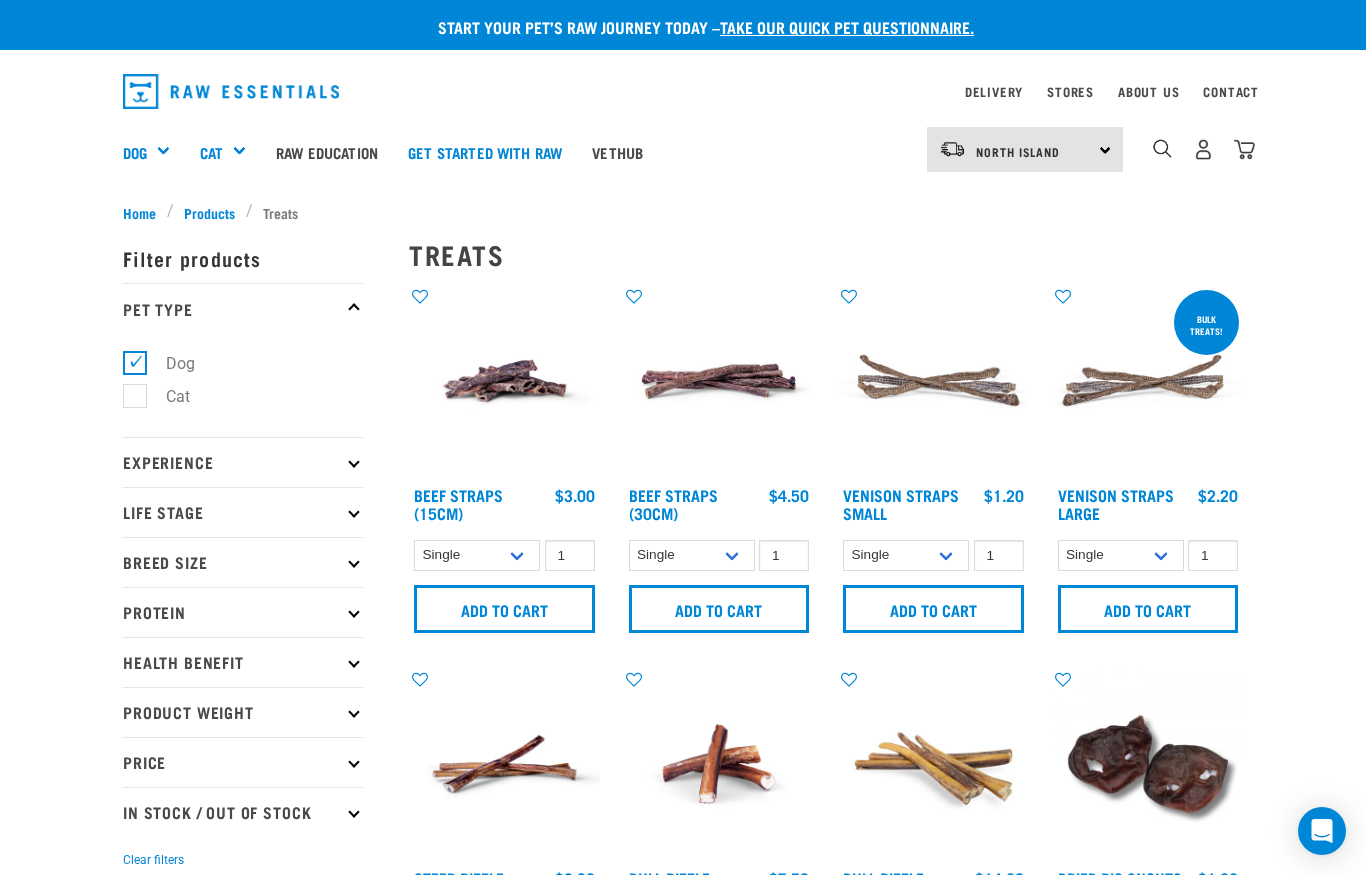 scroll, scrollTop: 0, scrollLeft: 0, axis: both 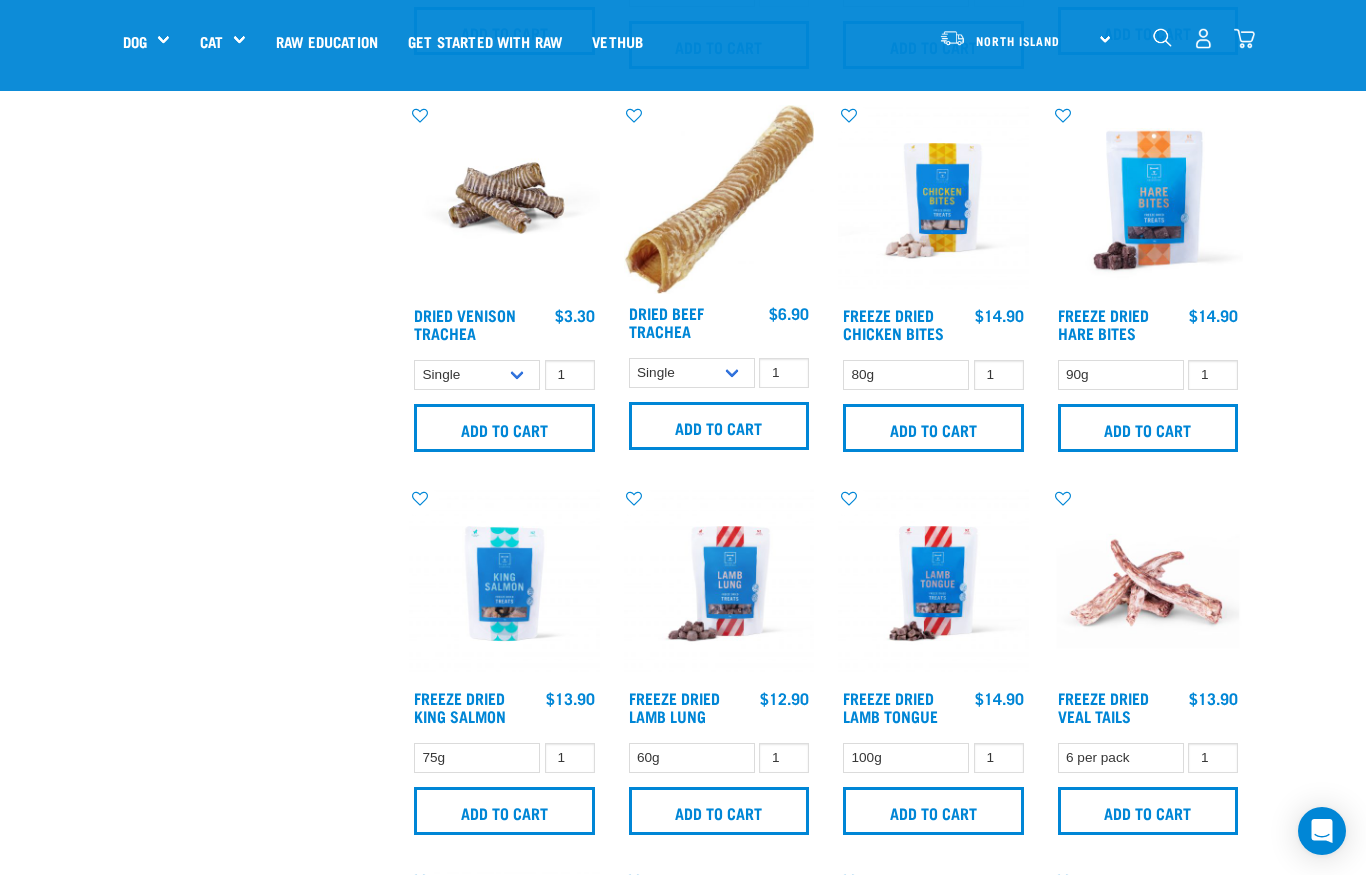 click on "Add to cart" at bounding box center (1148, 428) 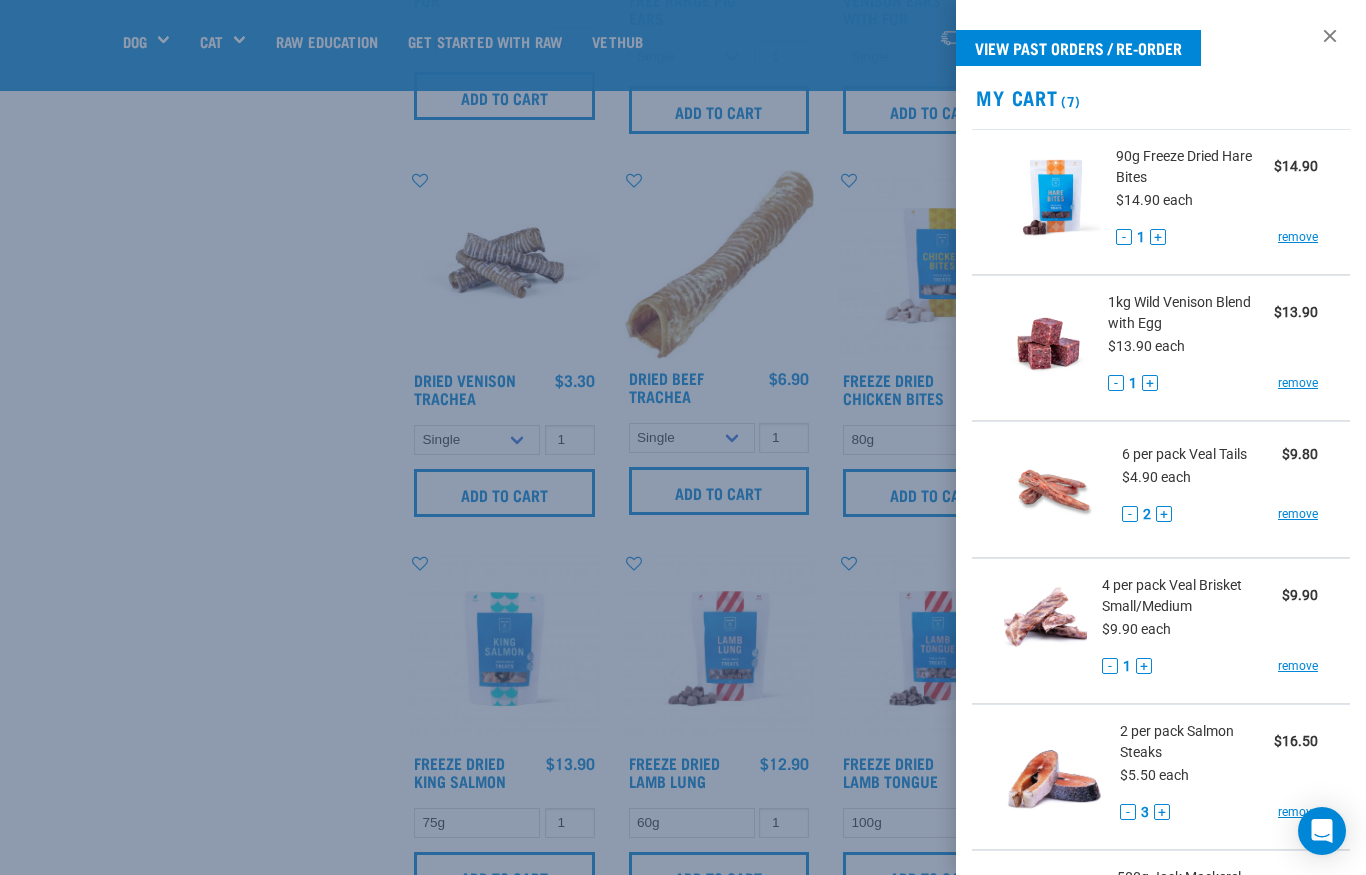 scroll, scrollTop: 1899, scrollLeft: 0, axis: vertical 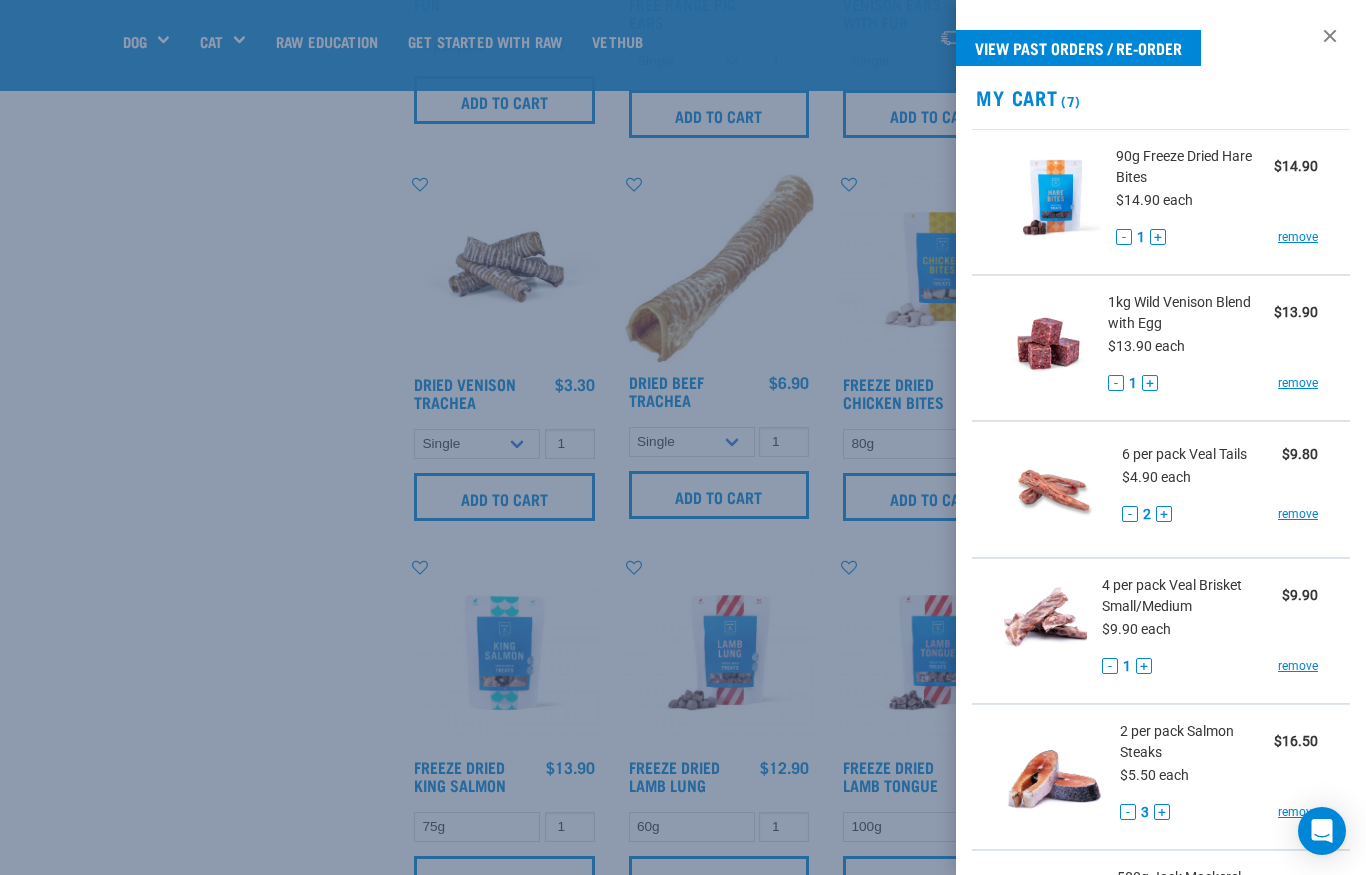 click at bounding box center [1330, 36] 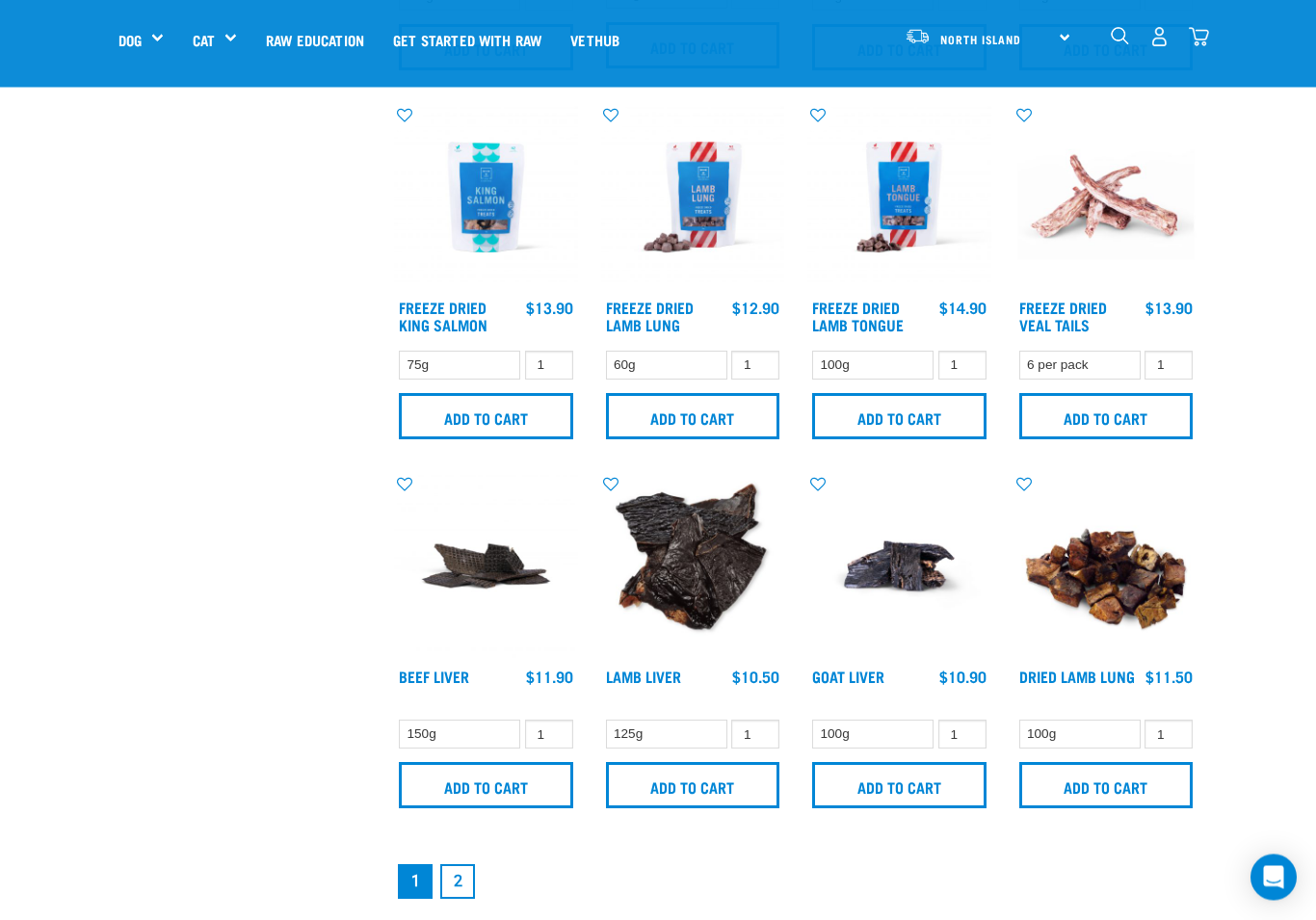 scroll, scrollTop: 2261, scrollLeft: 0, axis: vertical 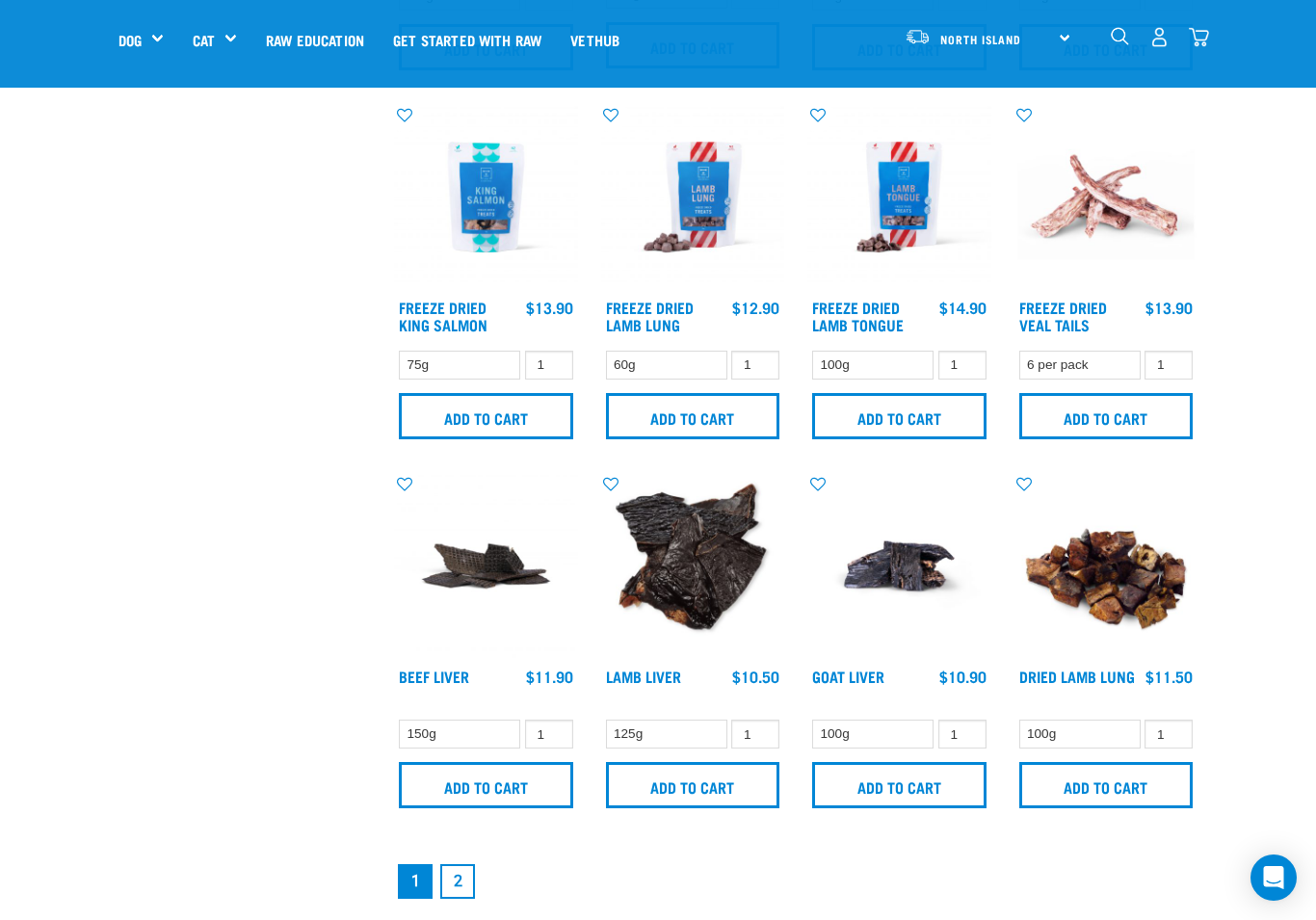 click on "Add to cart" at bounding box center (1106, 785) 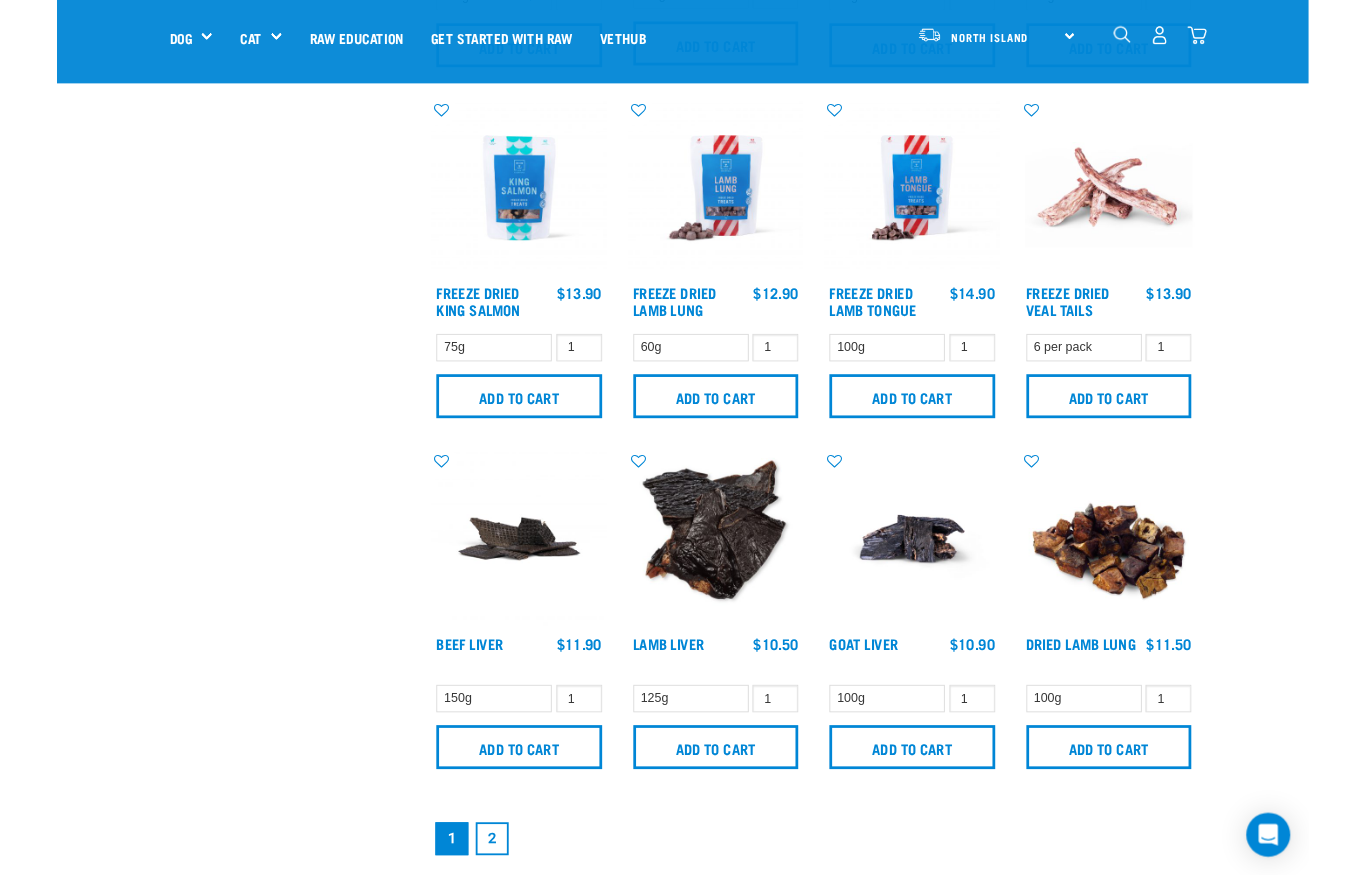 scroll, scrollTop: 2427, scrollLeft: 0, axis: vertical 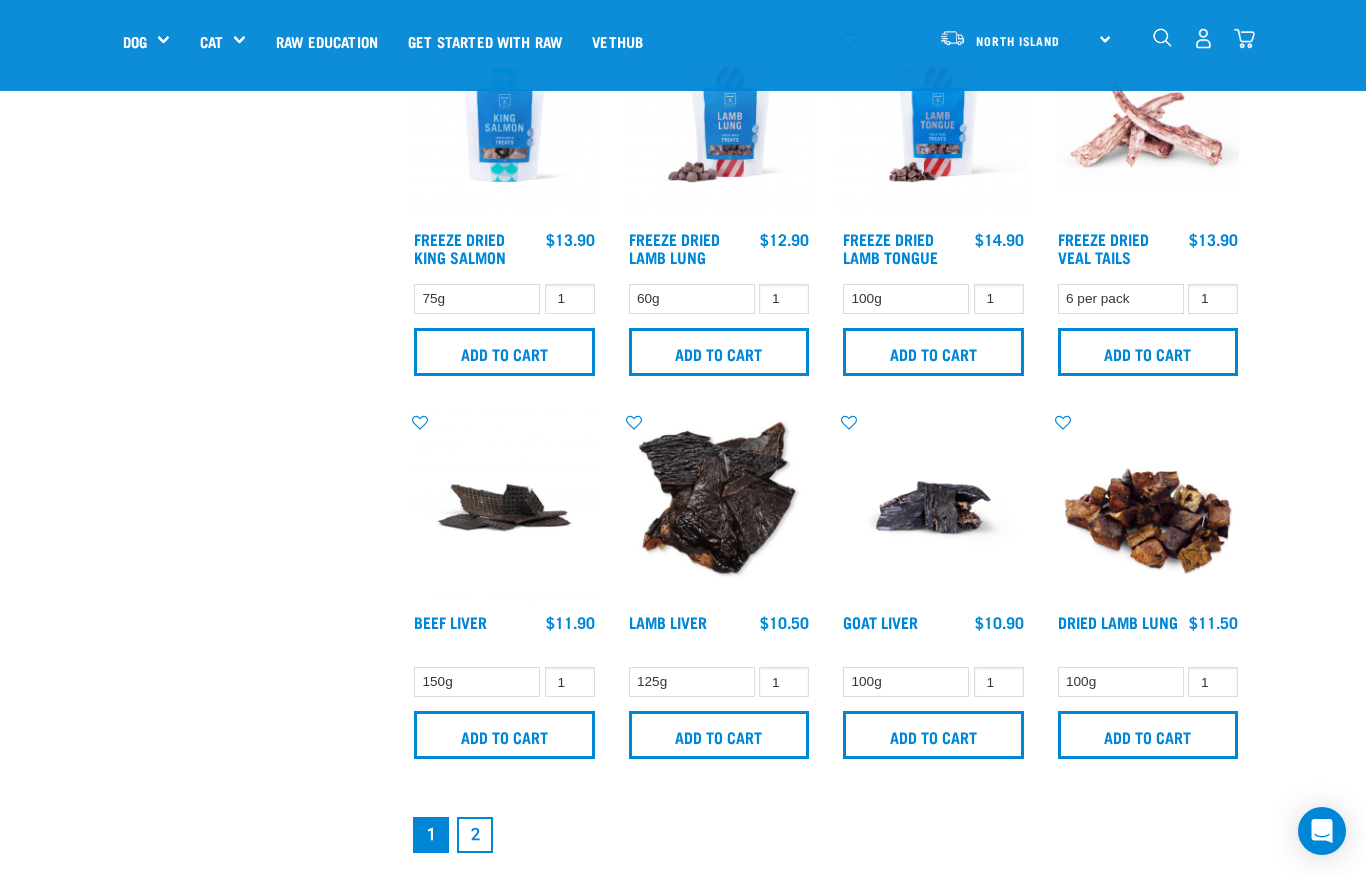 click on "2" at bounding box center [475, 835] 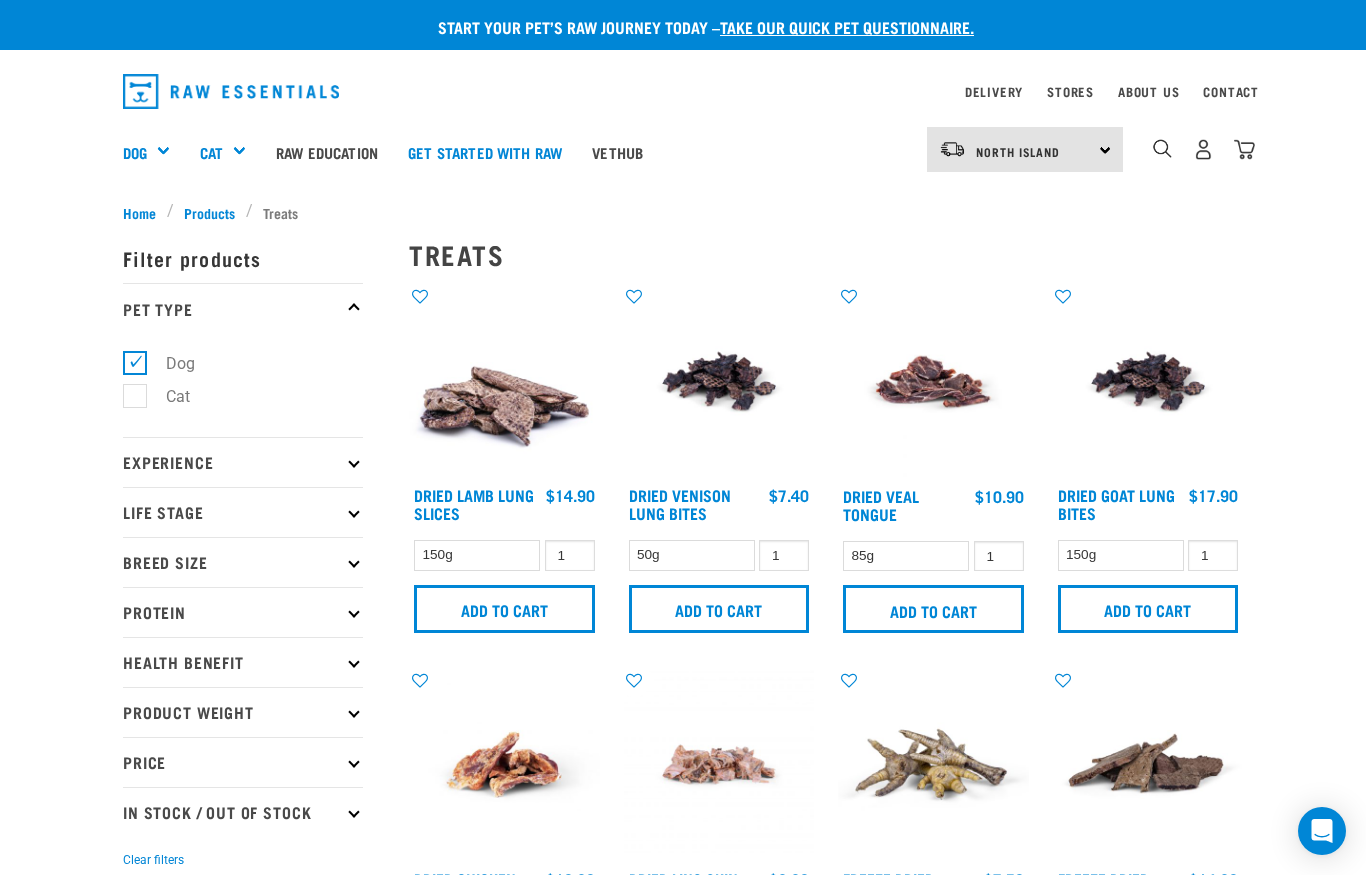 scroll, scrollTop: -7, scrollLeft: 0, axis: vertical 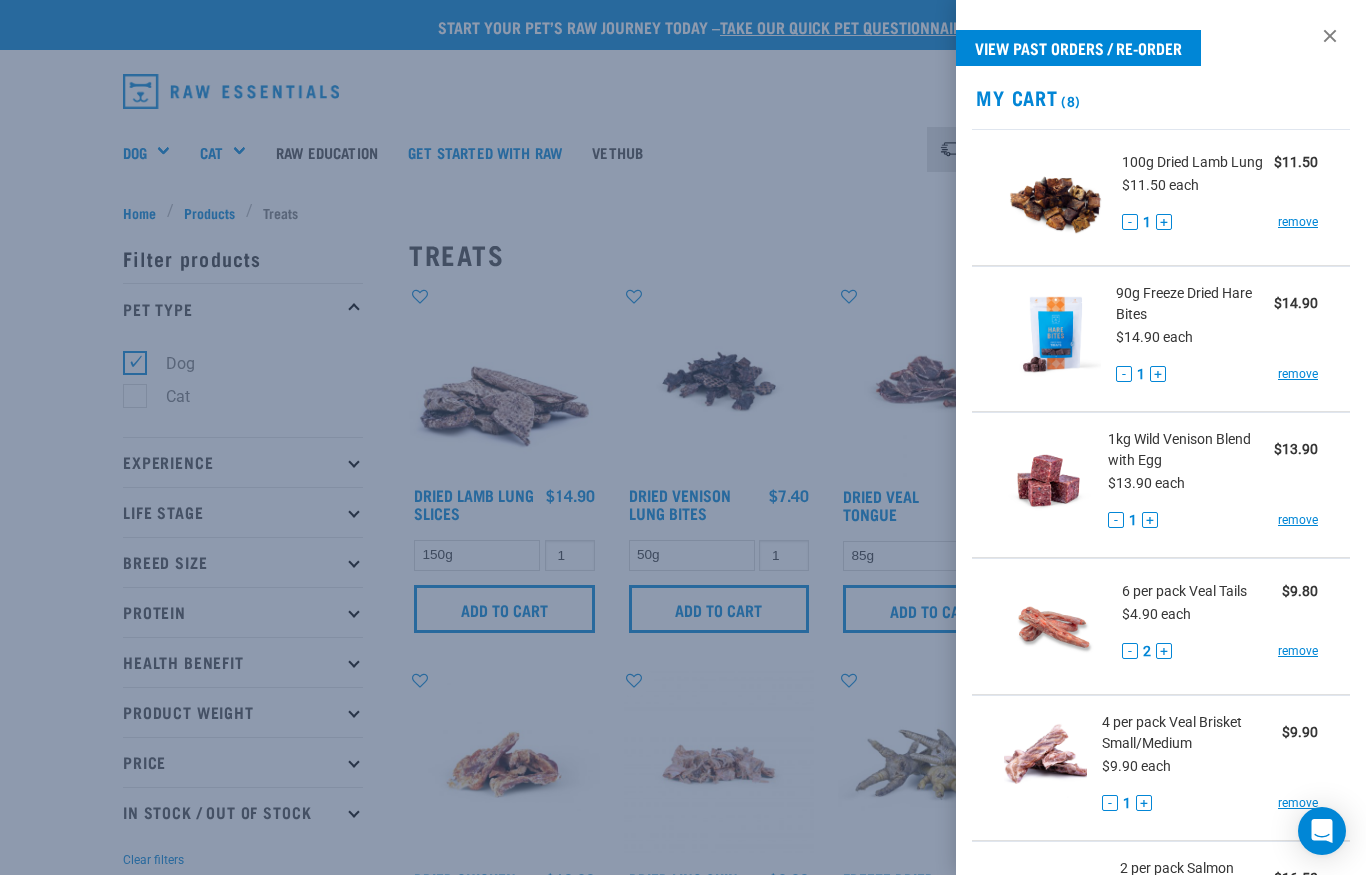 click on "remove" at bounding box center (1298, 374) 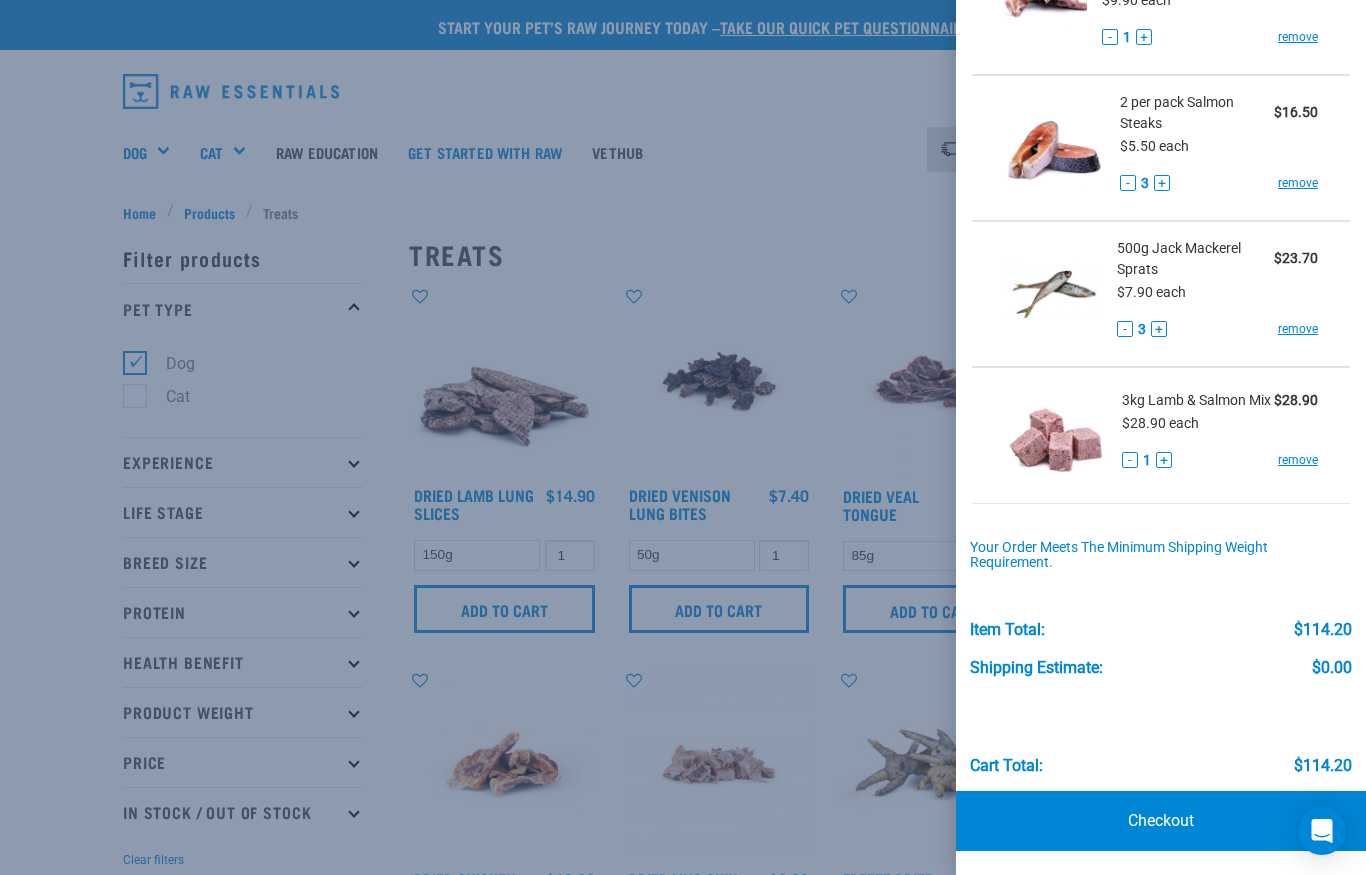 scroll, scrollTop: 627, scrollLeft: 0, axis: vertical 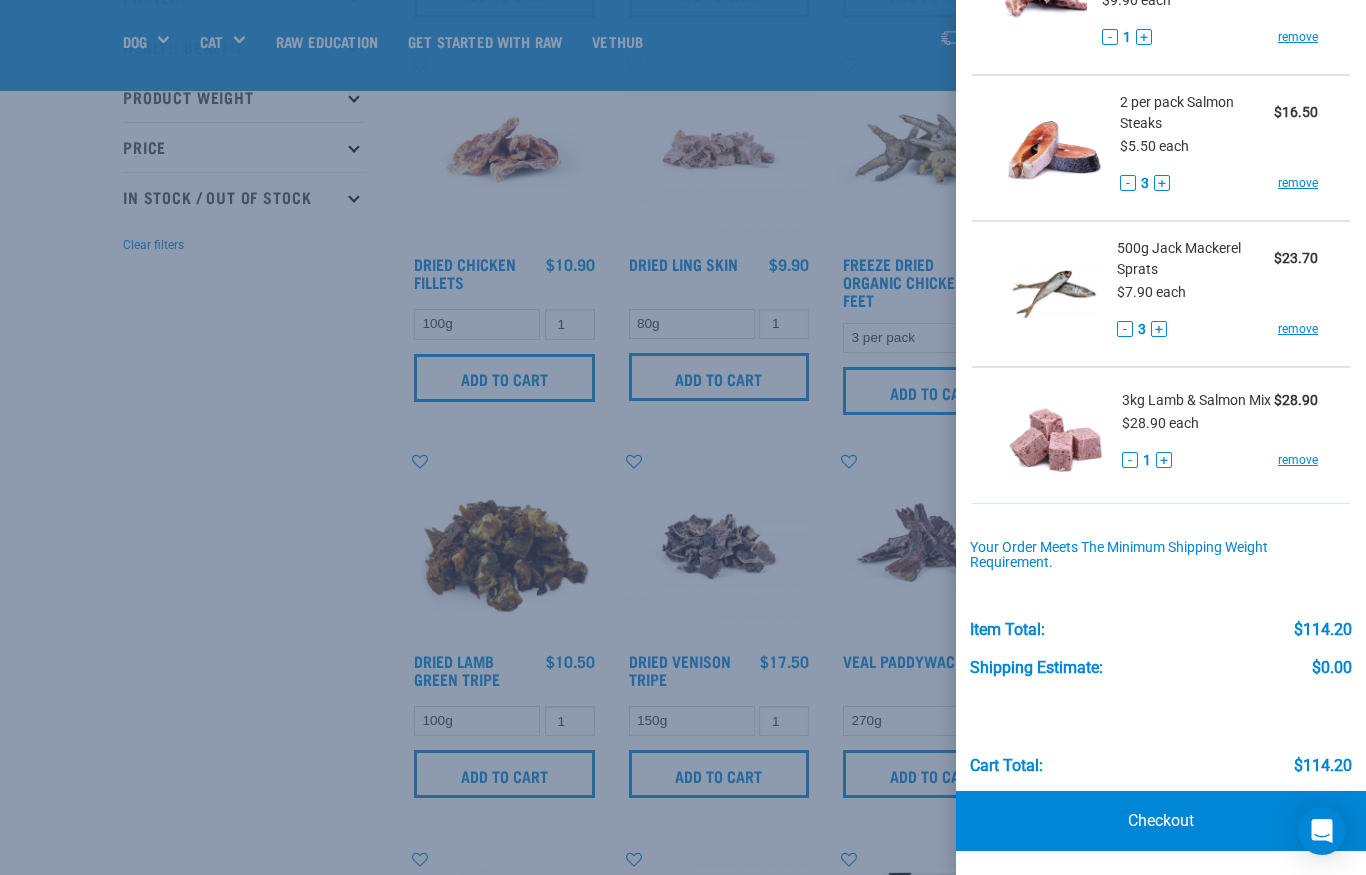 click on "Checkout" at bounding box center (1161, 821) 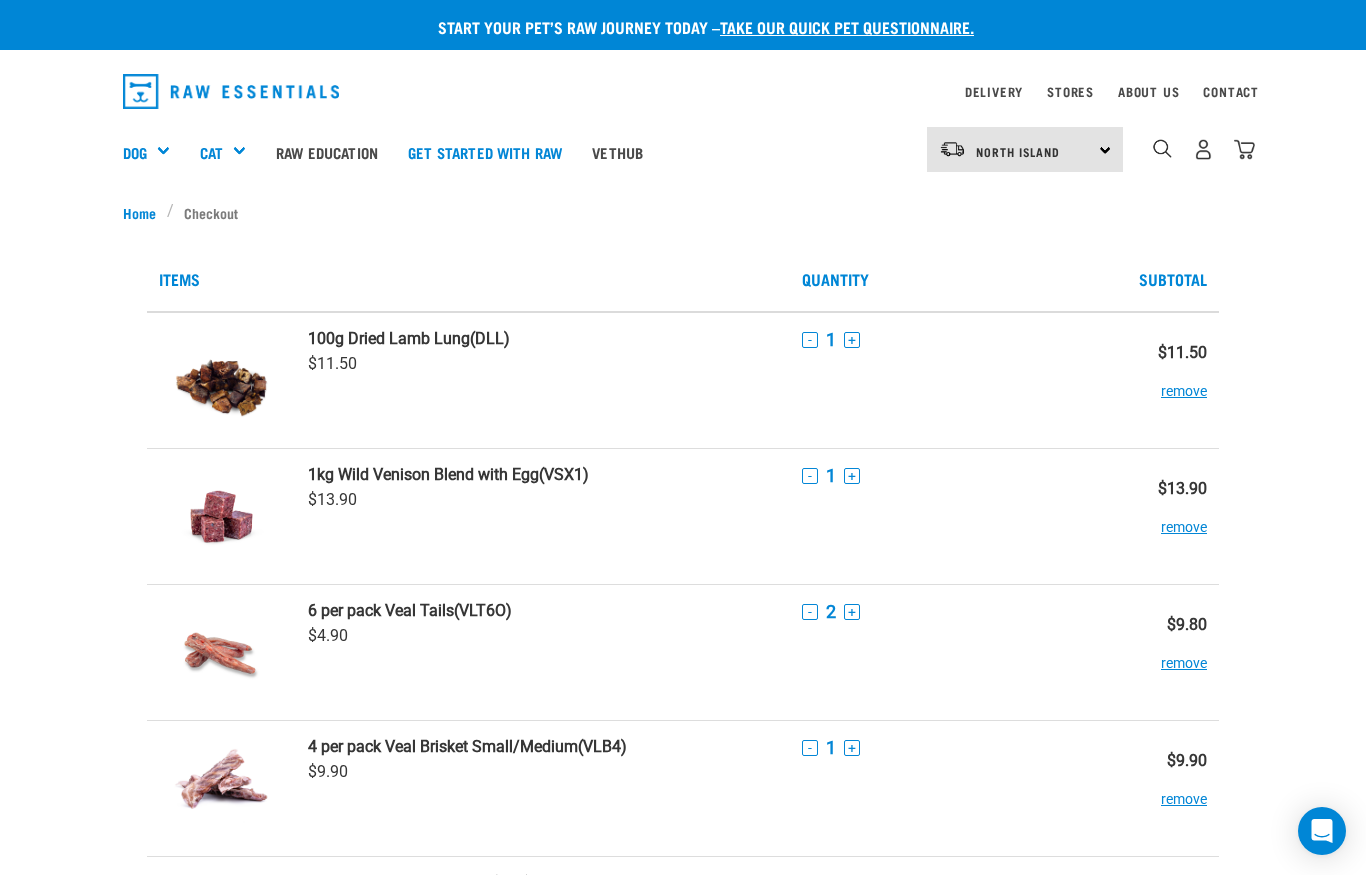 scroll, scrollTop: 0, scrollLeft: 0, axis: both 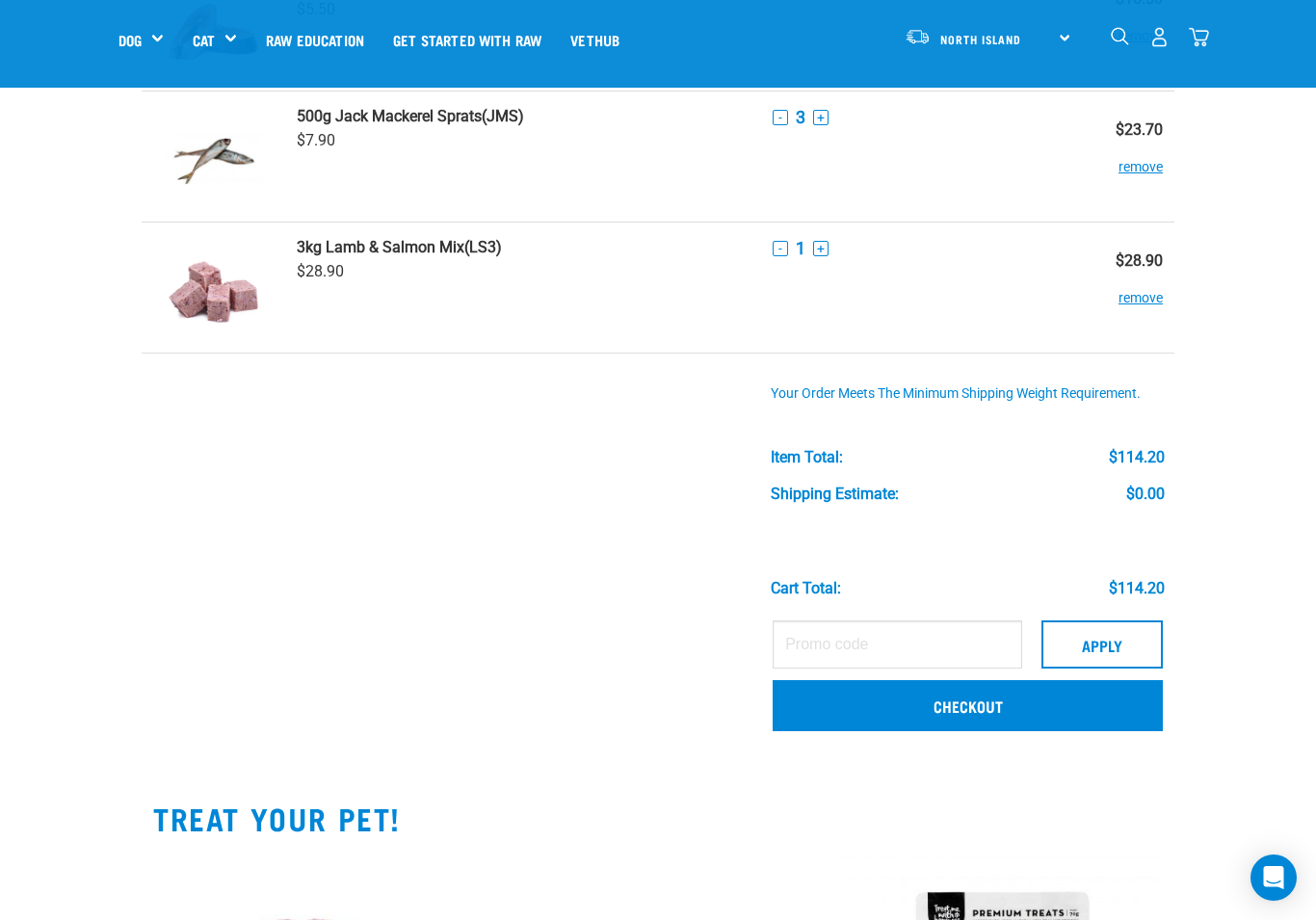 click on "Checkout" at bounding box center (967, 705) 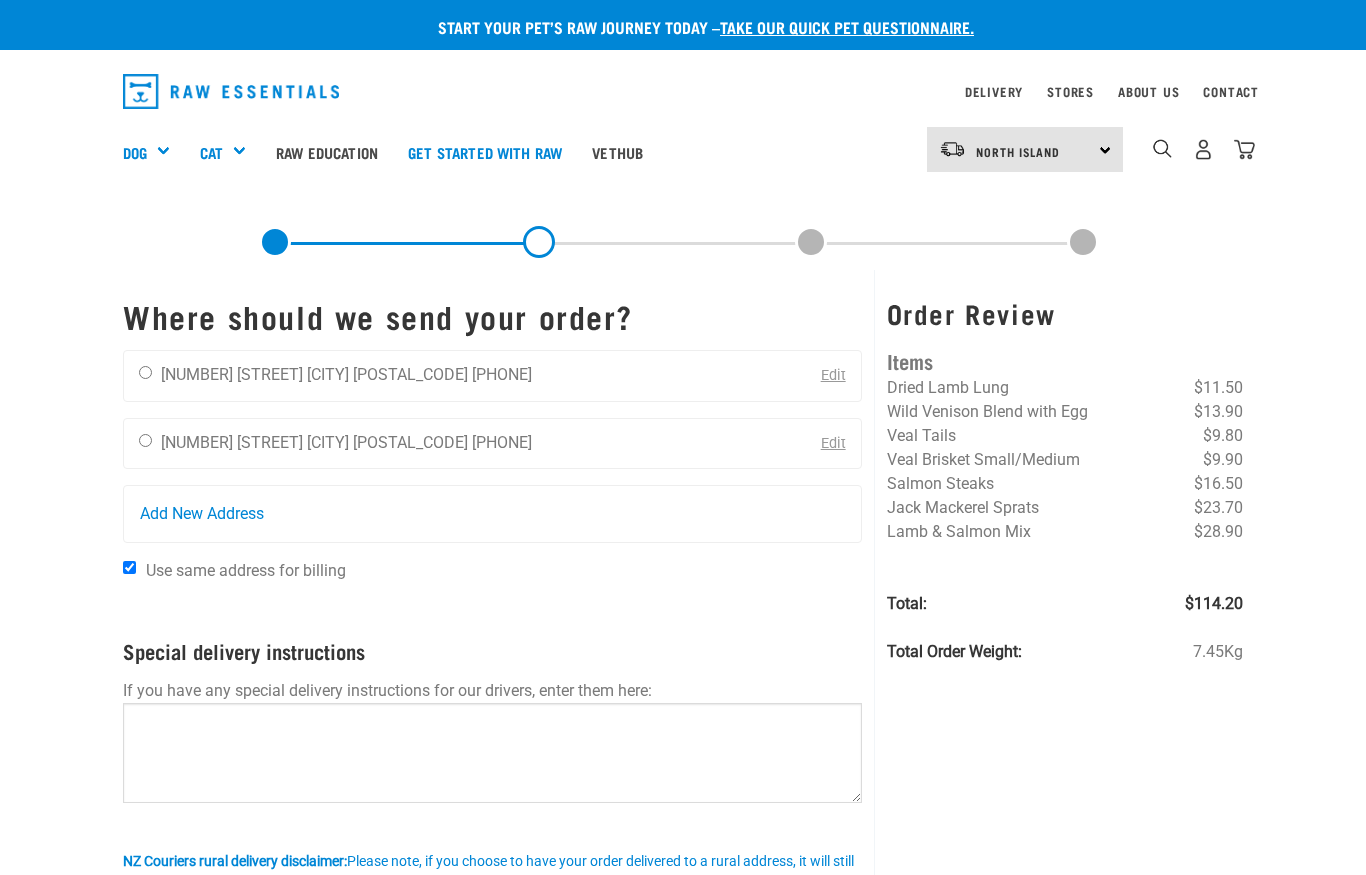 scroll, scrollTop: 163, scrollLeft: 0, axis: vertical 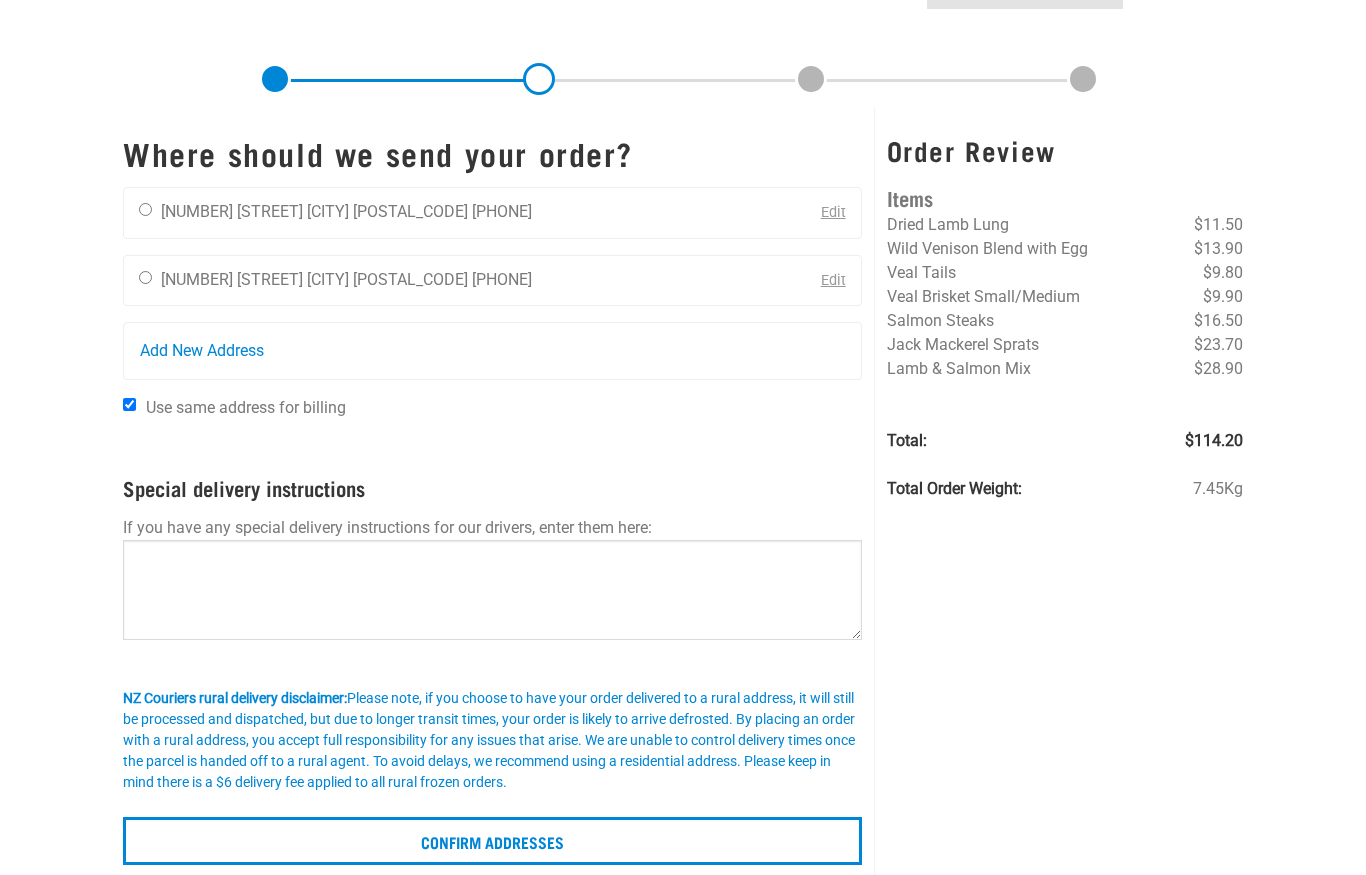 click at bounding box center [145, 209] 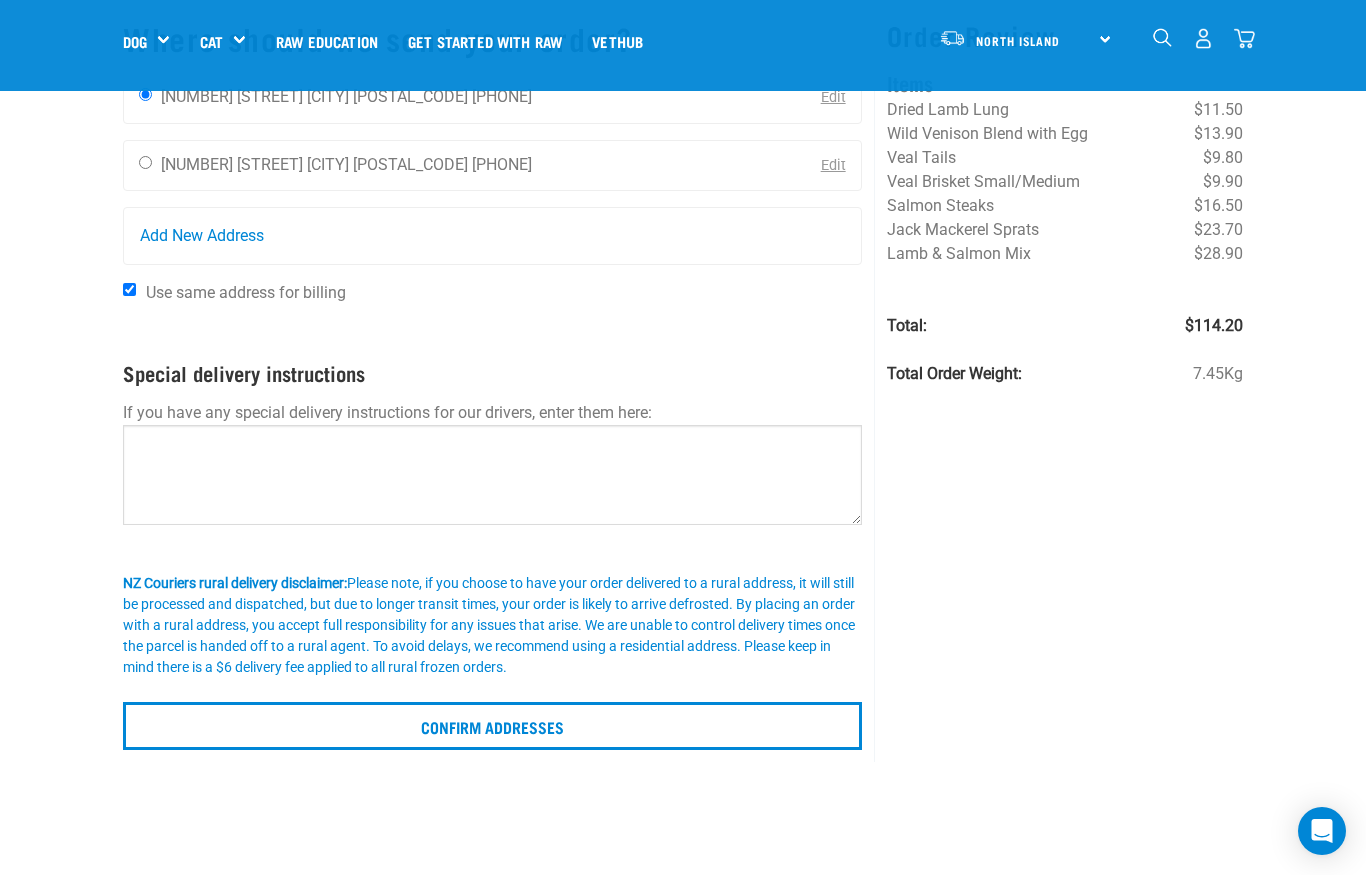 scroll, scrollTop: 135, scrollLeft: 0, axis: vertical 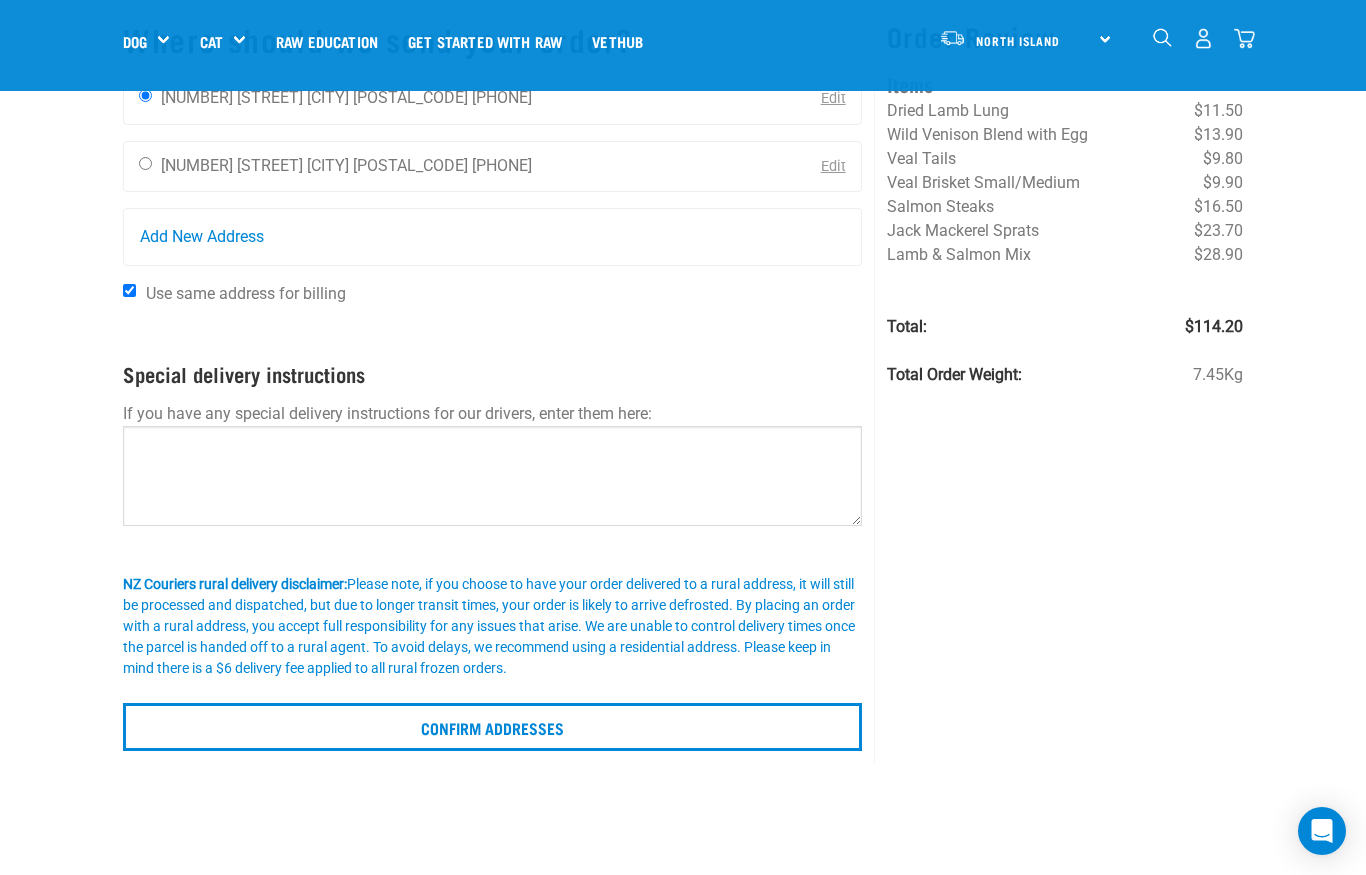 click on "Confirm addresses" at bounding box center (492, 727) 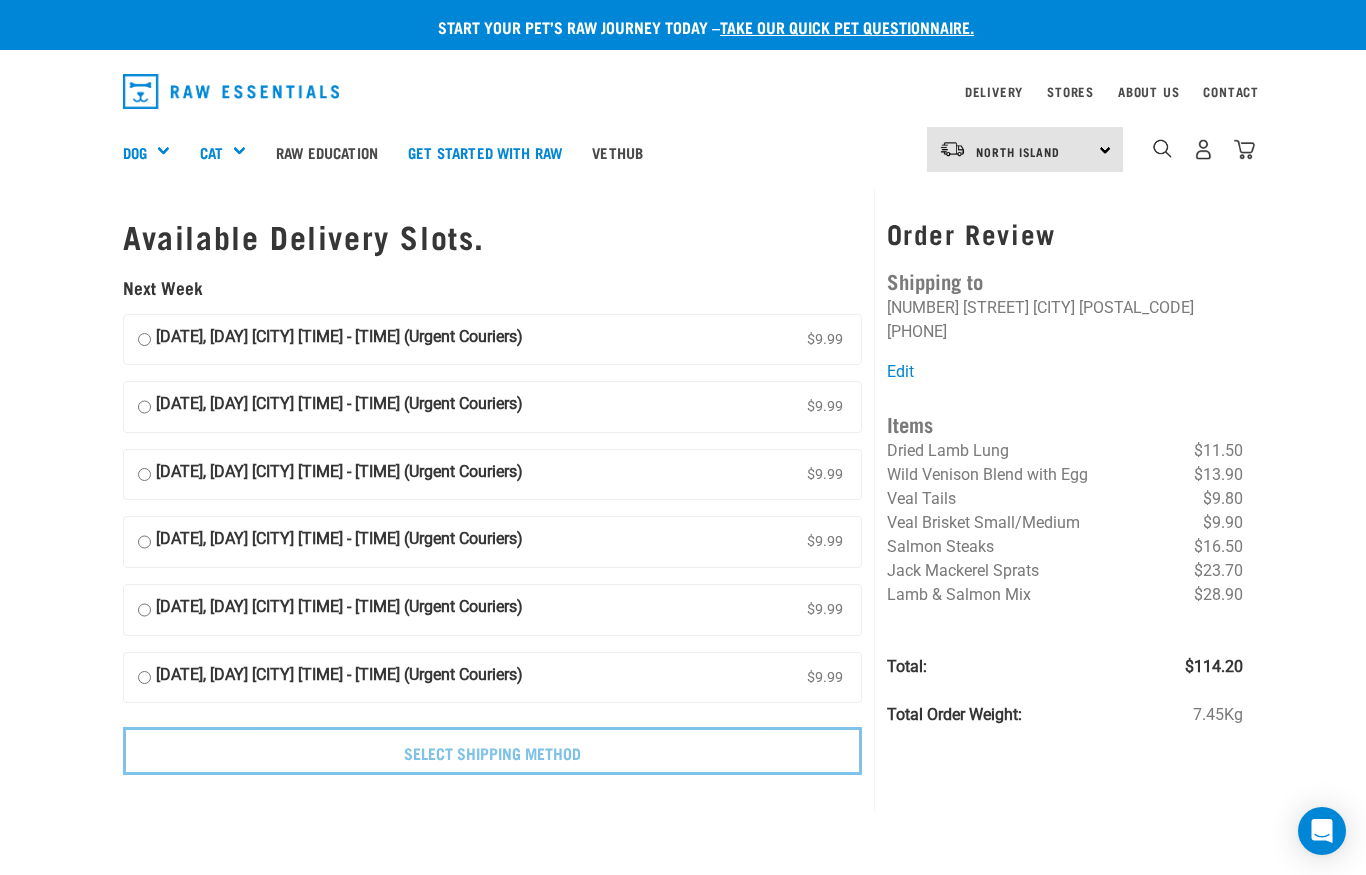 scroll, scrollTop: 0, scrollLeft: 0, axis: both 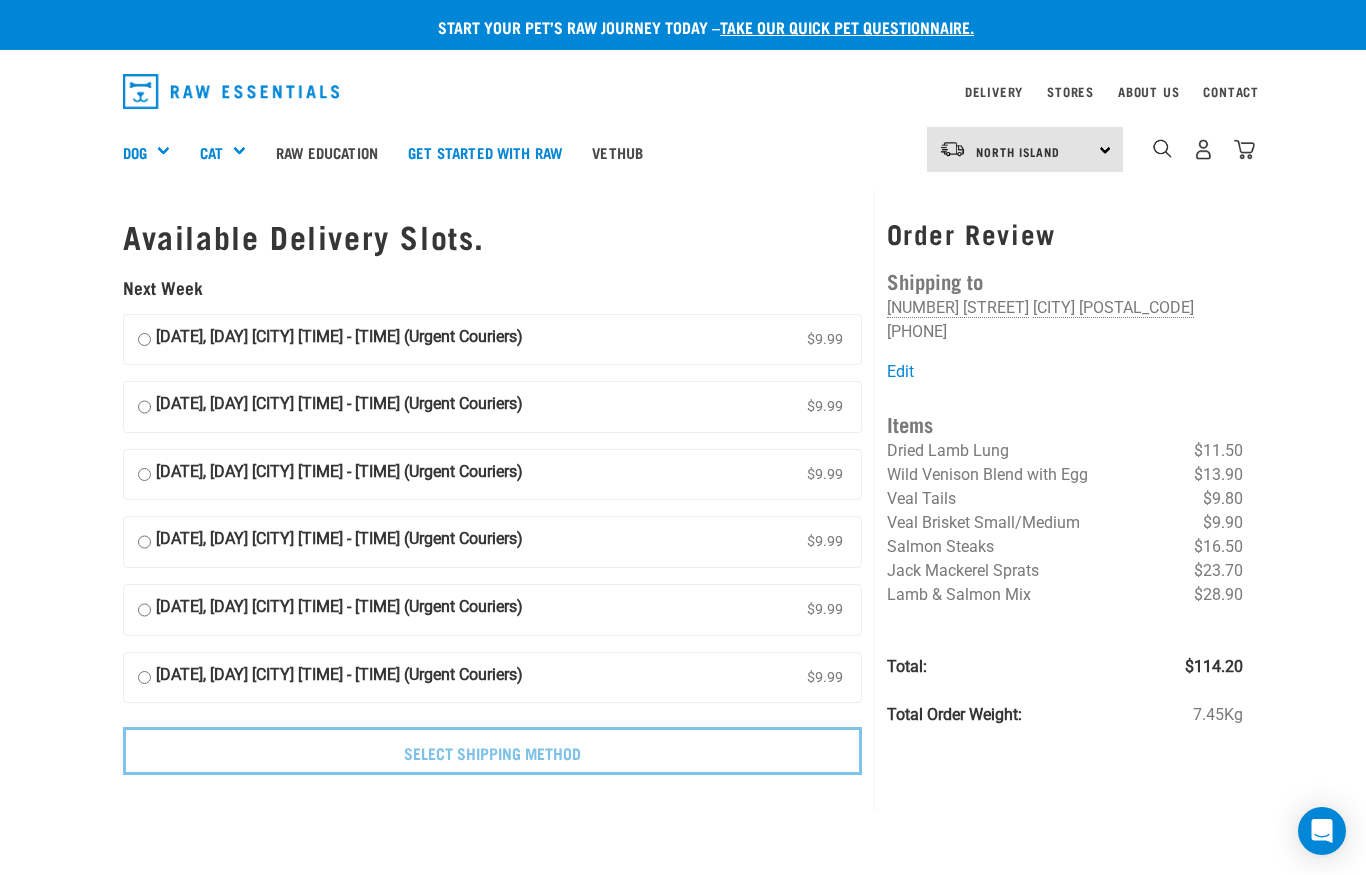 click on "15 August, Friday Auckland  Evening 6pm - 9pm (Urgent Couriers) $9.99" at bounding box center (144, 542) 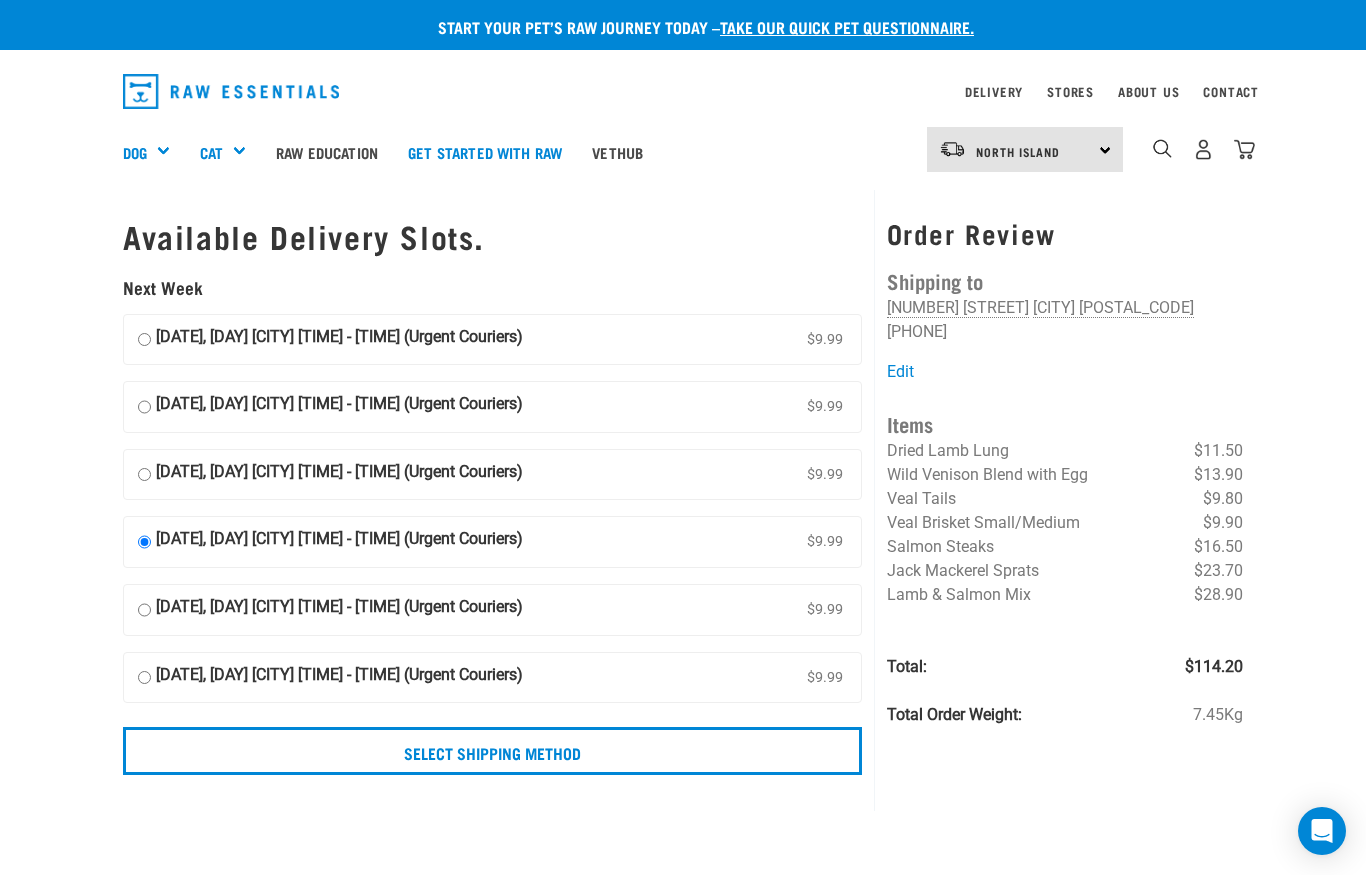 click on "Select Shipping Method" at bounding box center [492, 751] 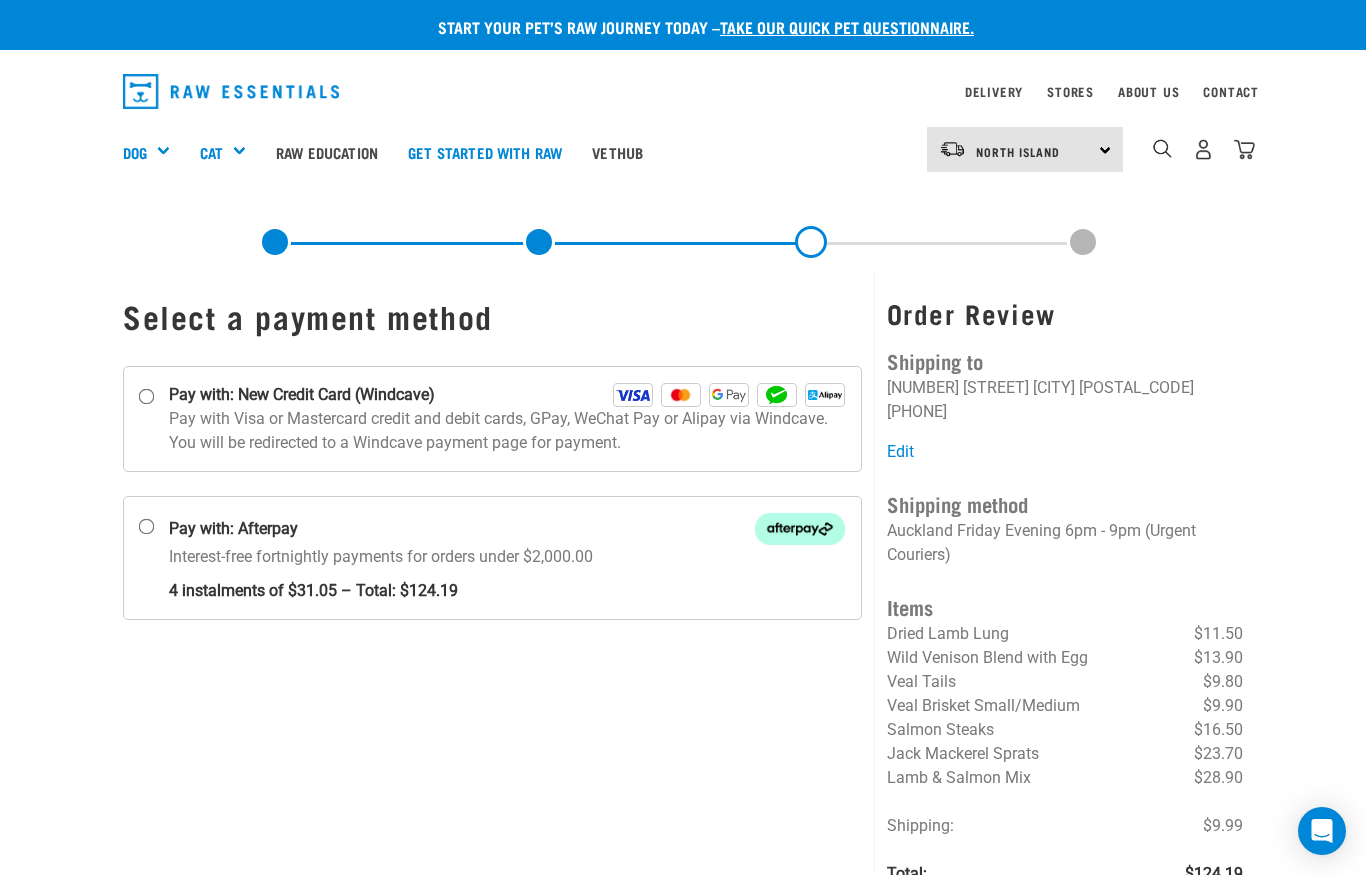 scroll, scrollTop: 0, scrollLeft: 0, axis: both 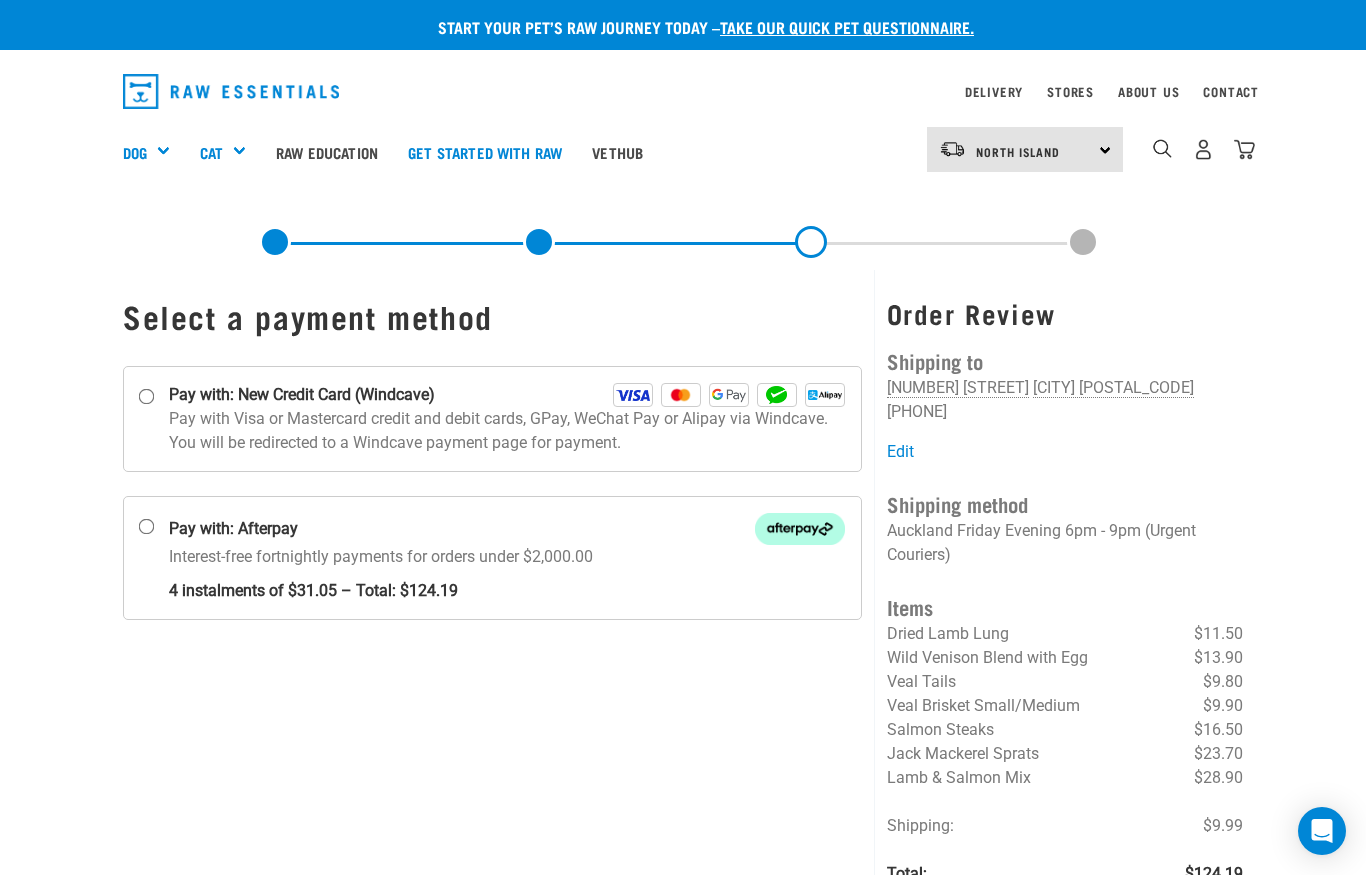 click on "Pay with: New Credit Card (Windcave)" at bounding box center (147, 396) 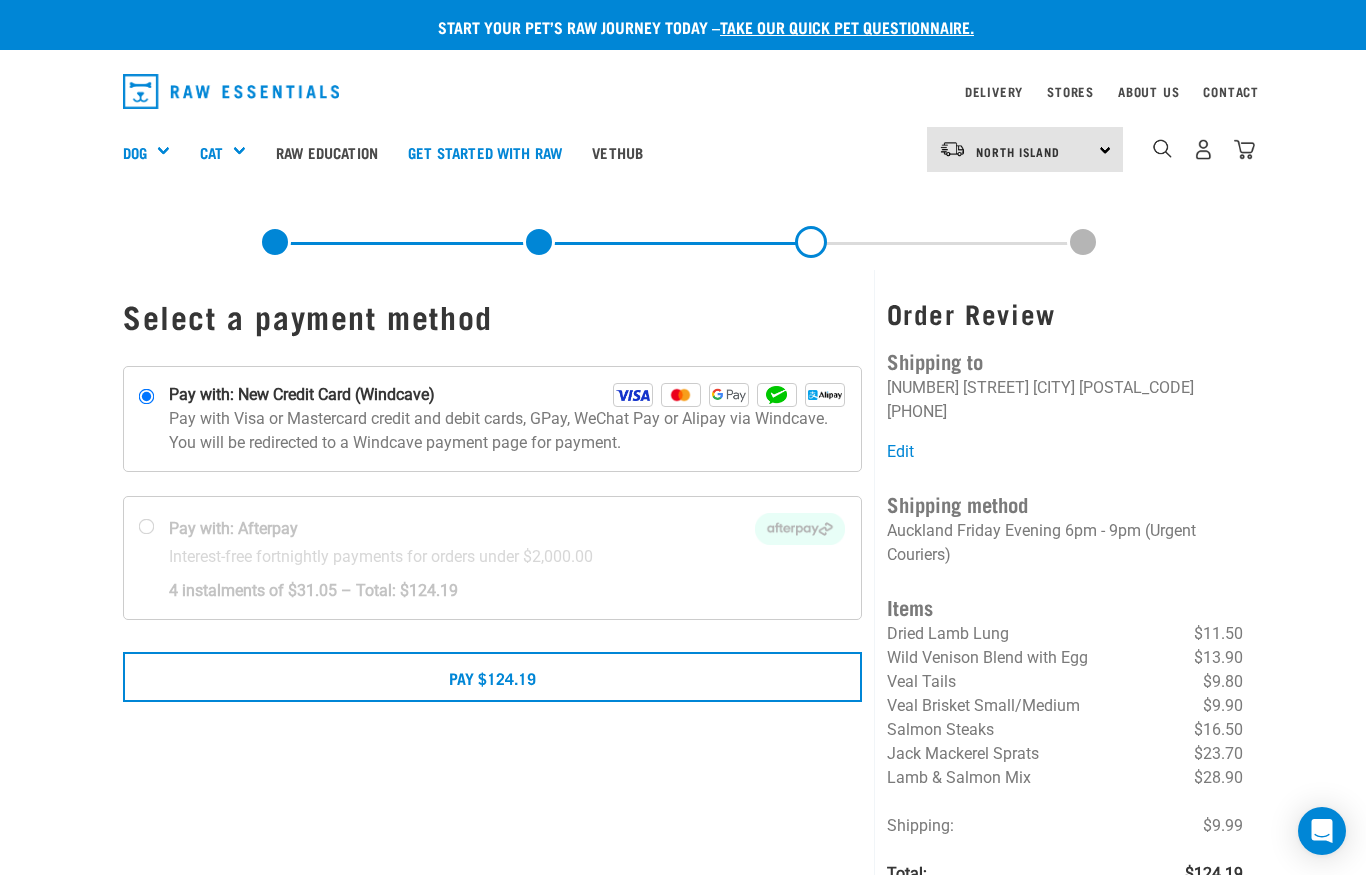 scroll, scrollTop: -28, scrollLeft: 0, axis: vertical 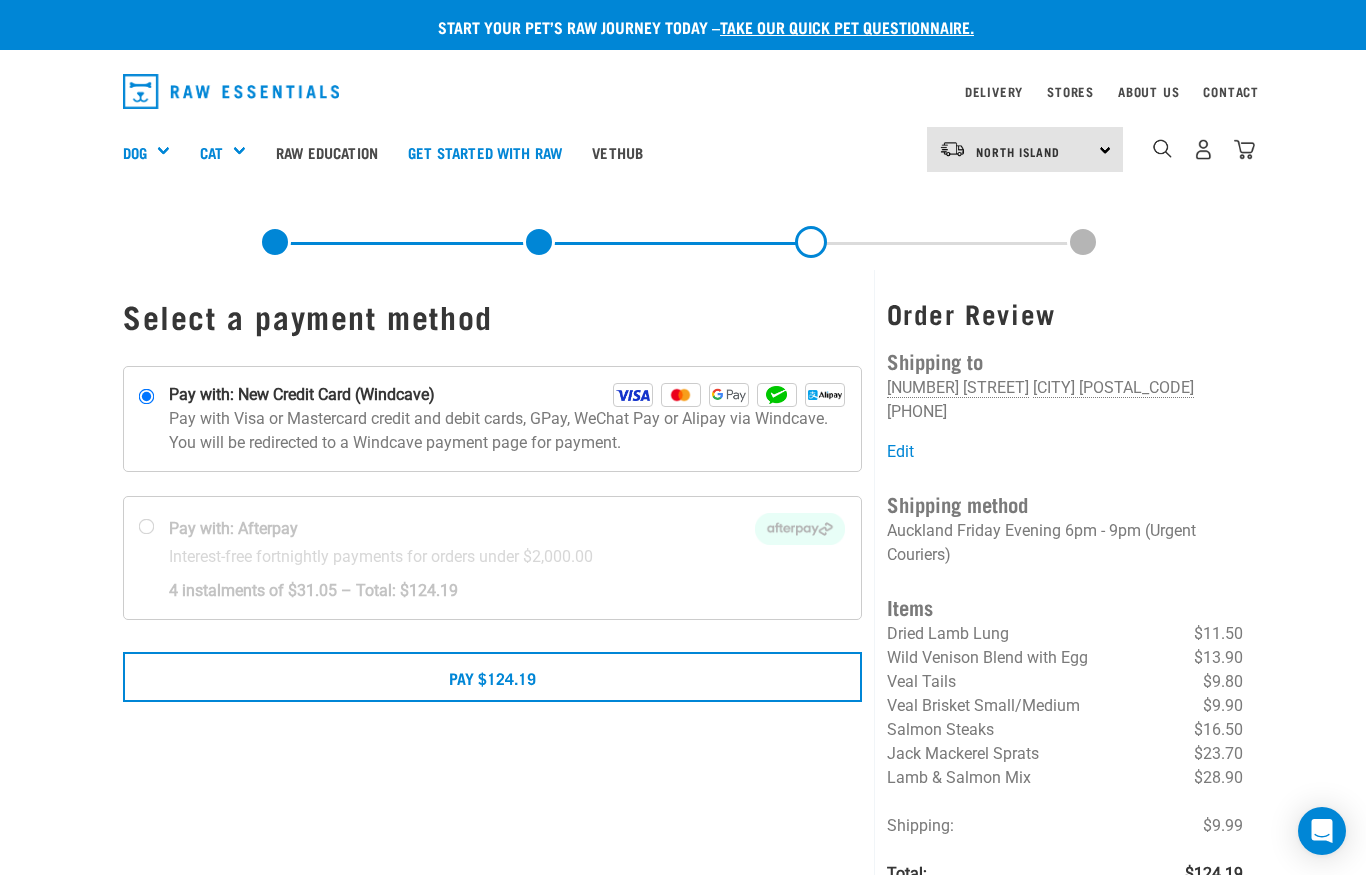 click on "Pay $124.19" at bounding box center [492, 677] 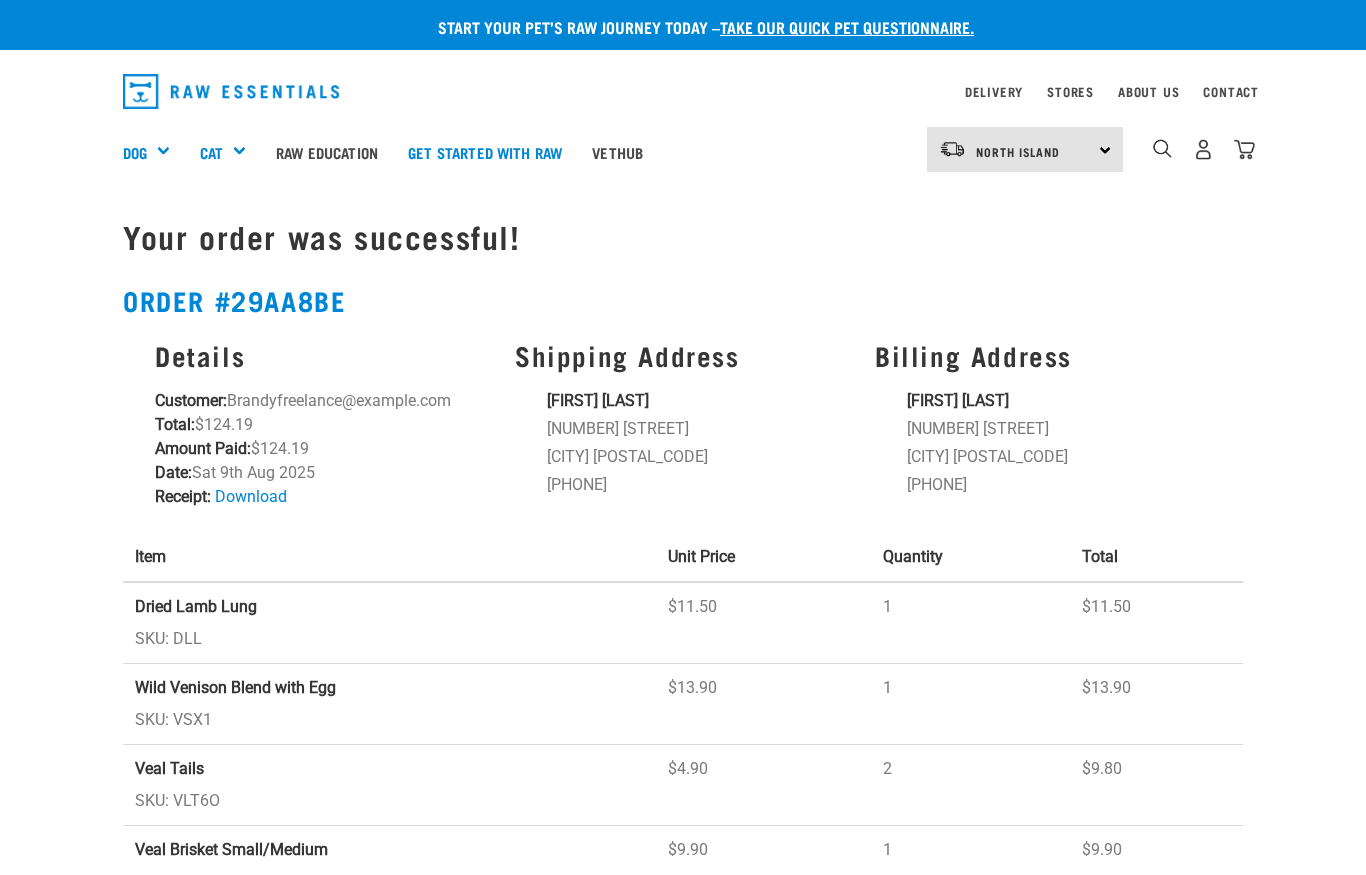 scroll, scrollTop: 0, scrollLeft: 0, axis: both 